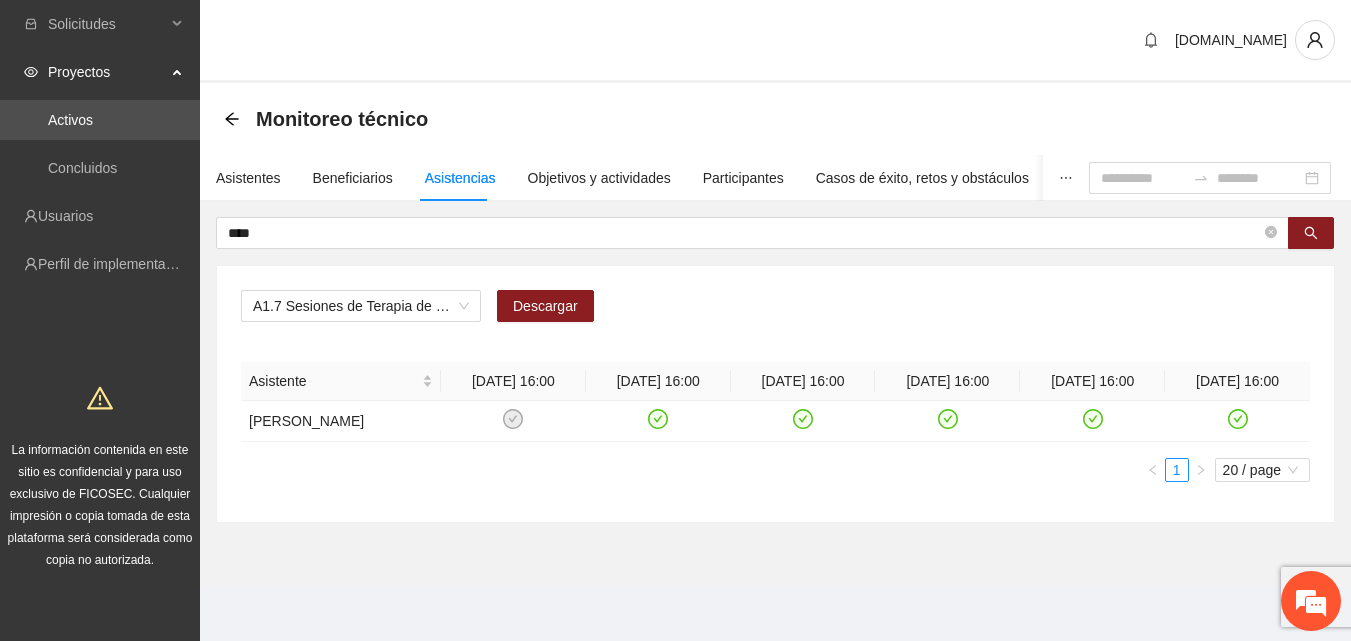 scroll, scrollTop: 0, scrollLeft: 0, axis: both 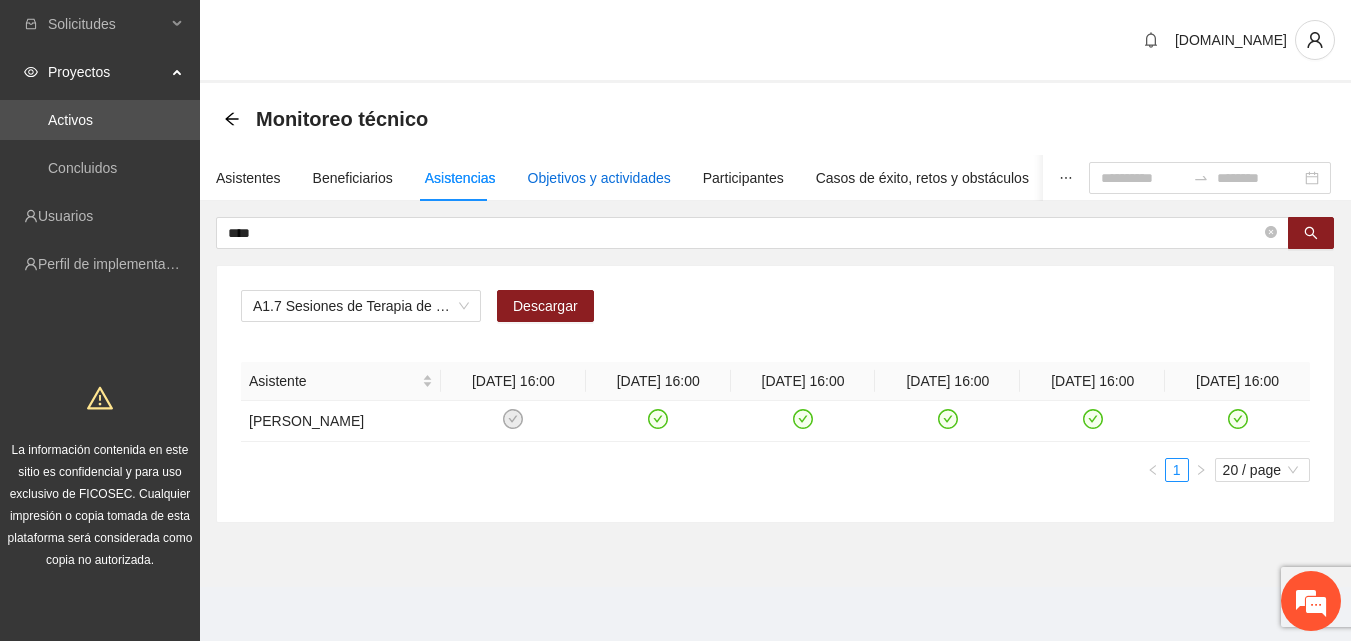 click on "Objetivos y actividades" at bounding box center [599, 178] 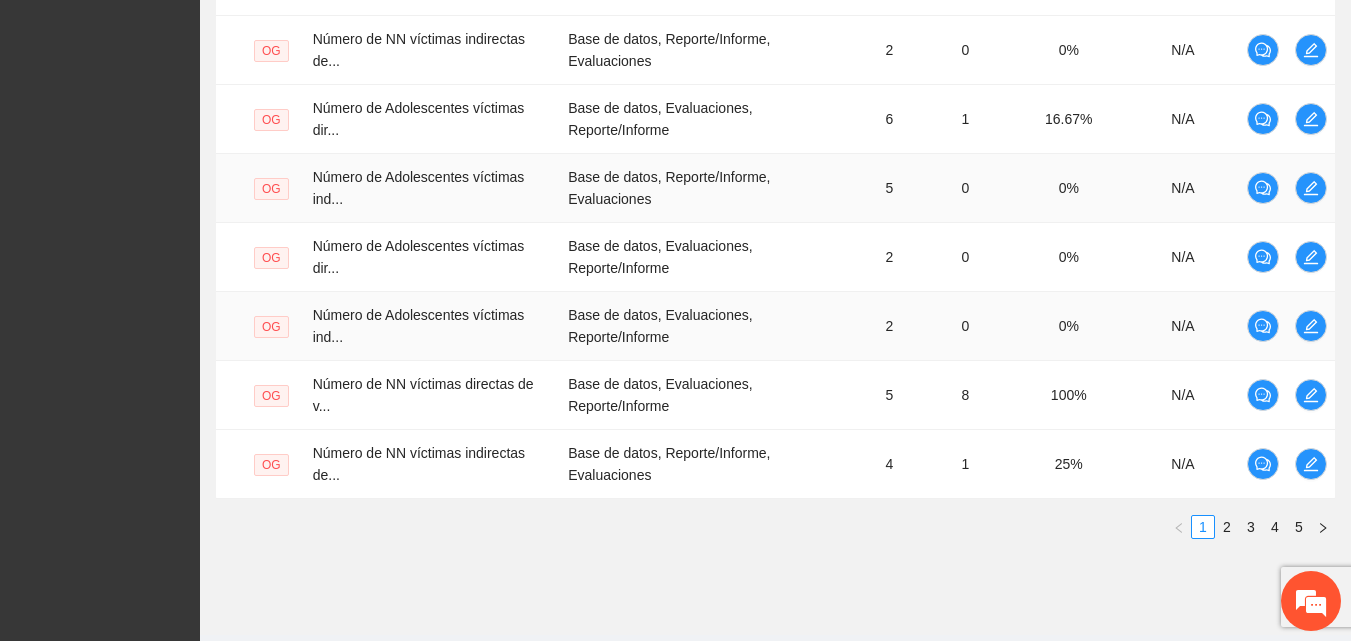 scroll, scrollTop: 788, scrollLeft: 0, axis: vertical 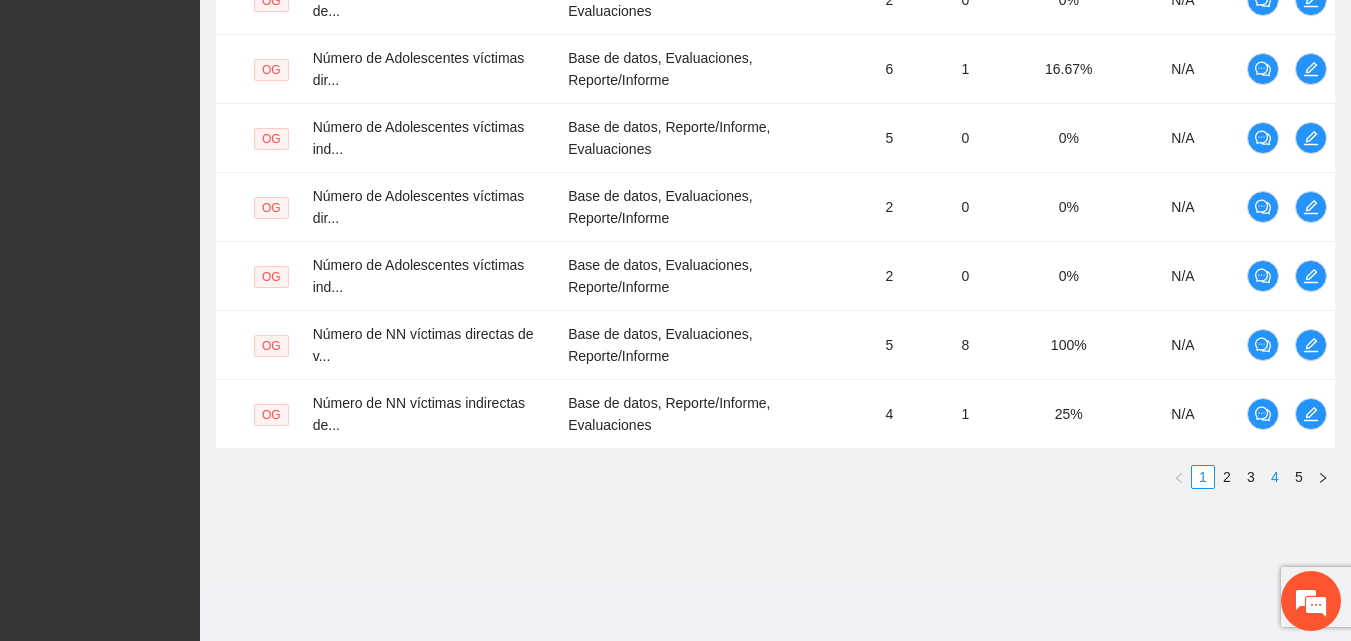 click on "4" at bounding box center [1275, 477] 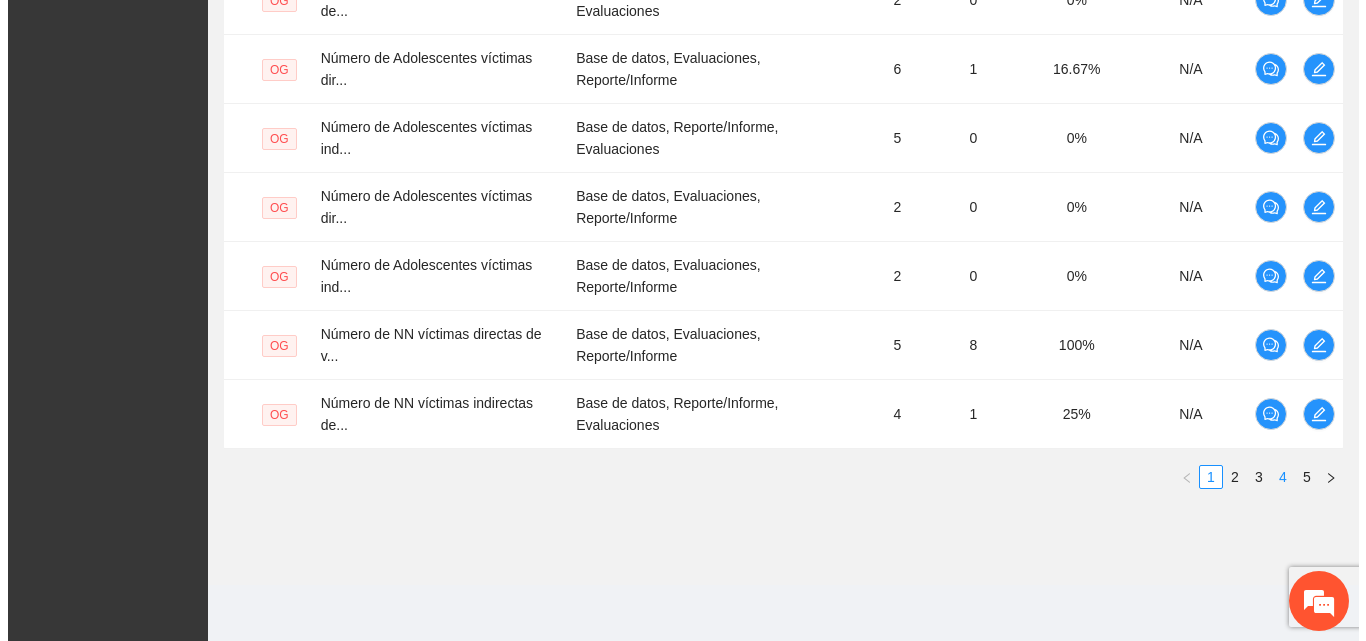 scroll, scrollTop: 668, scrollLeft: 0, axis: vertical 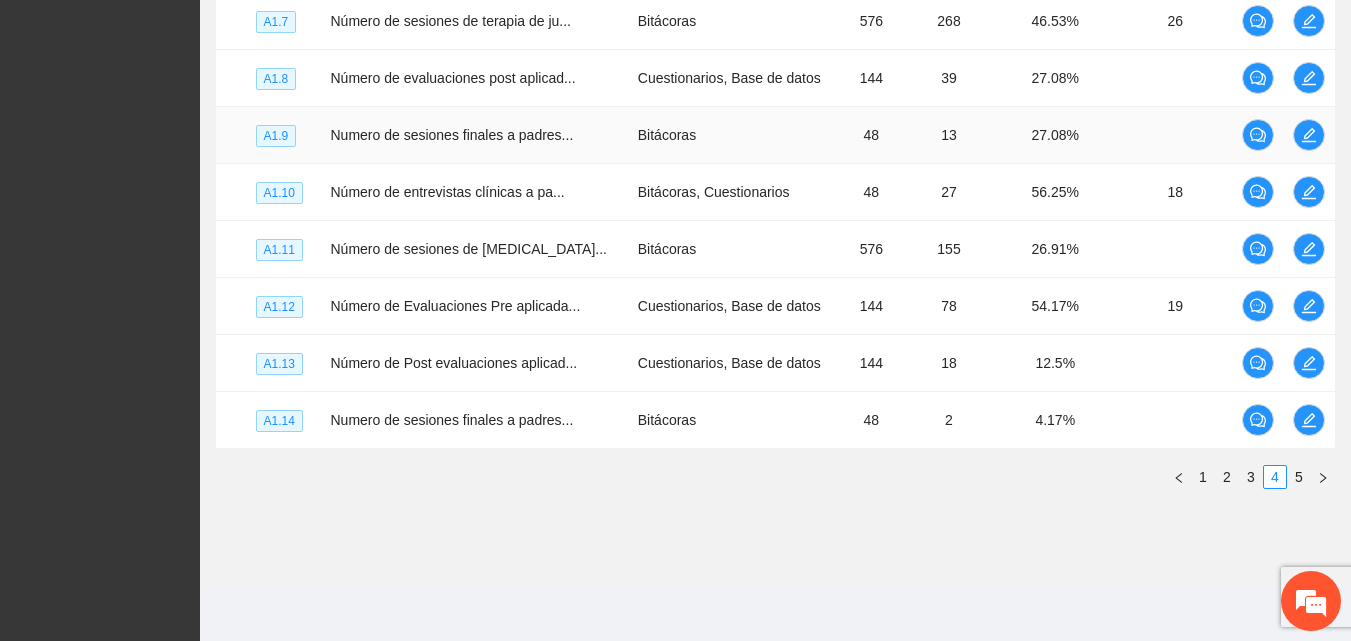 click at bounding box center (1310, 135) 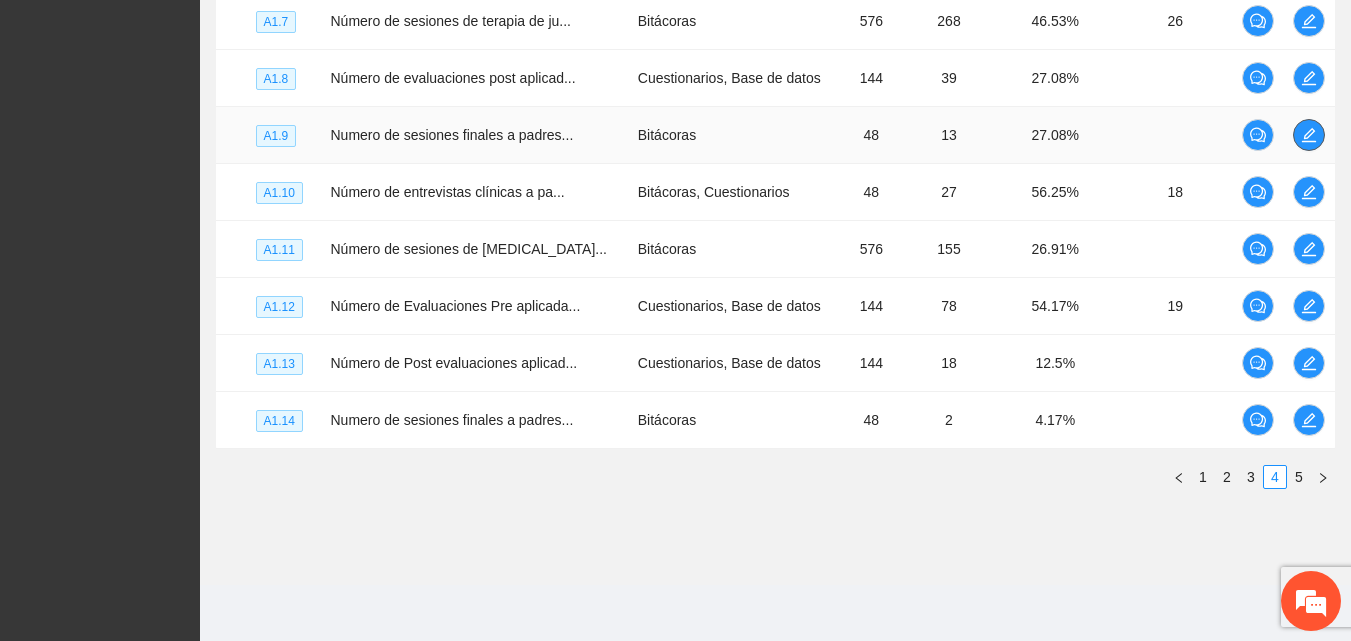 click 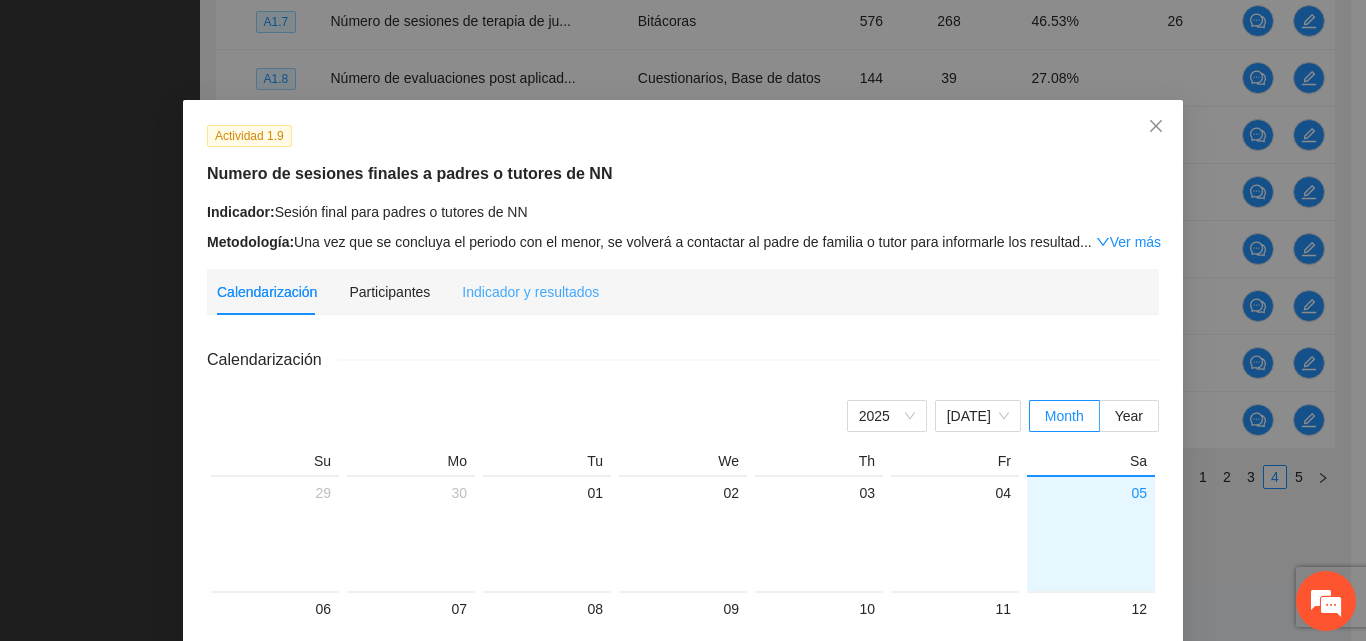click on "Indicador y resultados" at bounding box center [530, 292] 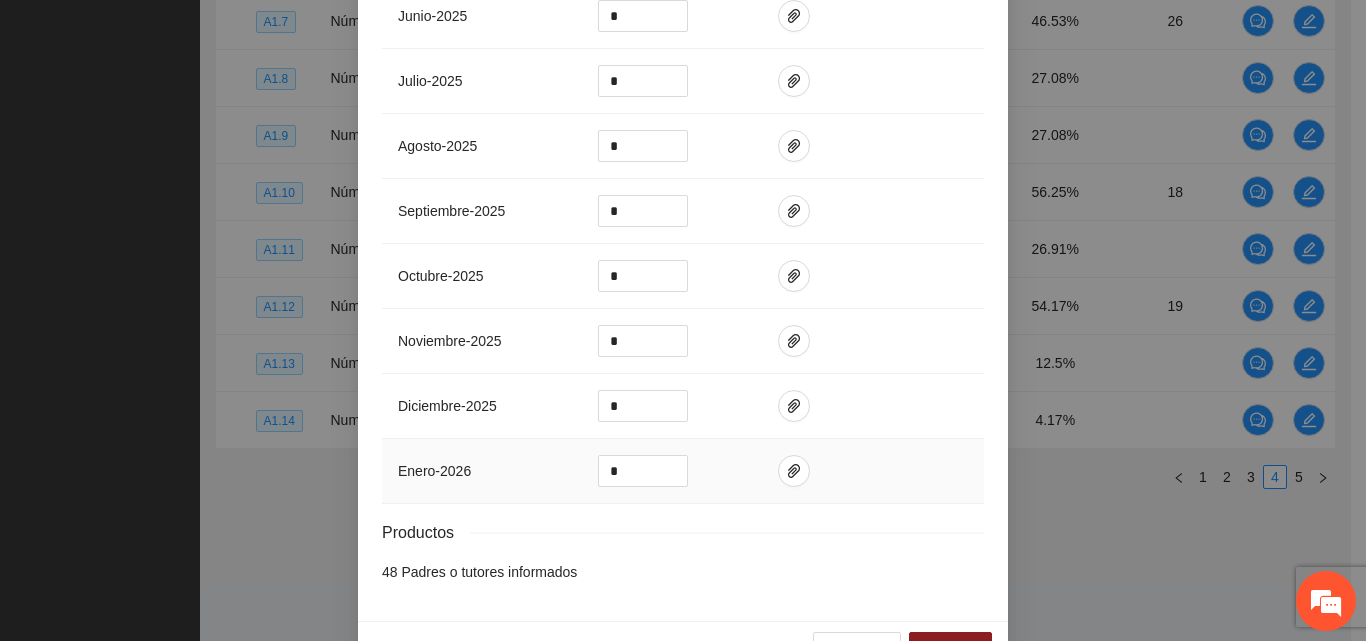 scroll, scrollTop: 854, scrollLeft: 0, axis: vertical 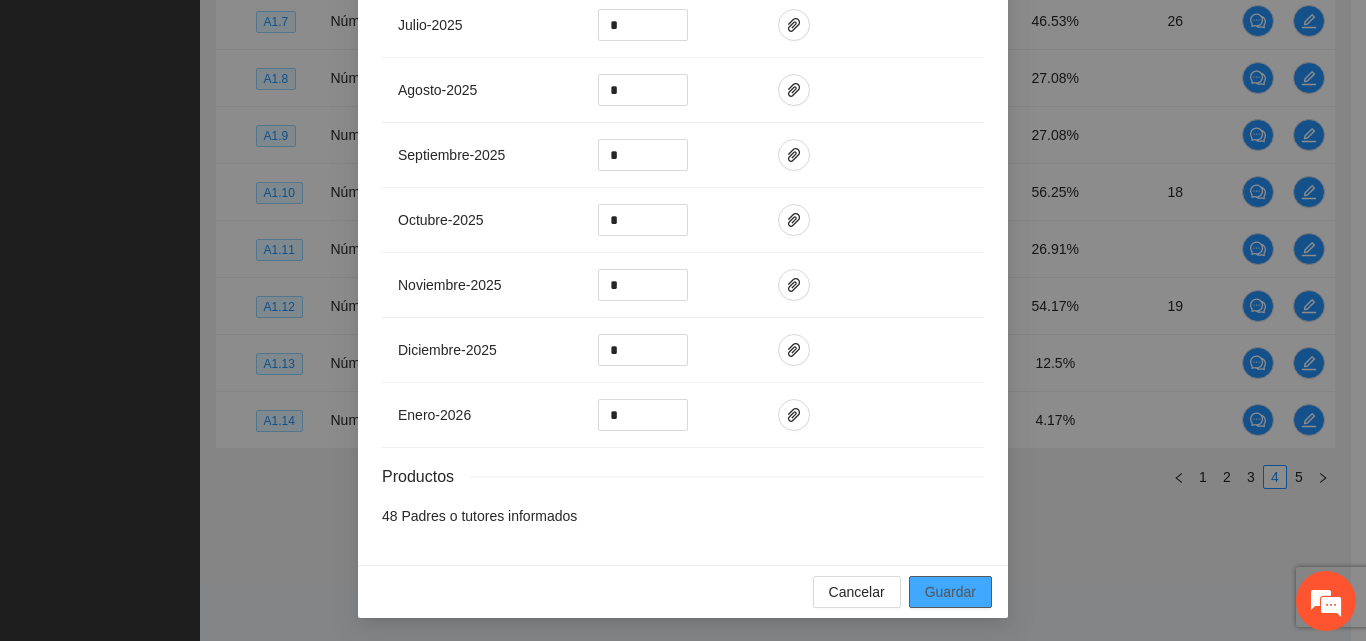 click on "Guardar" at bounding box center (950, 592) 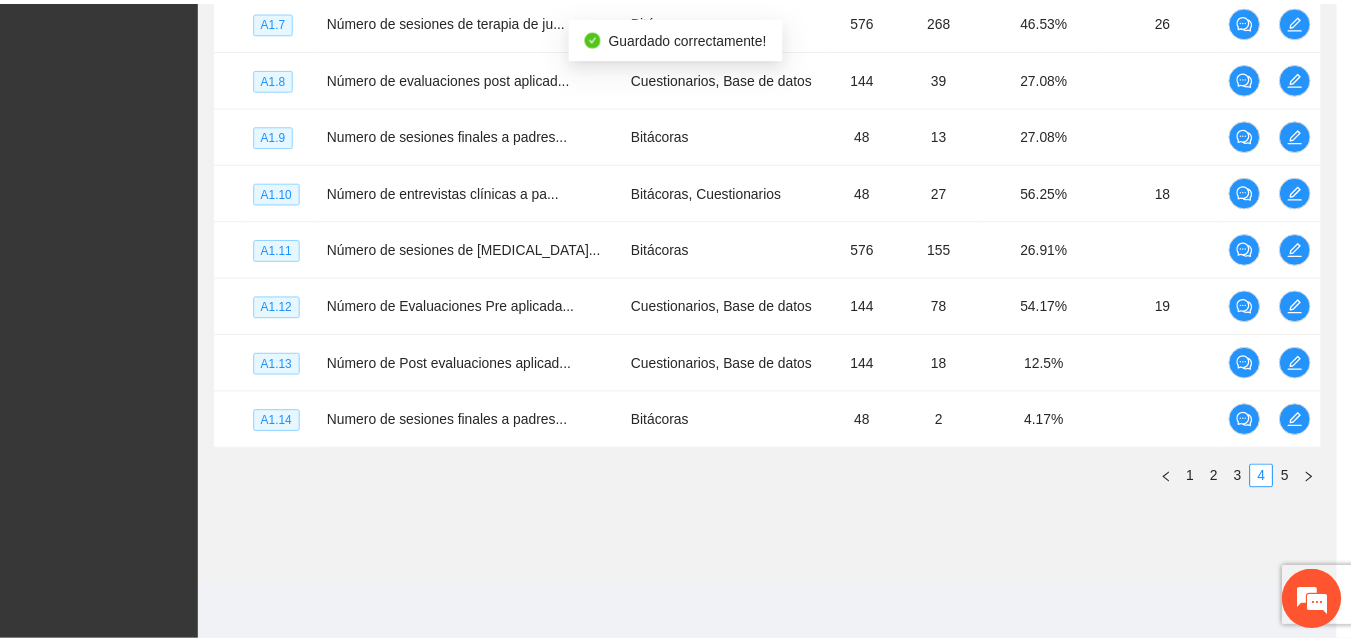 scroll, scrollTop: 754, scrollLeft: 0, axis: vertical 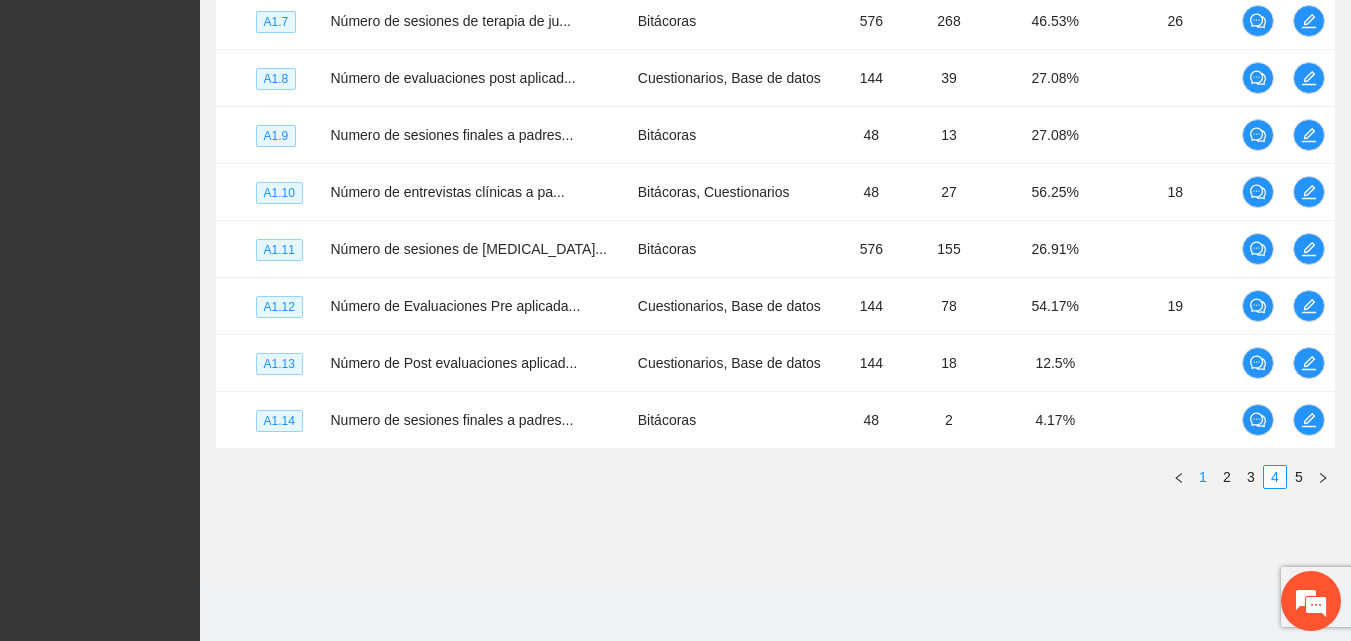 click on "1" at bounding box center (1203, 477) 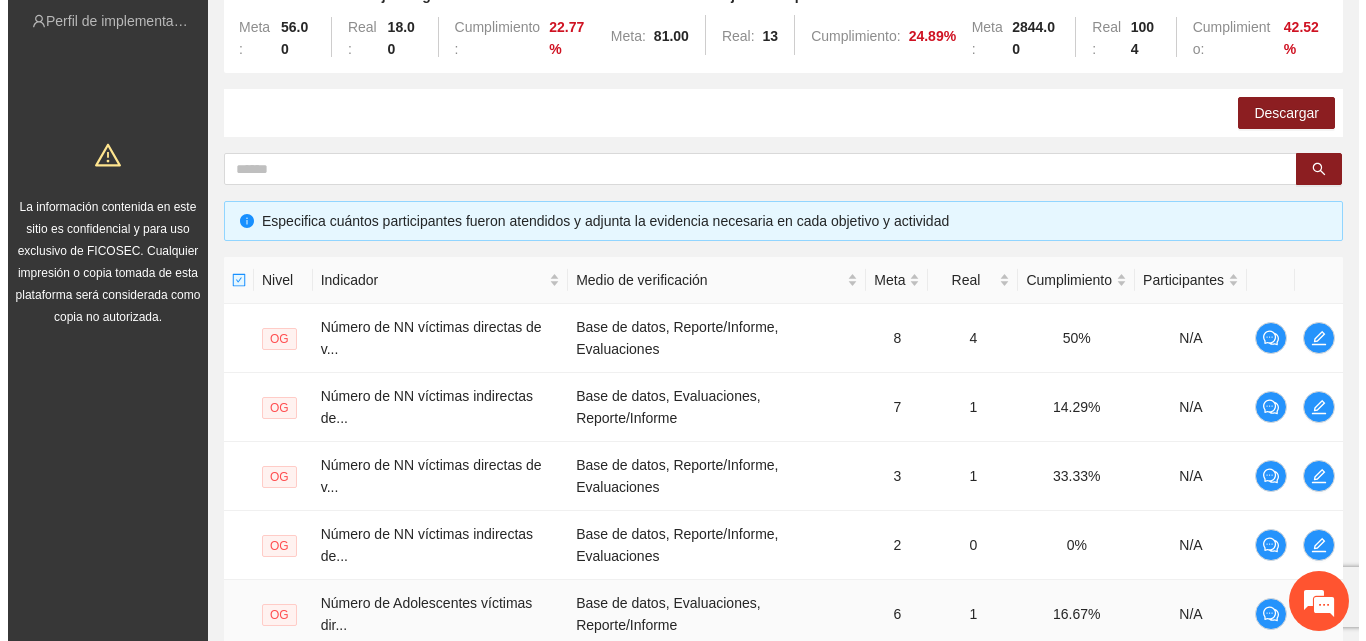 scroll, scrollTop: 168, scrollLeft: 0, axis: vertical 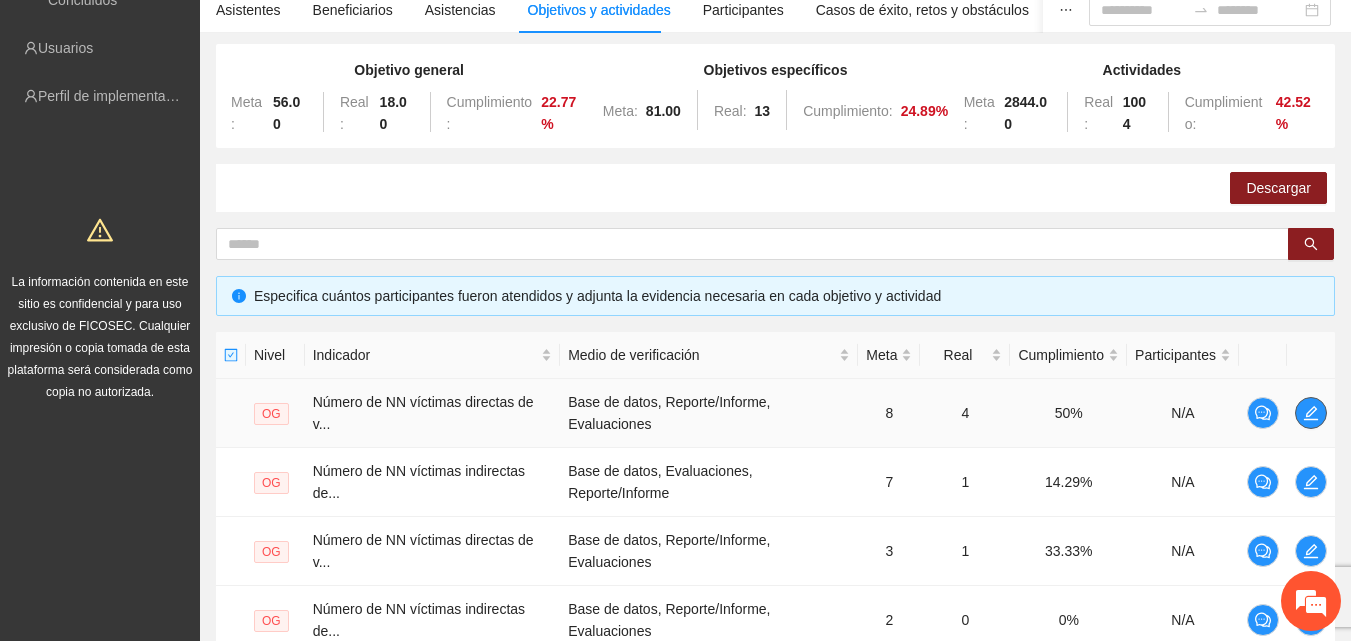 click 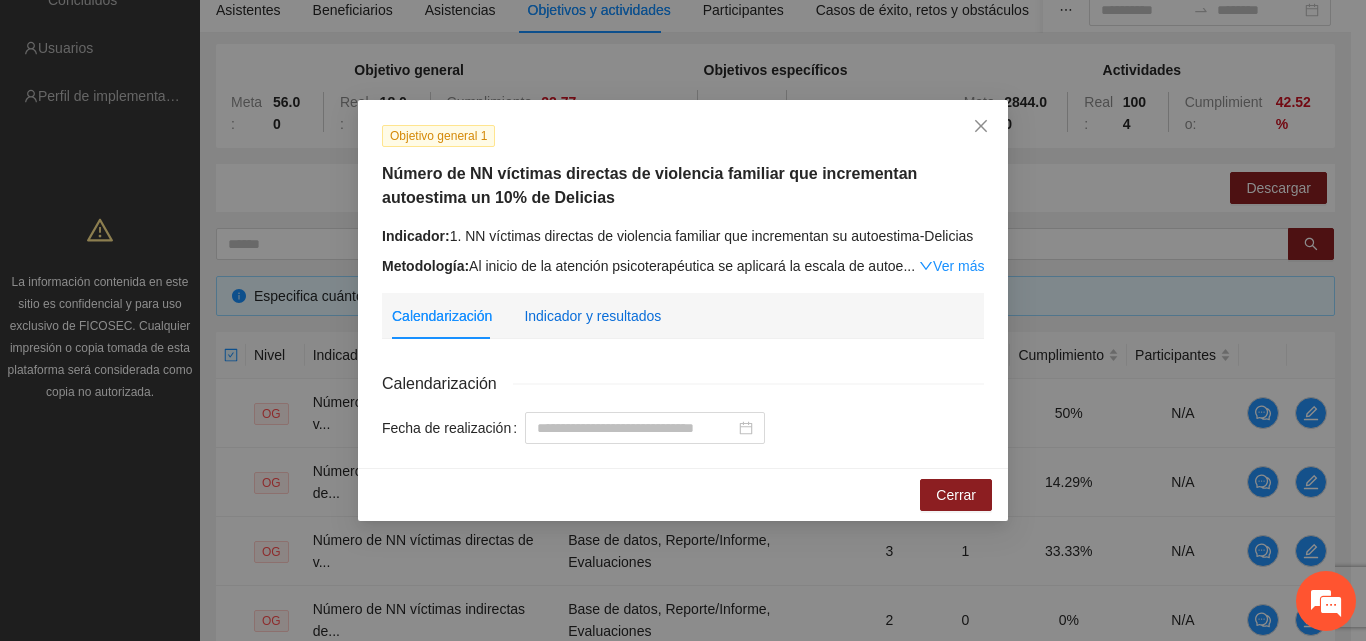 click on "Indicador y resultados" at bounding box center (592, 316) 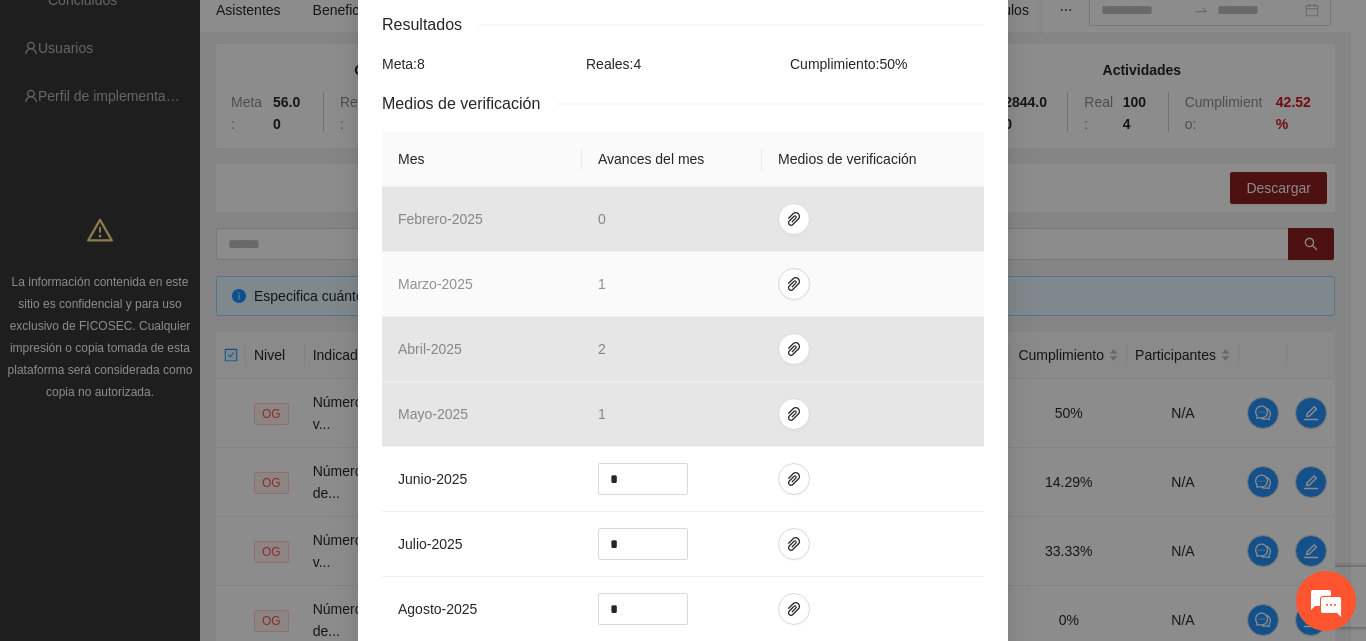 scroll, scrollTop: 400, scrollLeft: 0, axis: vertical 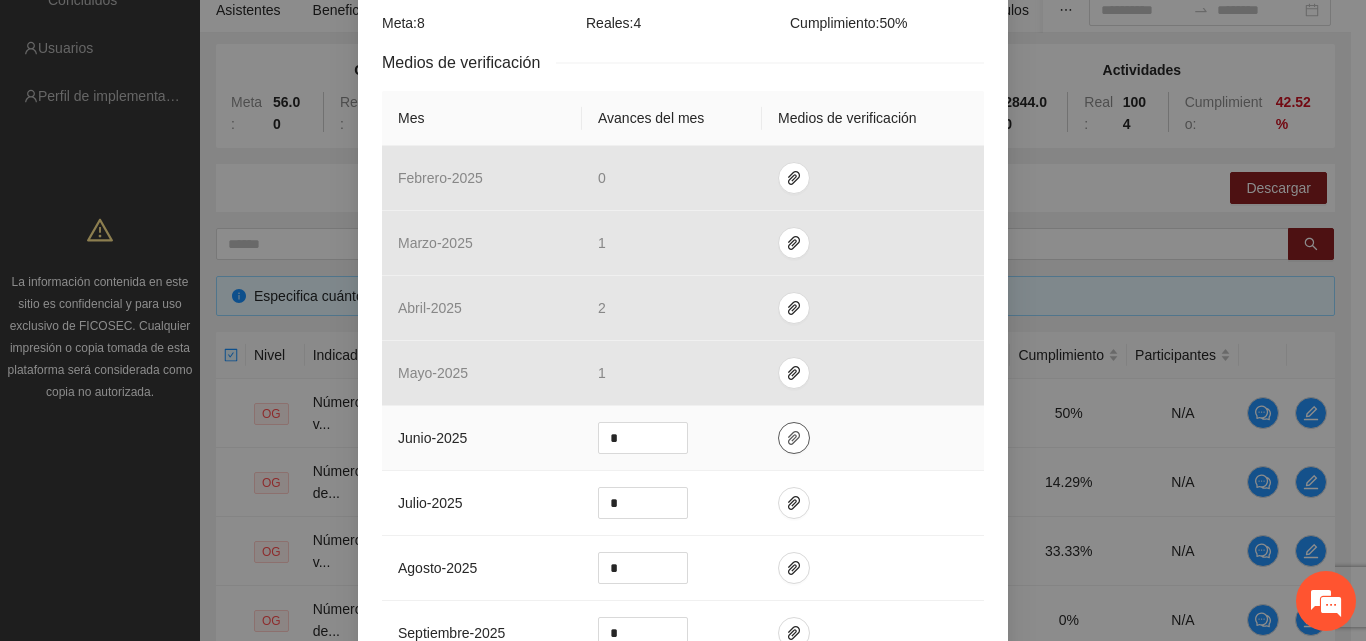 click 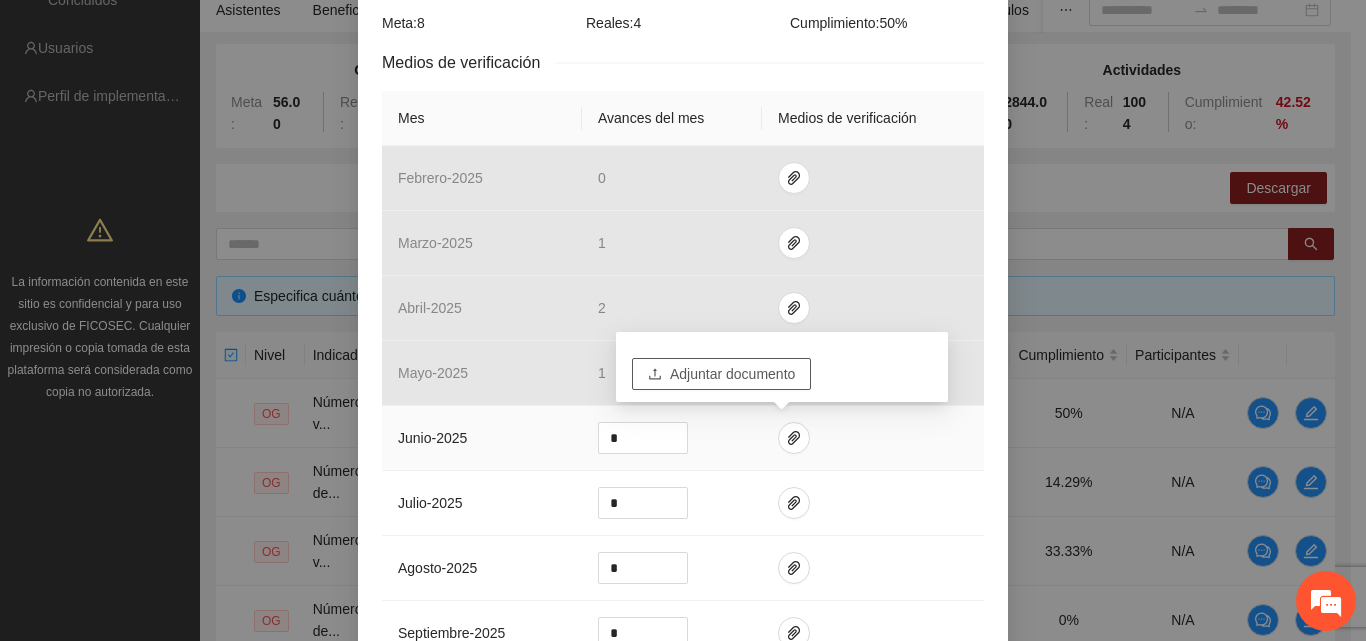 click on "Adjuntar documento" at bounding box center (721, 374) 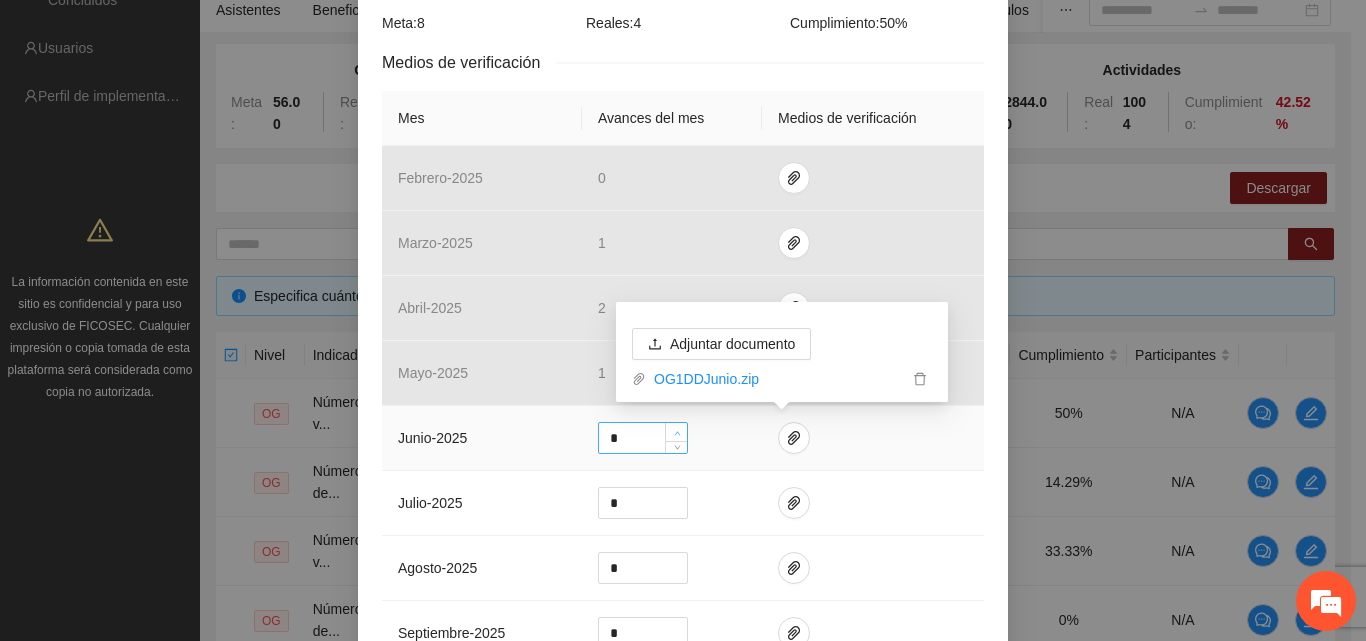 type on "*" 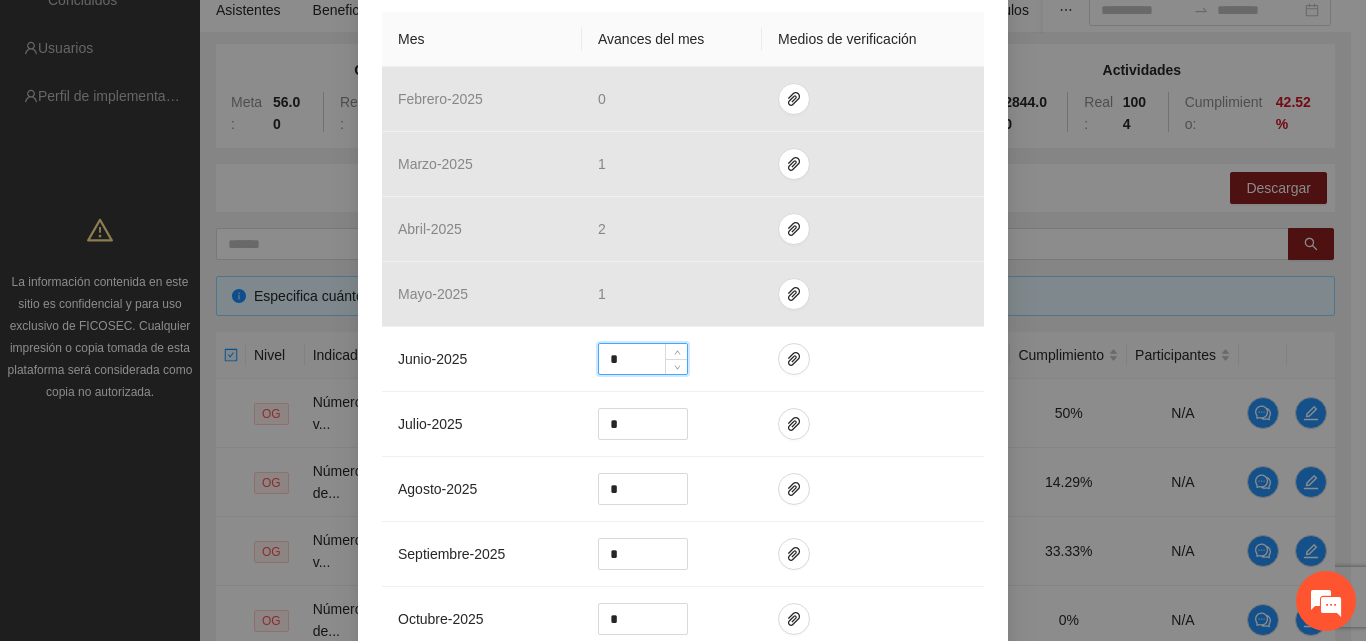 scroll, scrollTop: 878, scrollLeft: 0, axis: vertical 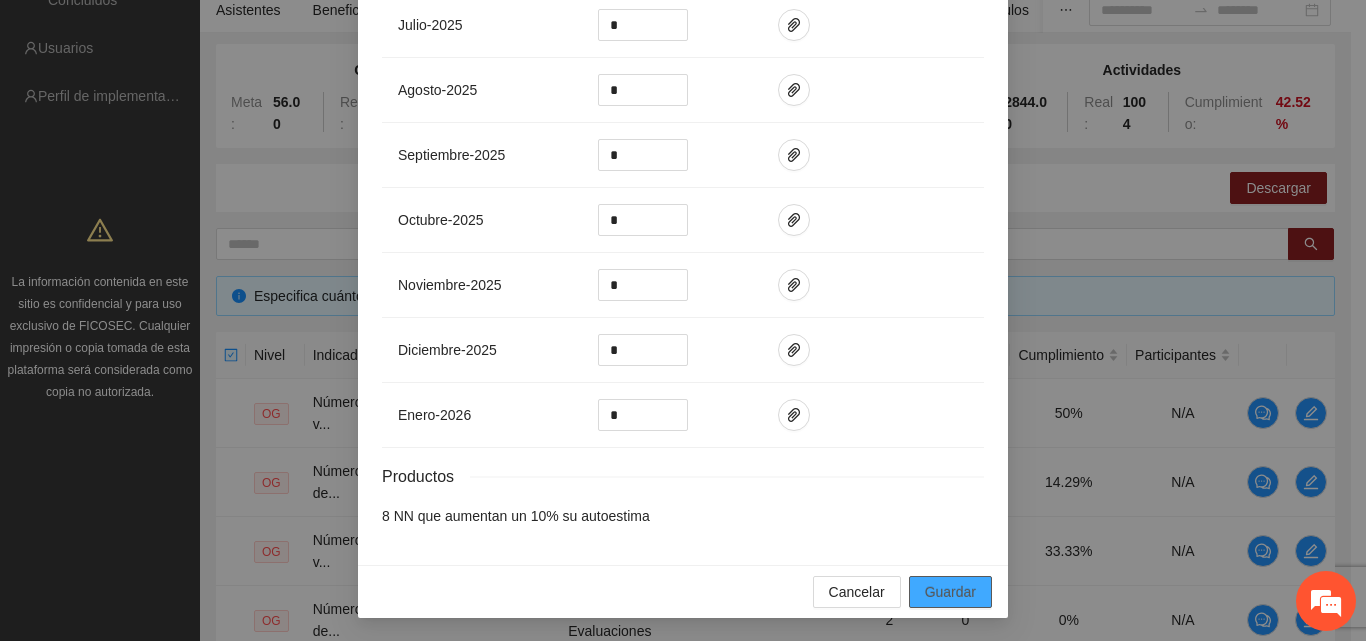 click on "Guardar" at bounding box center [950, 592] 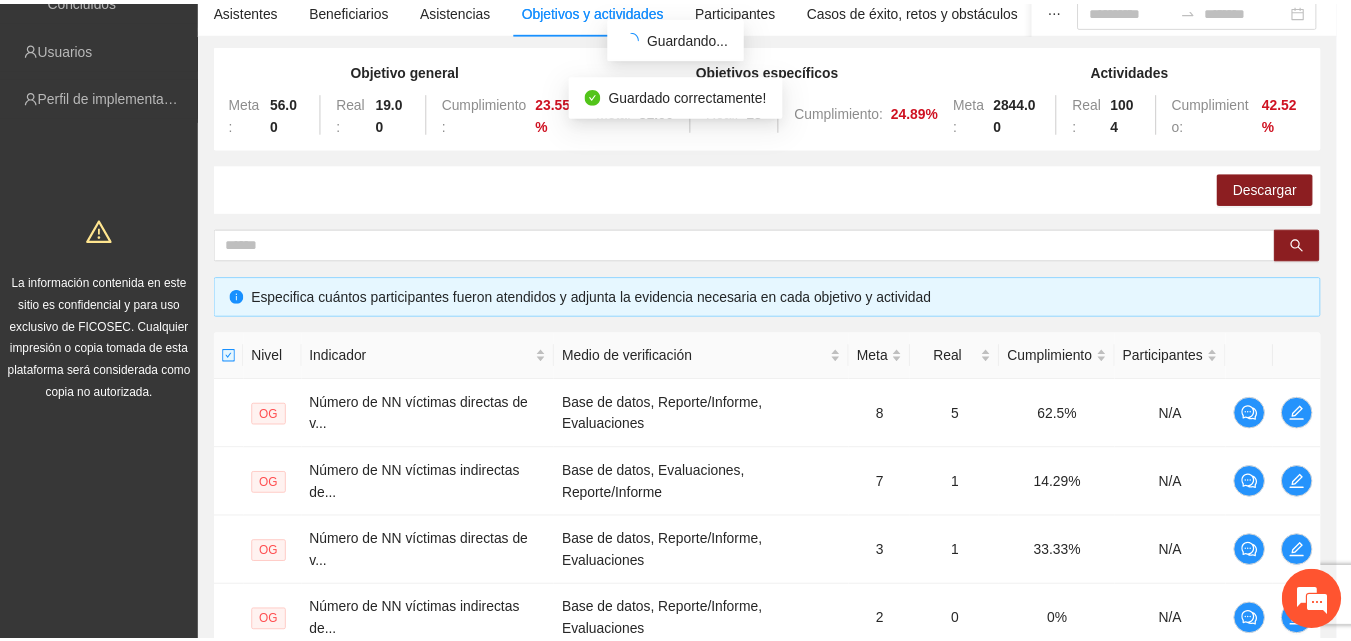 scroll, scrollTop: 778, scrollLeft: 0, axis: vertical 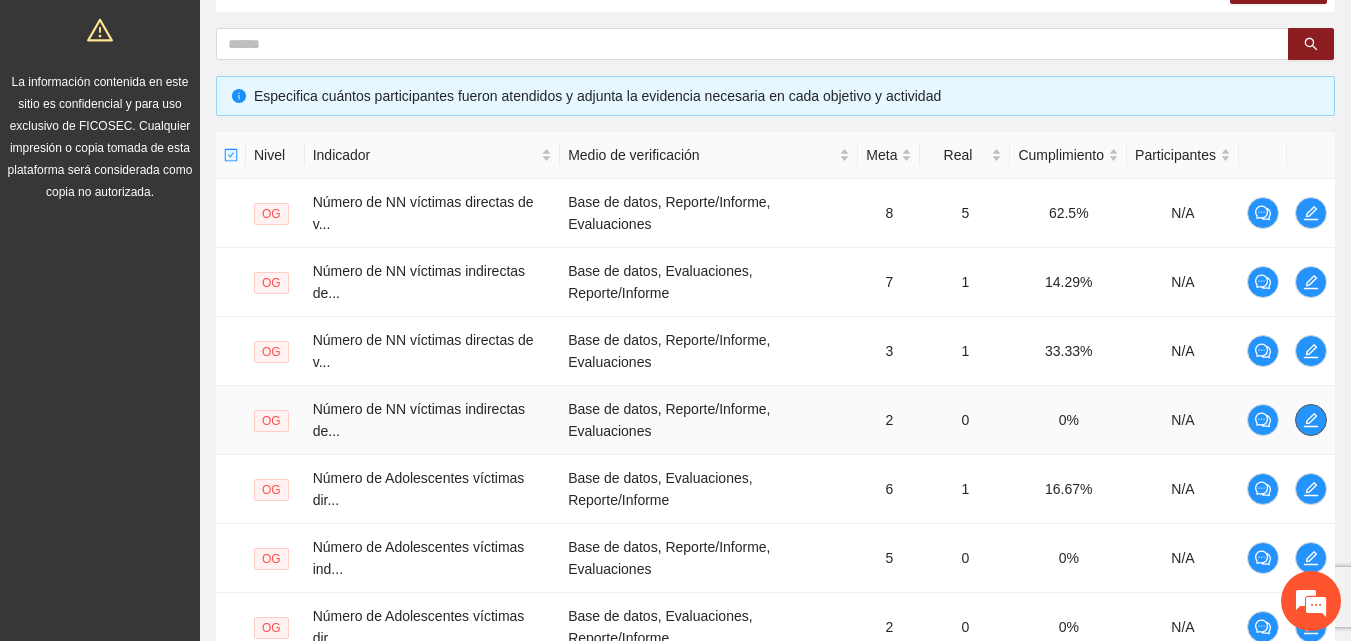 click 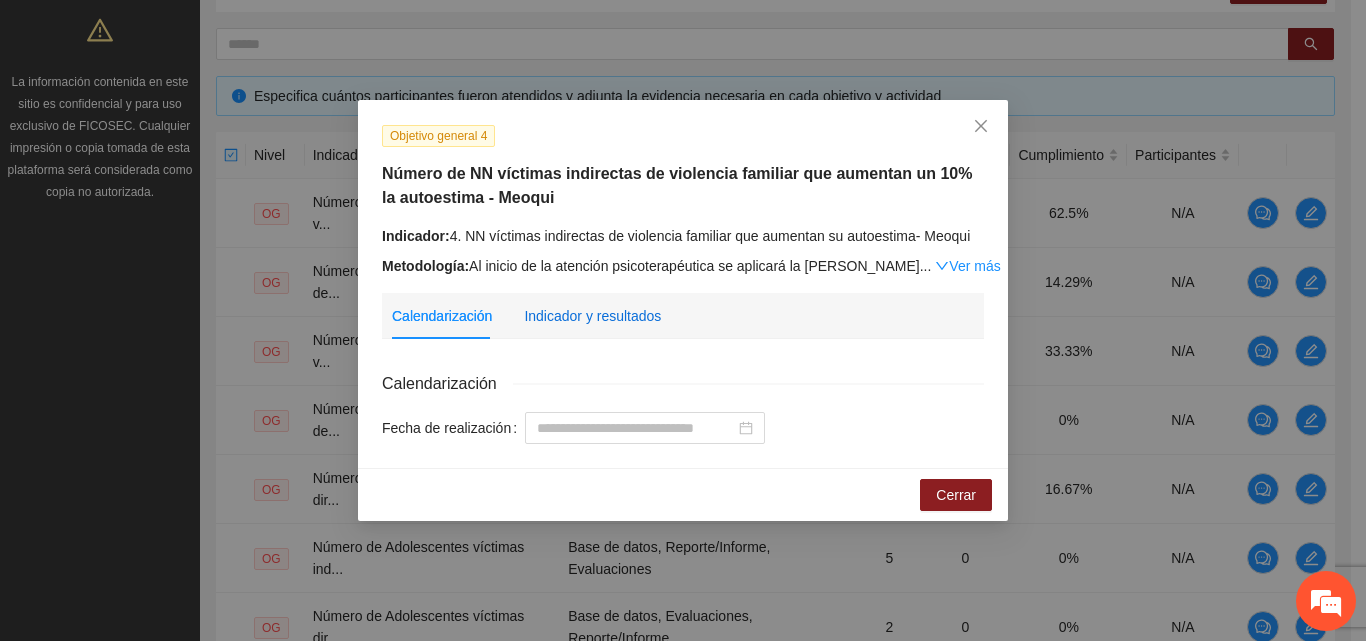 click on "Indicador y resultados" at bounding box center (592, 316) 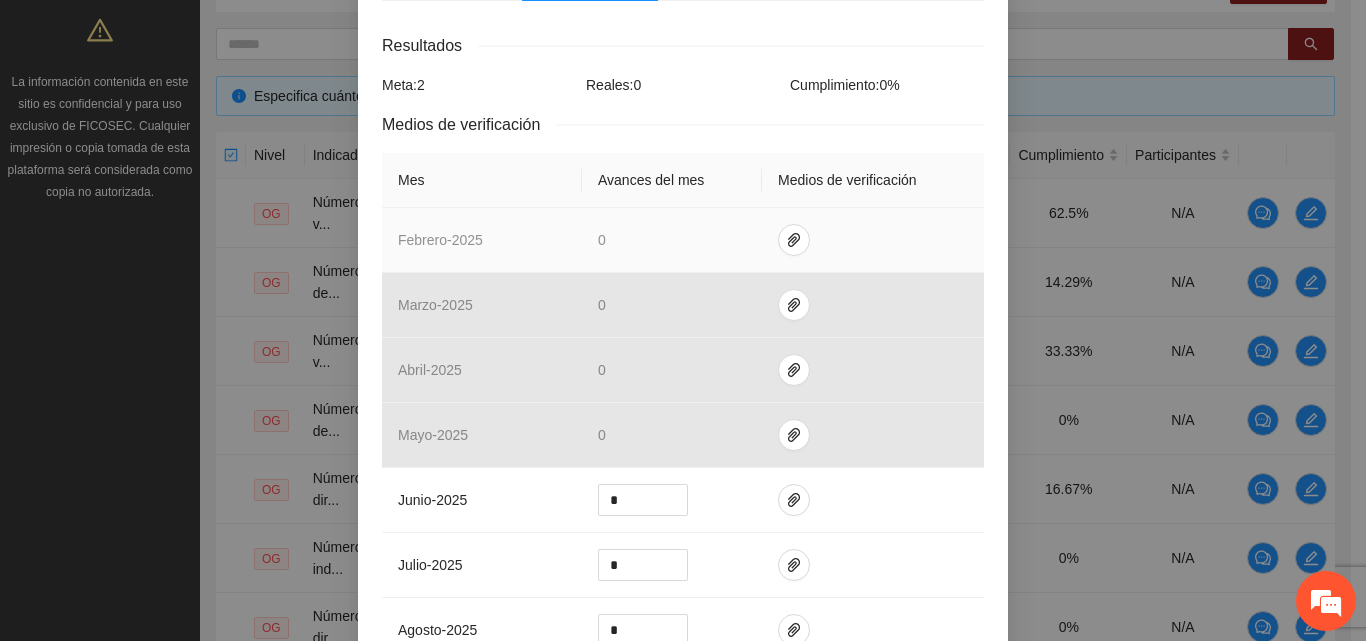 scroll, scrollTop: 400, scrollLeft: 0, axis: vertical 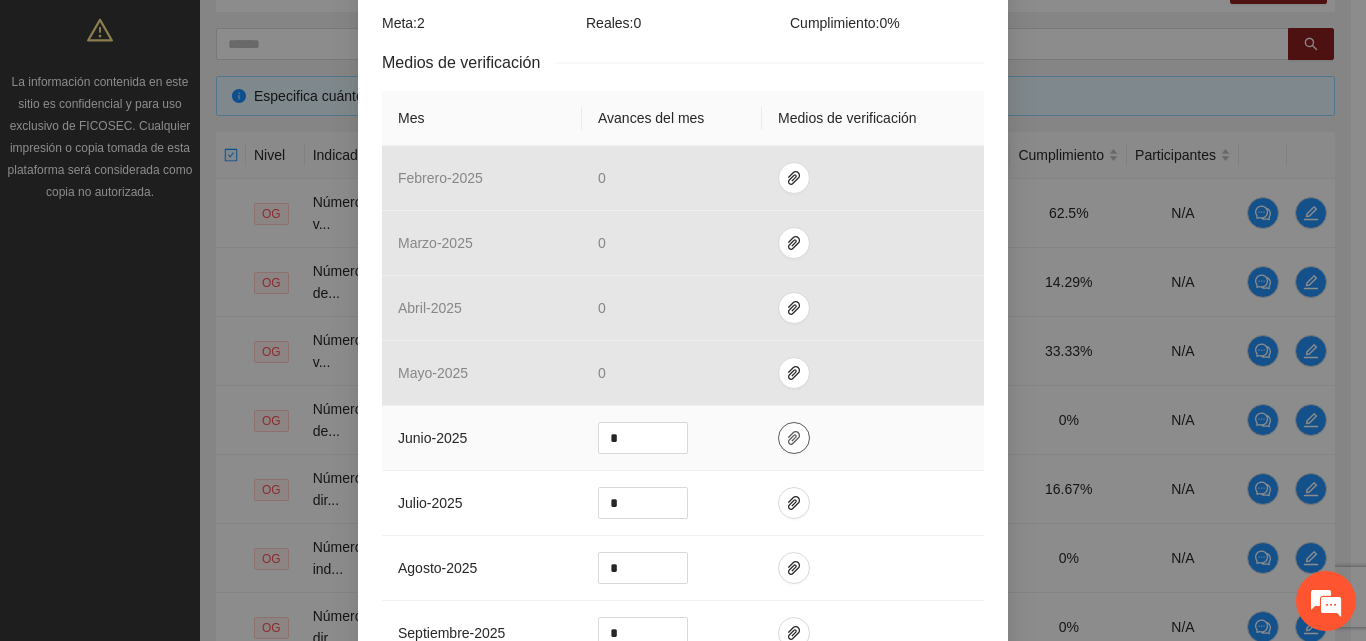 click 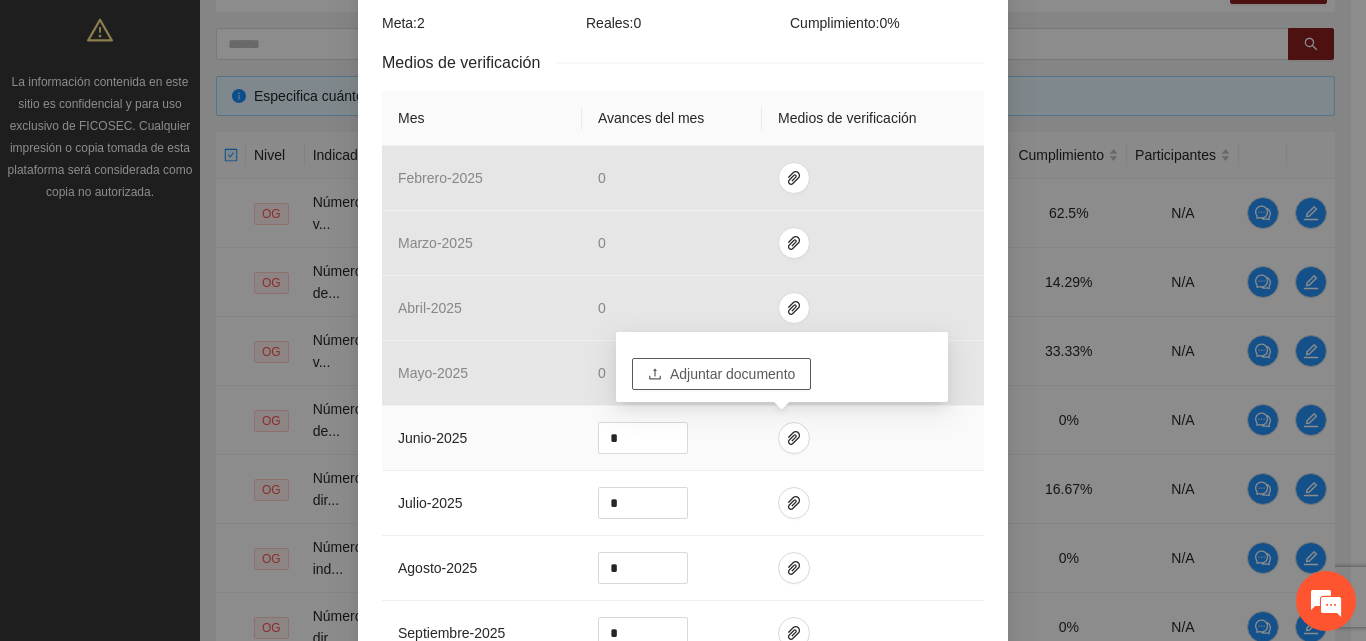 click on "Adjuntar documento" at bounding box center [732, 374] 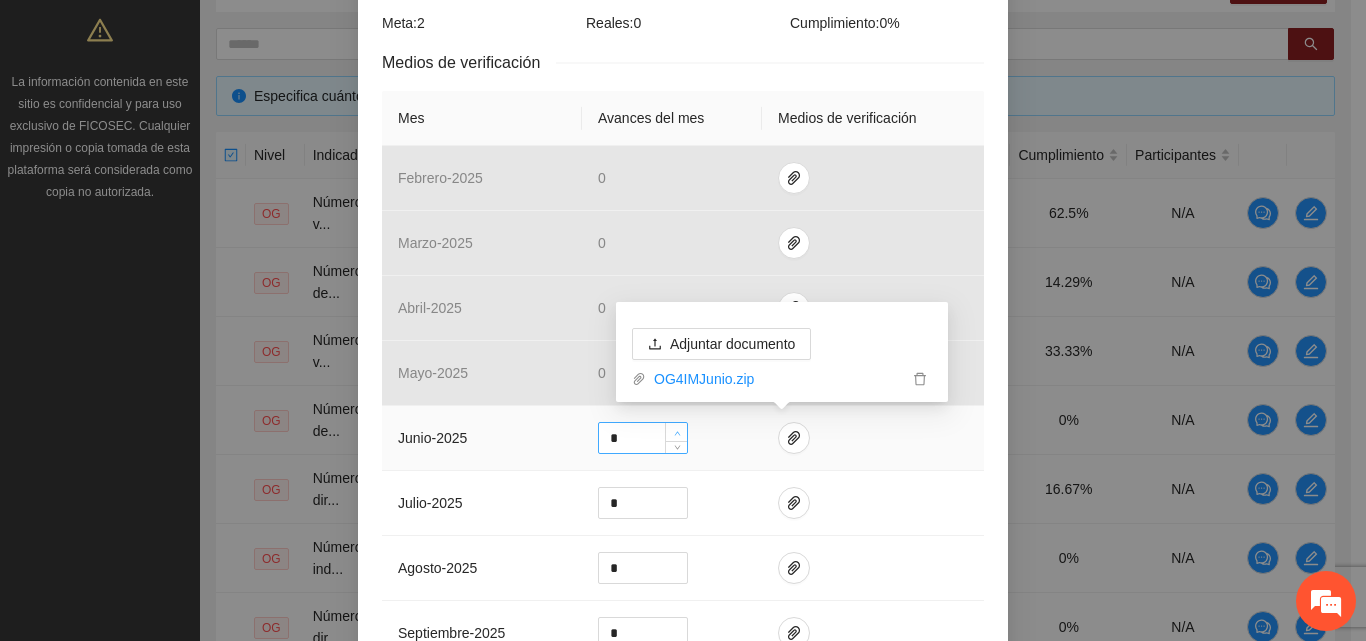 type on "*" 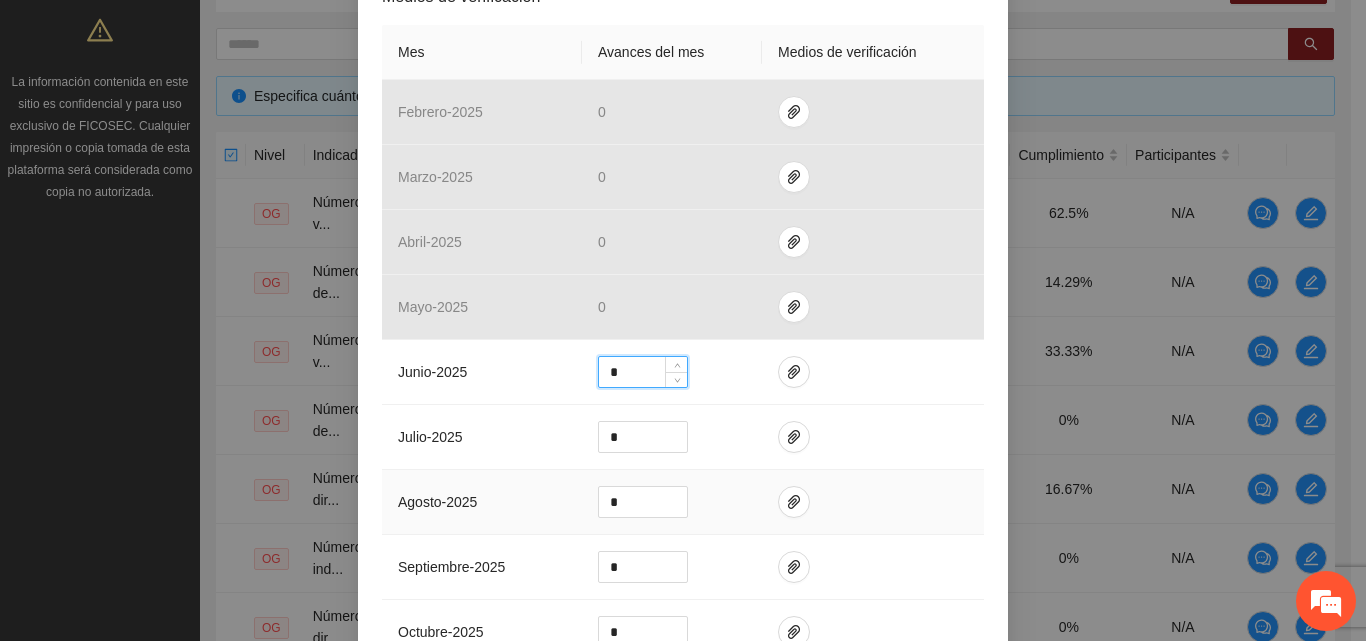 scroll, scrollTop: 878, scrollLeft: 0, axis: vertical 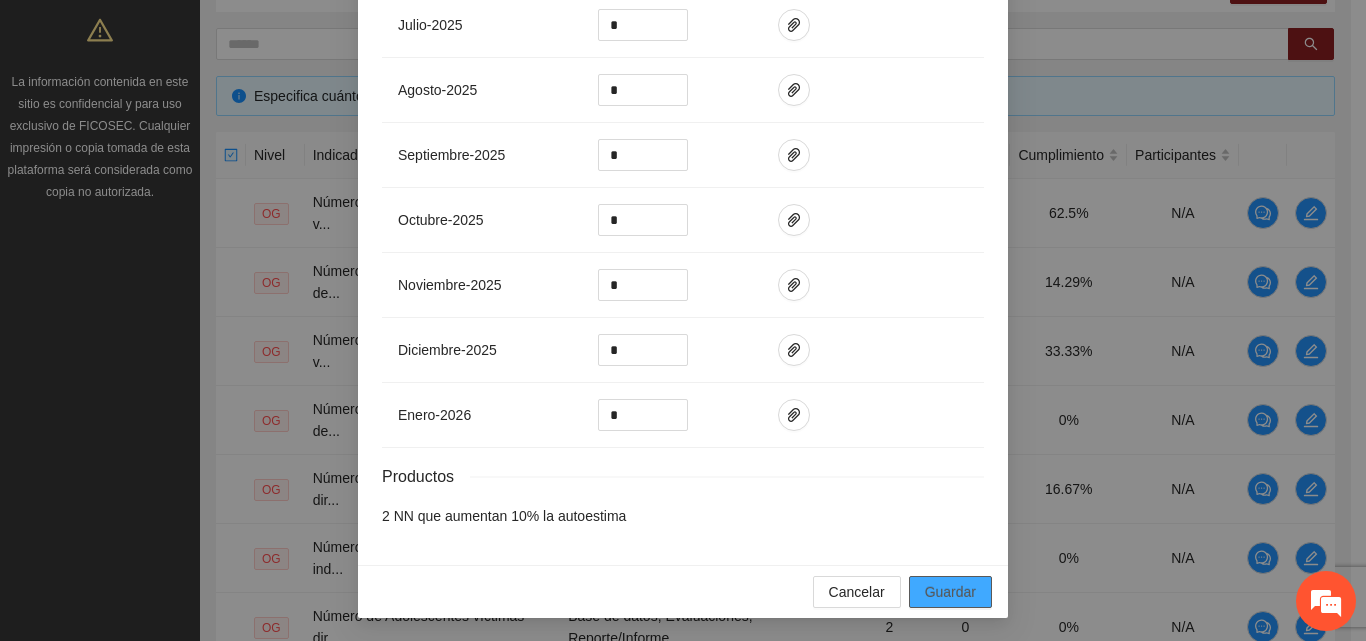 click on "Guardar" at bounding box center [950, 592] 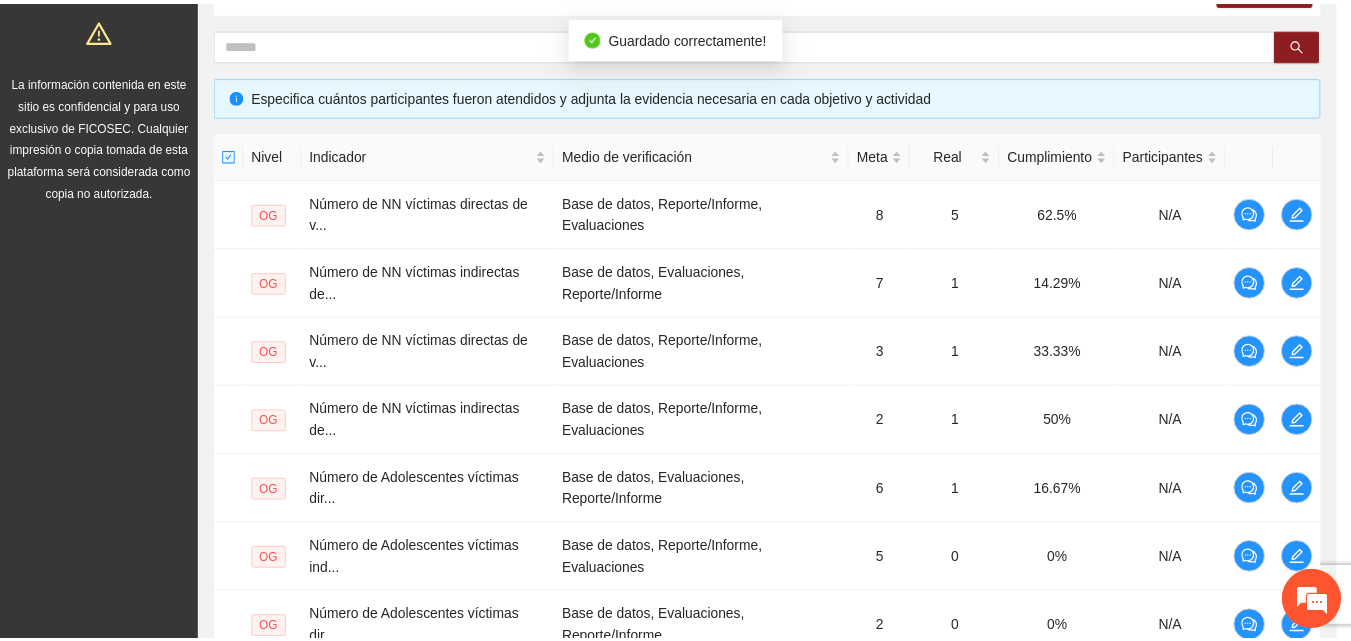 scroll, scrollTop: 778, scrollLeft: 0, axis: vertical 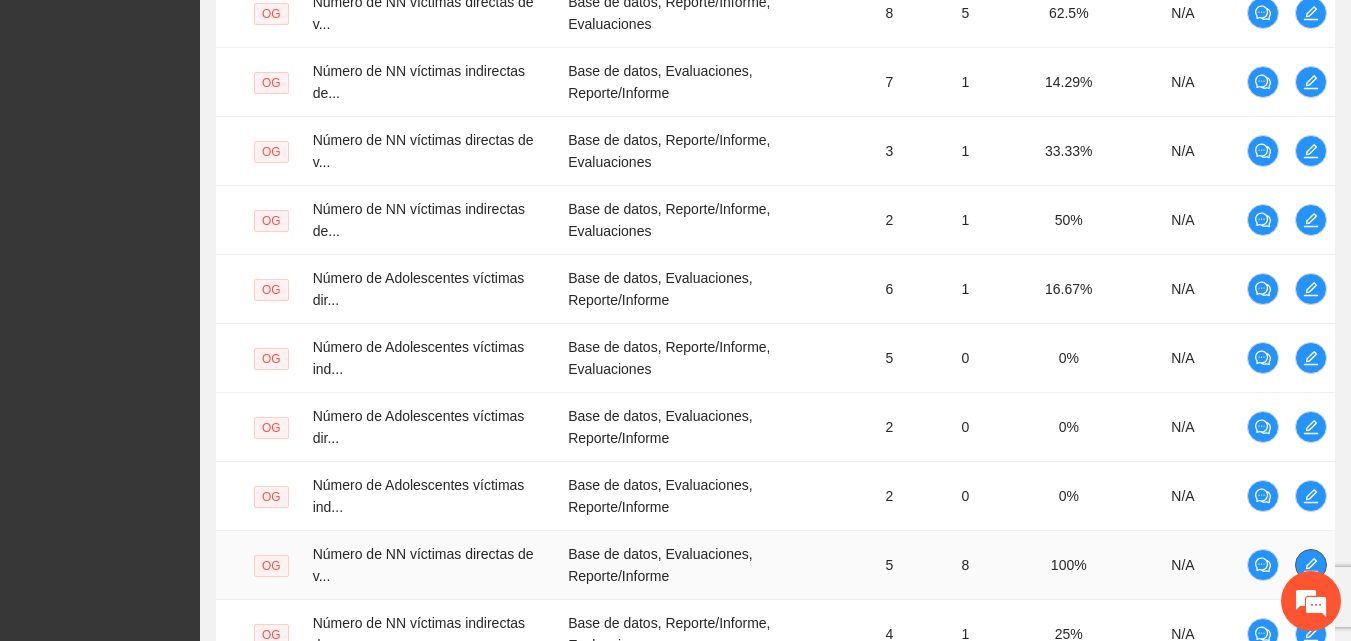 click 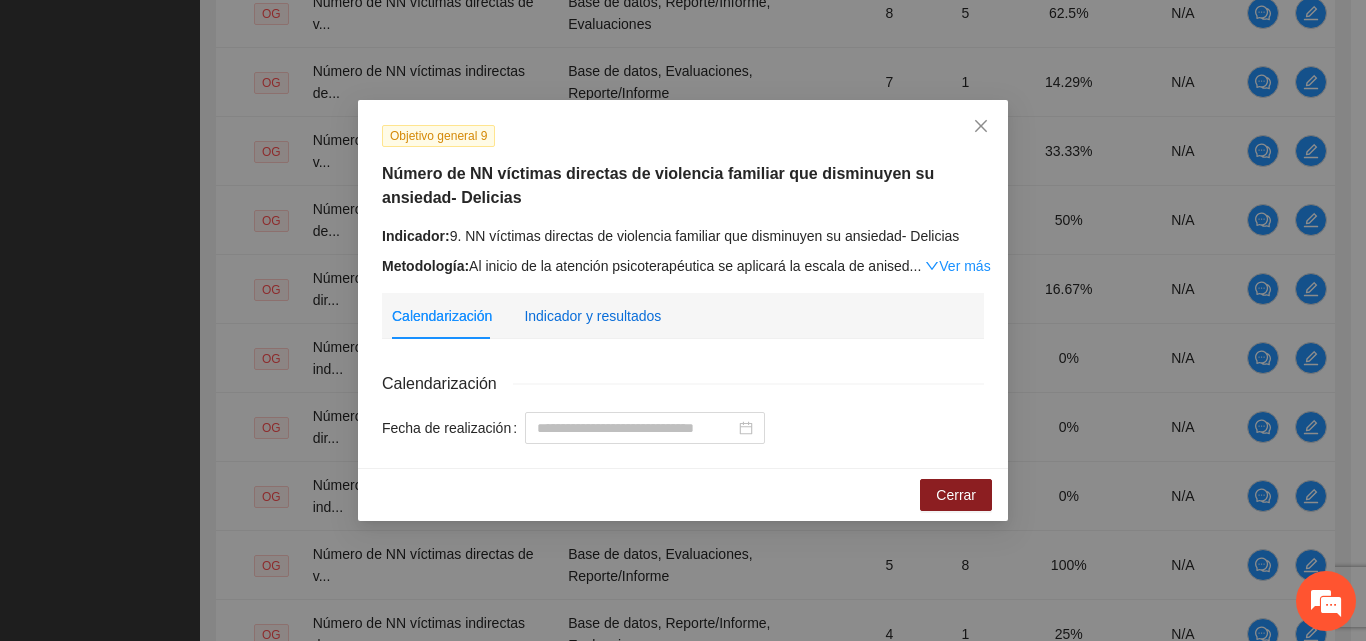 click on "Indicador y resultados" at bounding box center (592, 316) 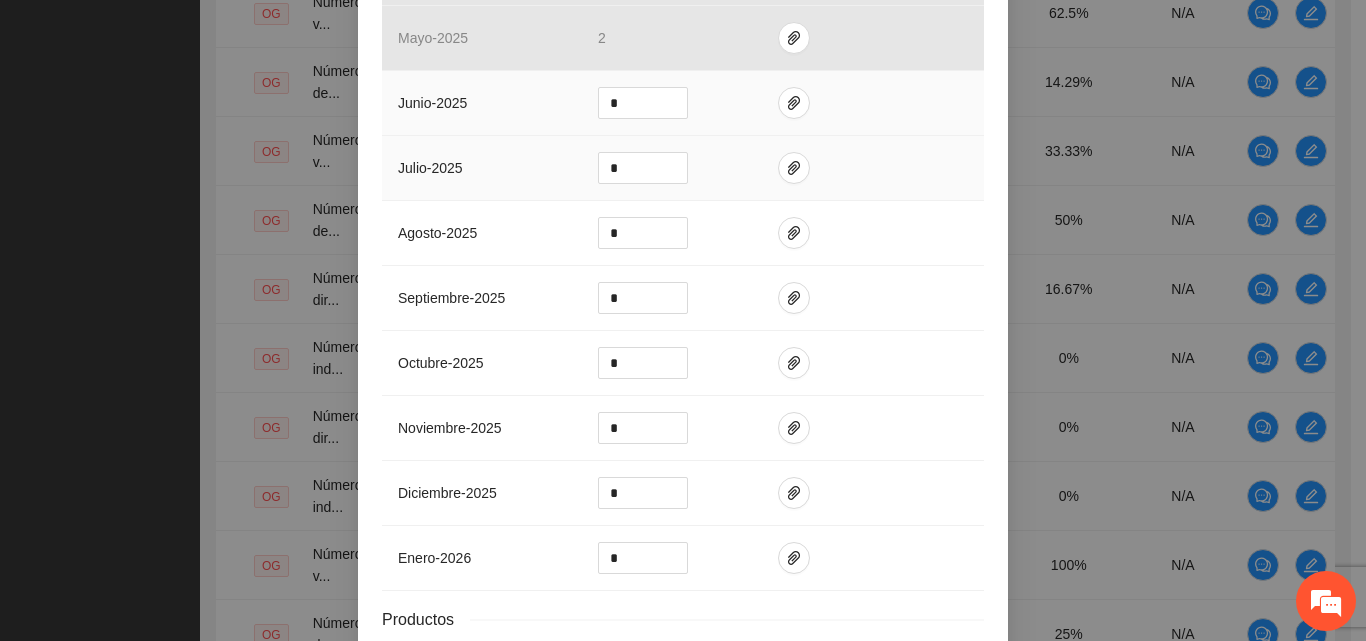 scroll, scrollTop: 700, scrollLeft: 0, axis: vertical 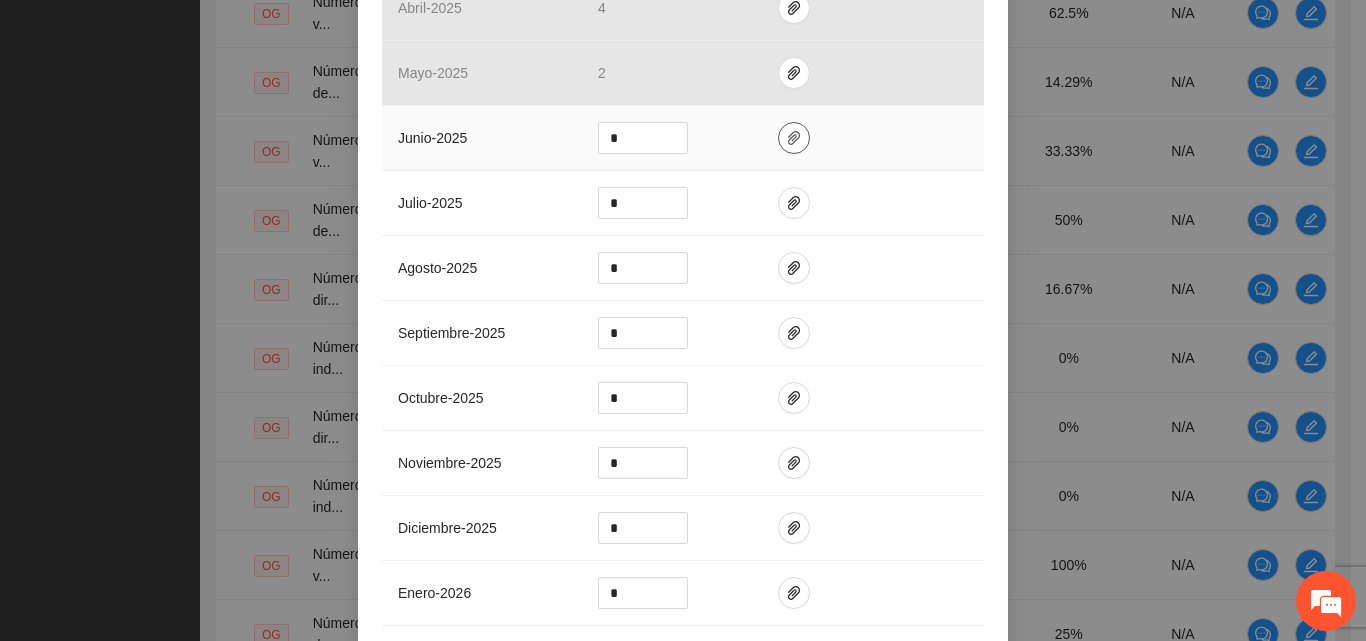 click at bounding box center [794, 138] 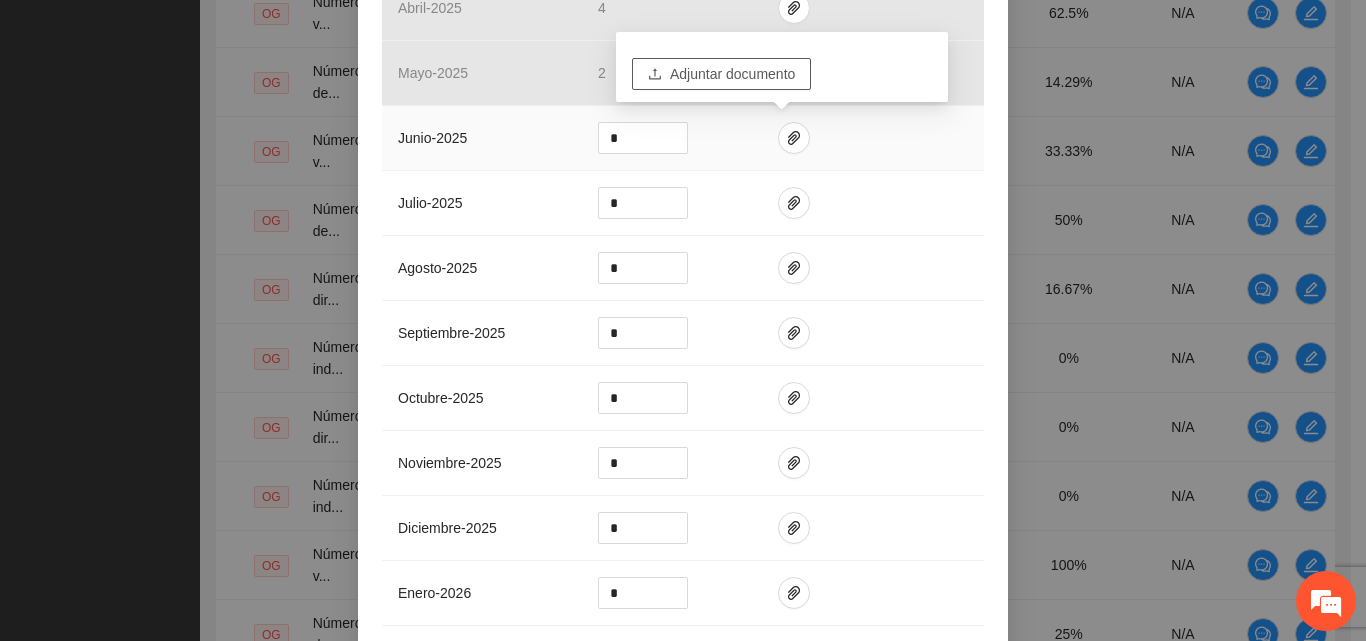 click on "Adjuntar documento" at bounding box center [732, 74] 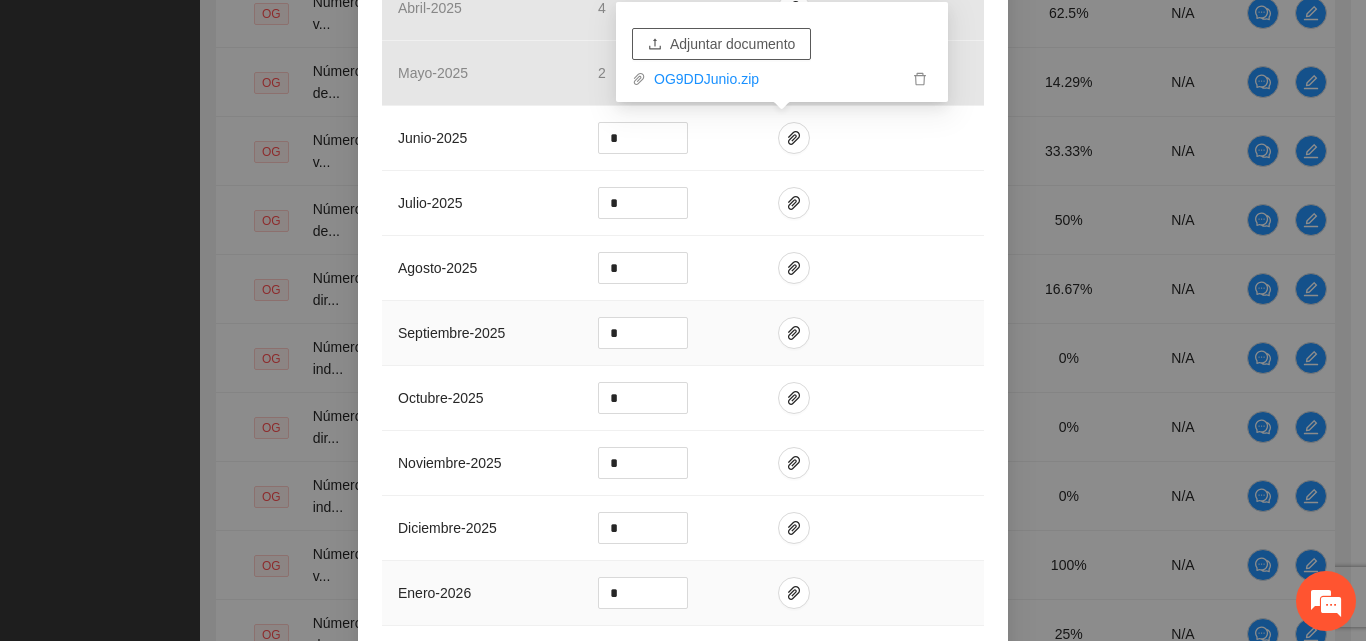 scroll, scrollTop: 878, scrollLeft: 0, axis: vertical 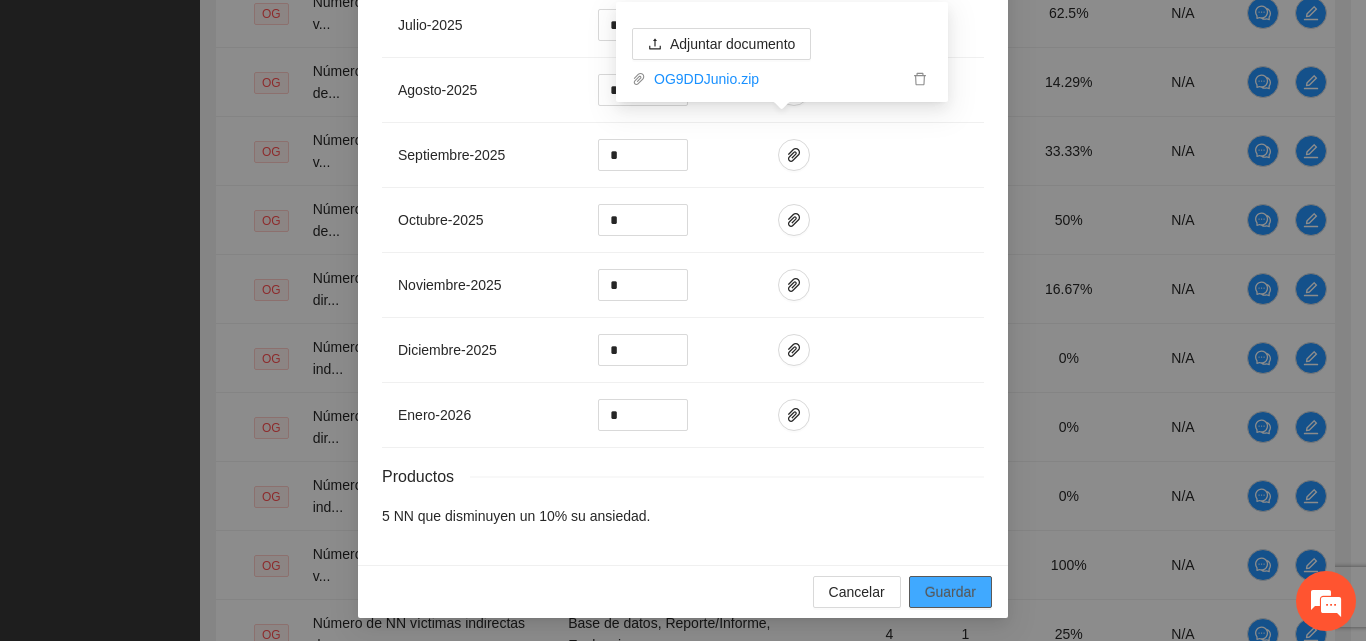 click on "Guardar" at bounding box center [950, 592] 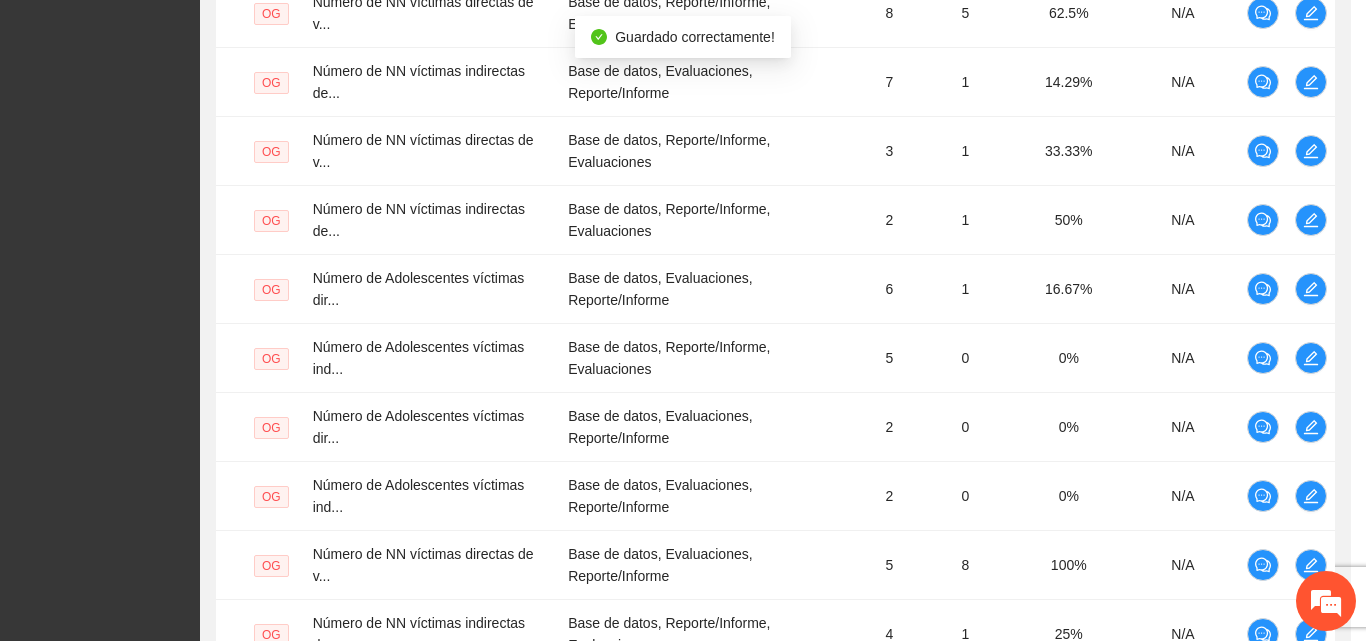 scroll, scrollTop: 778, scrollLeft: 0, axis: vertical 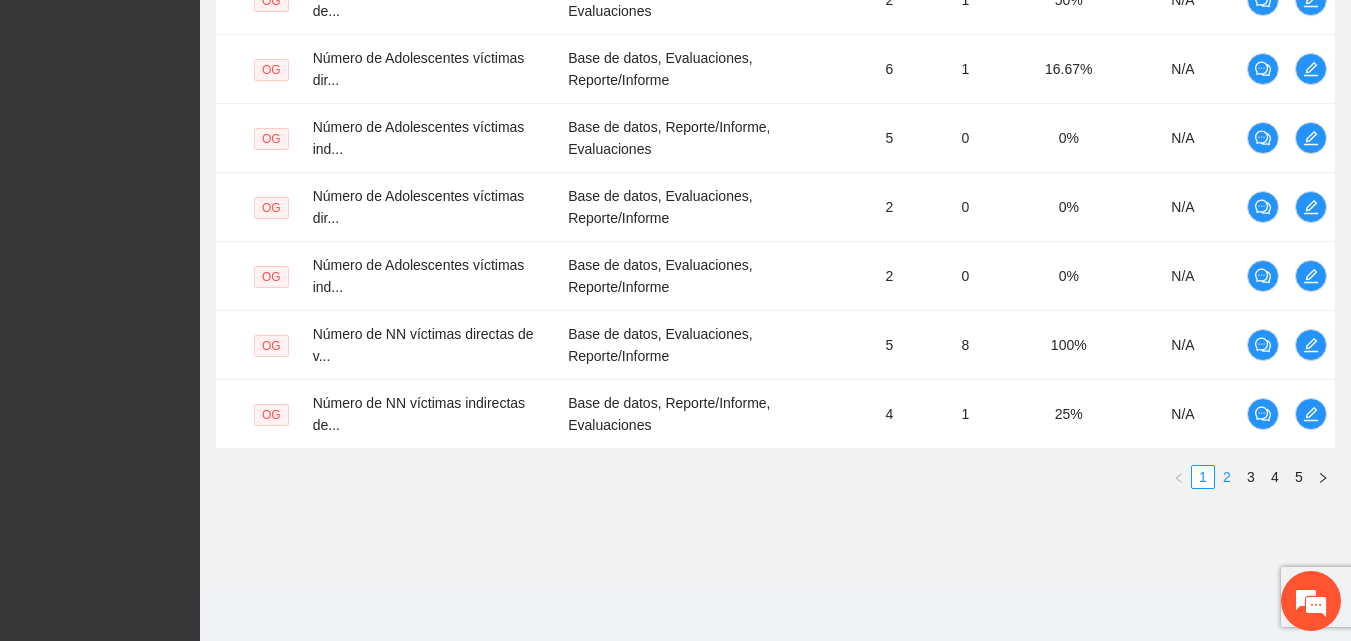 click on "2" at bounding box center [1227, 477] 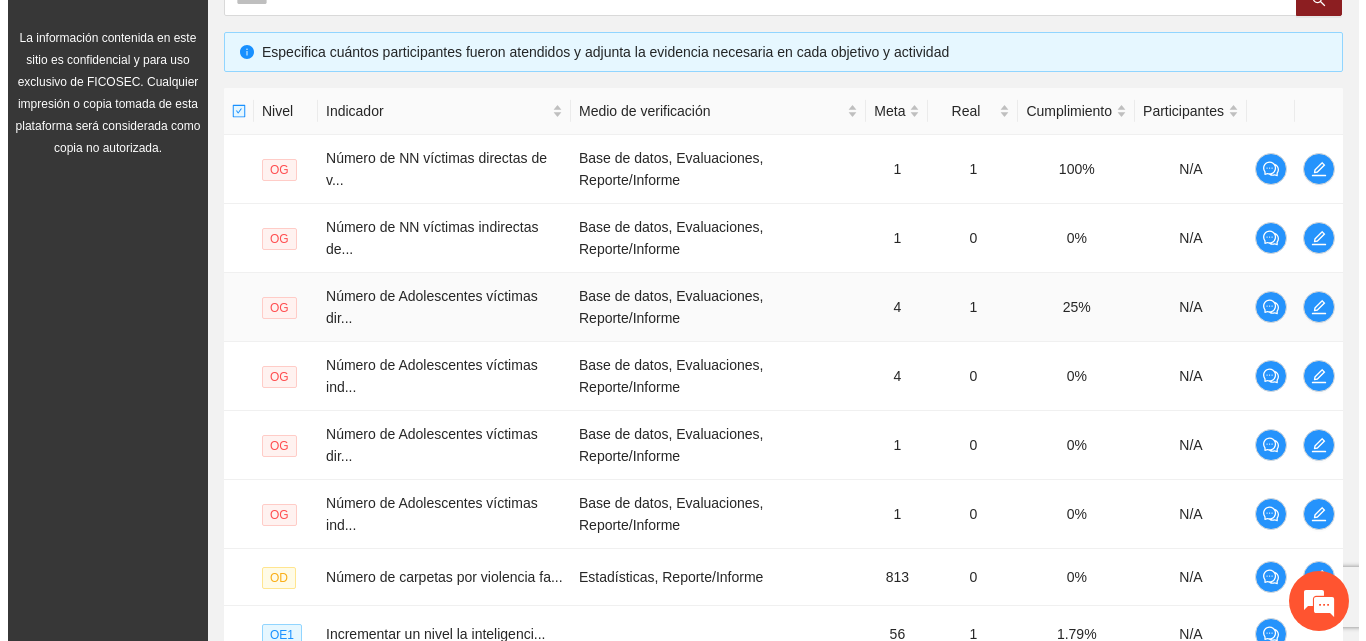 scroll, scrollTop: 364, scrollLeft: 0, axis: vertical 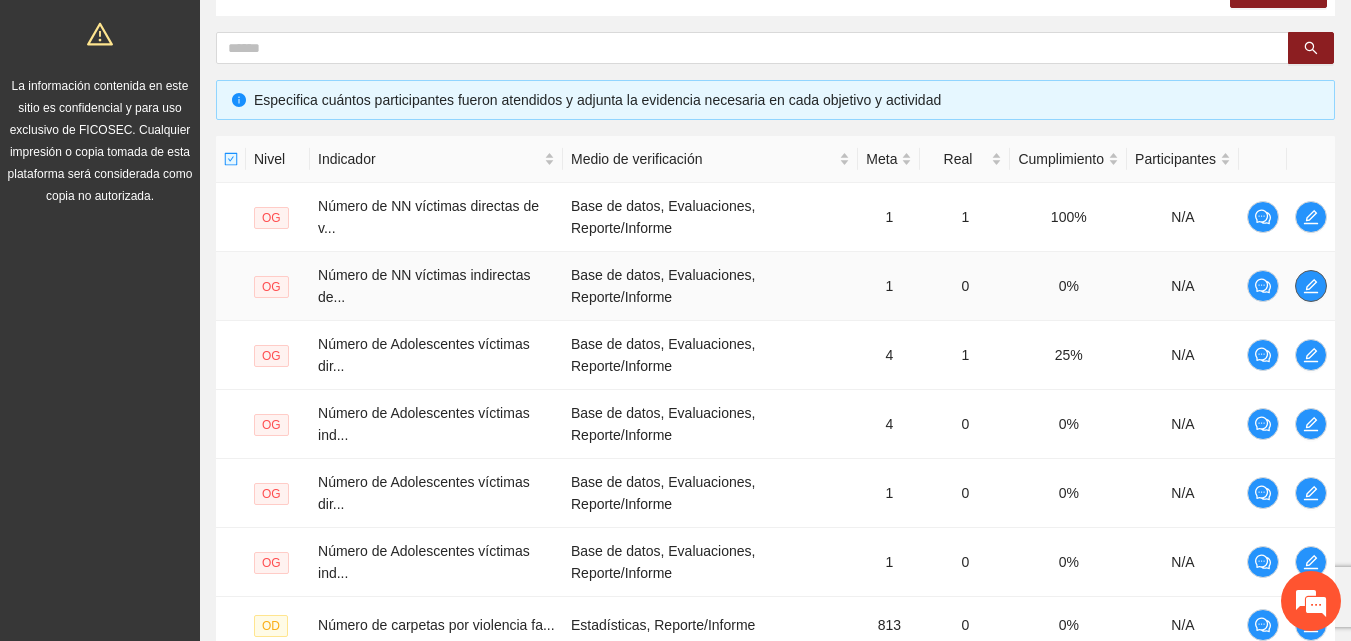 click 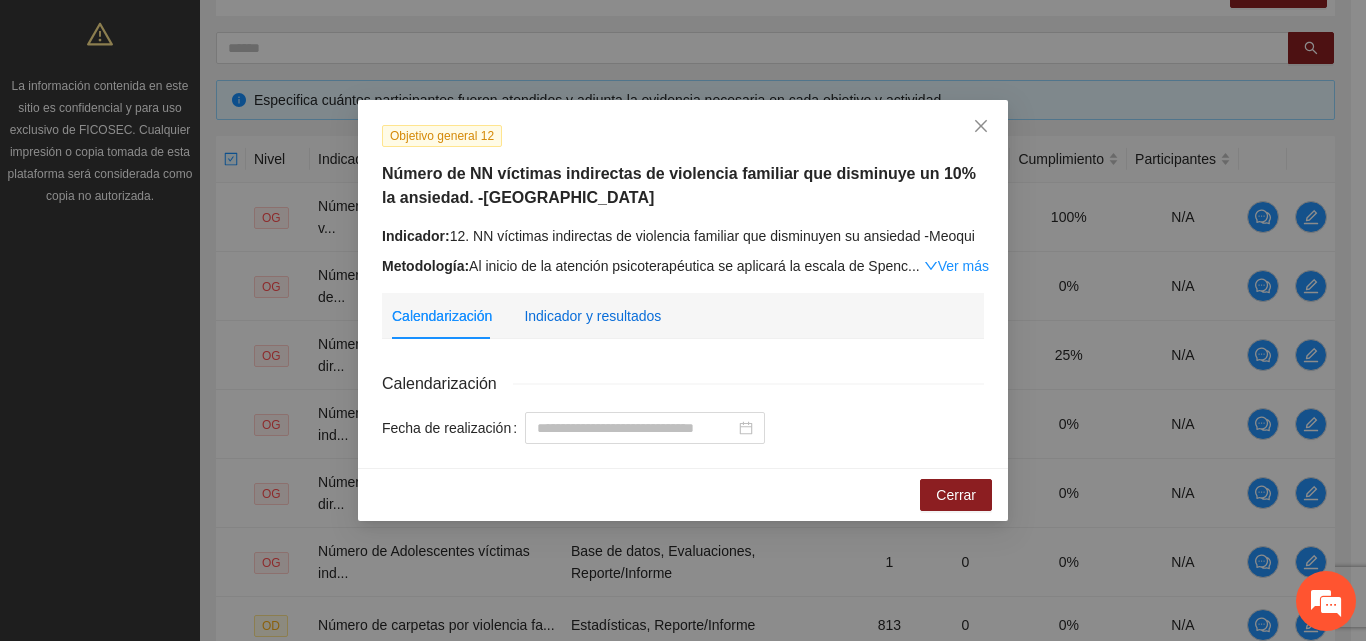 click on "Indicador y resultados" at bounding box center (592, 316) 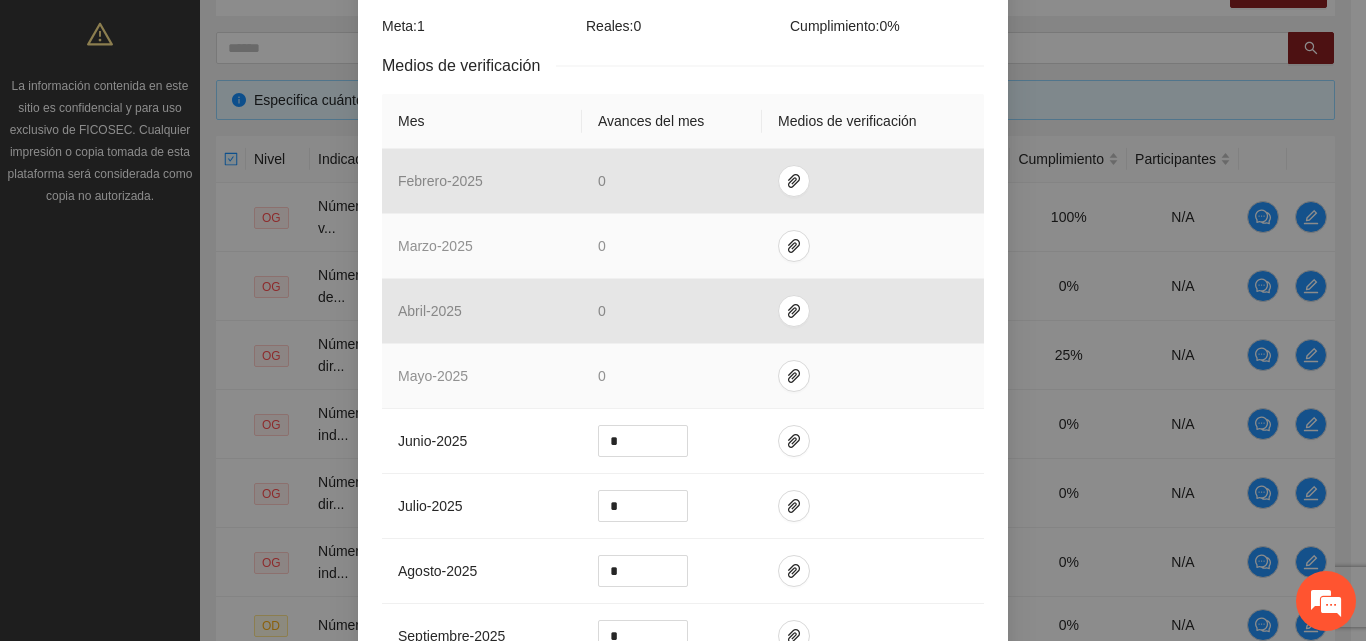 scroll, scrollTop: 400, scrollLeft: 0, axis: vertical 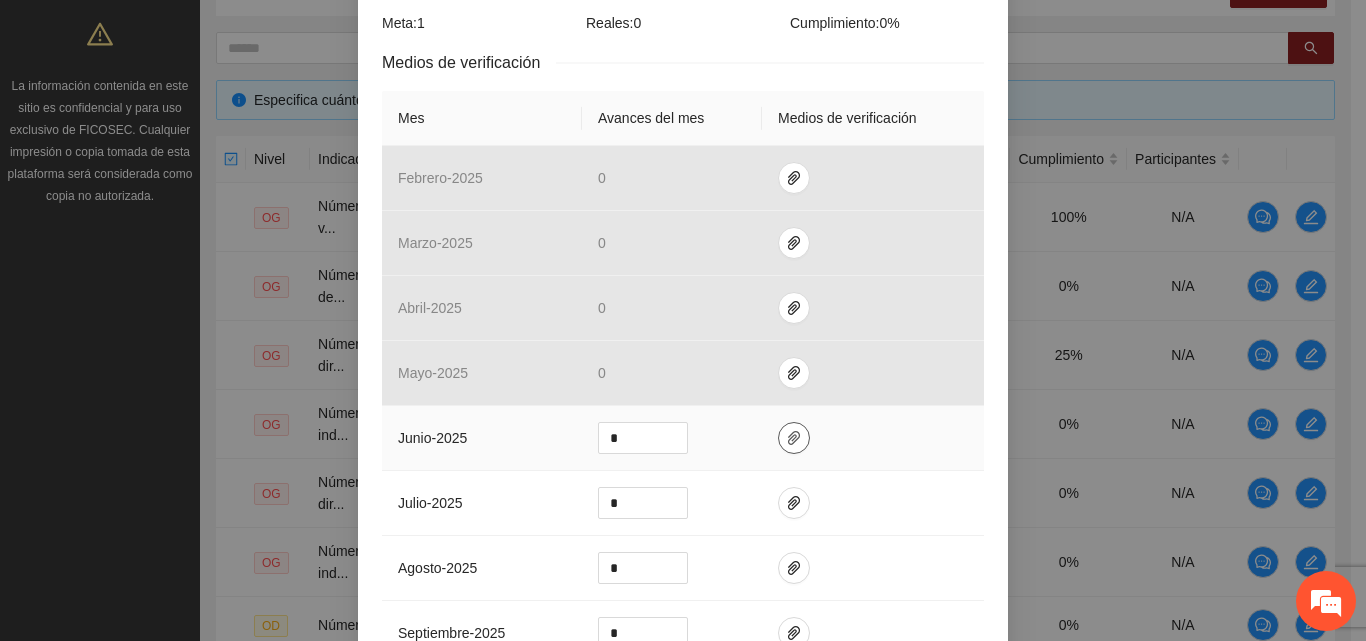 click 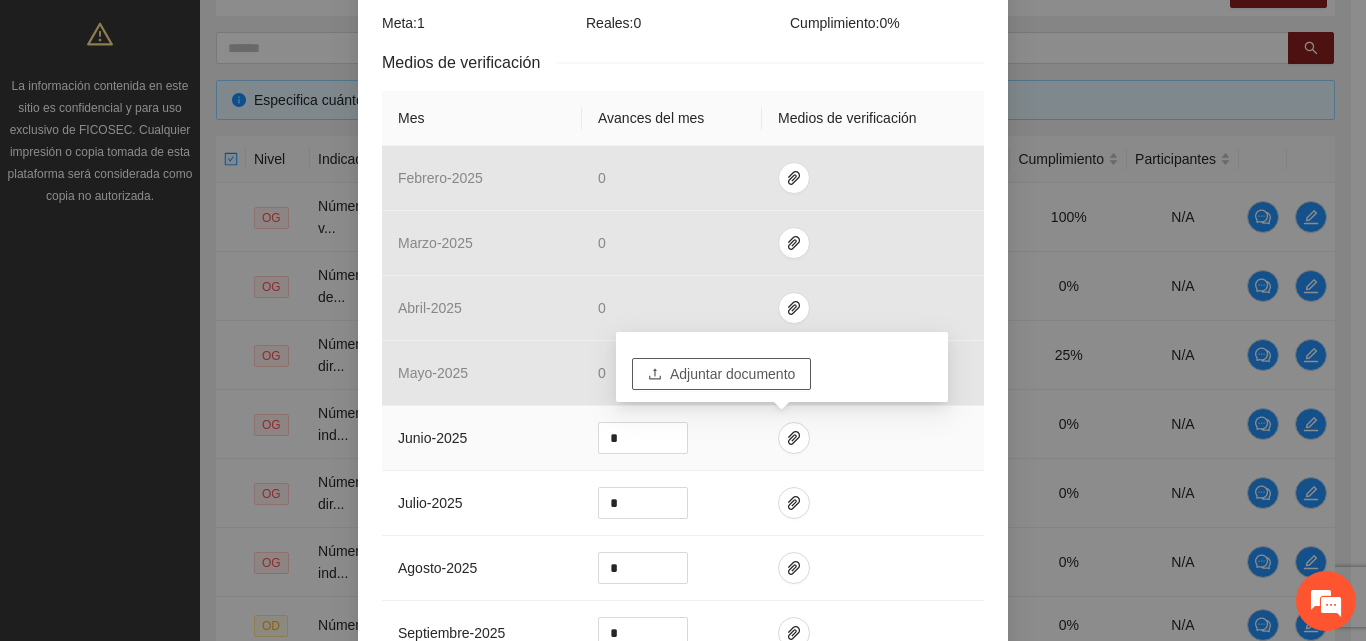 click on "Adjuntar documento" at bounding box center [732, 374] 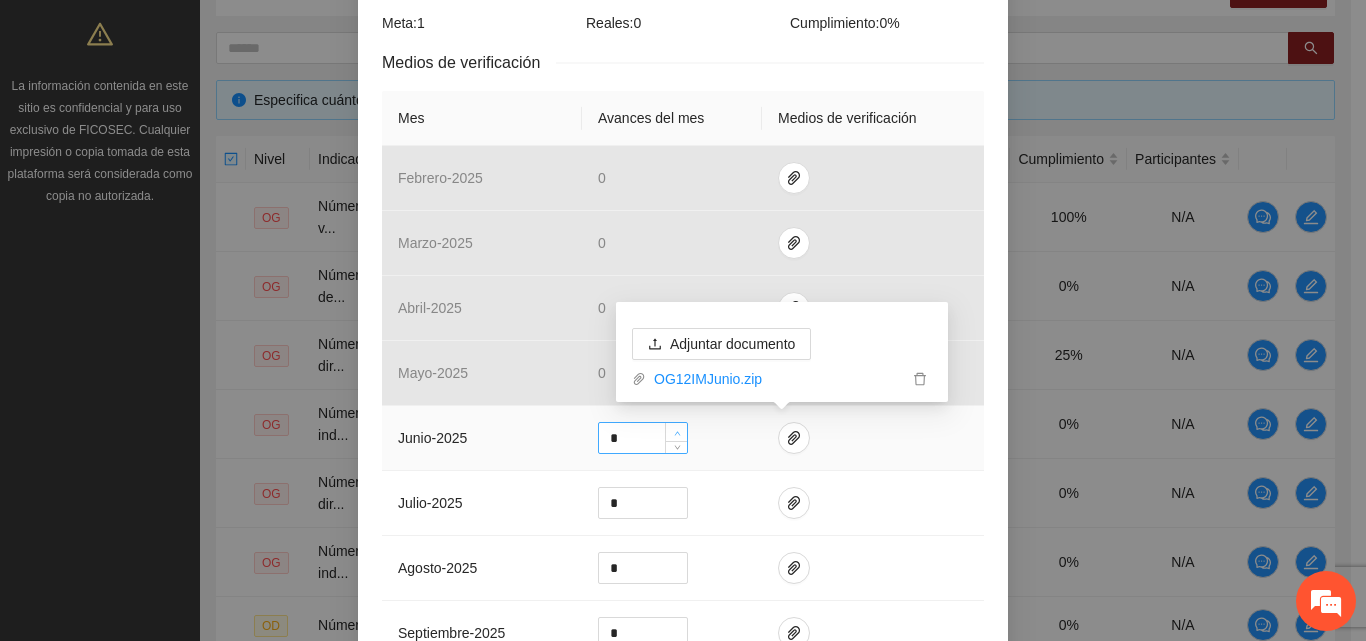 type on "*" 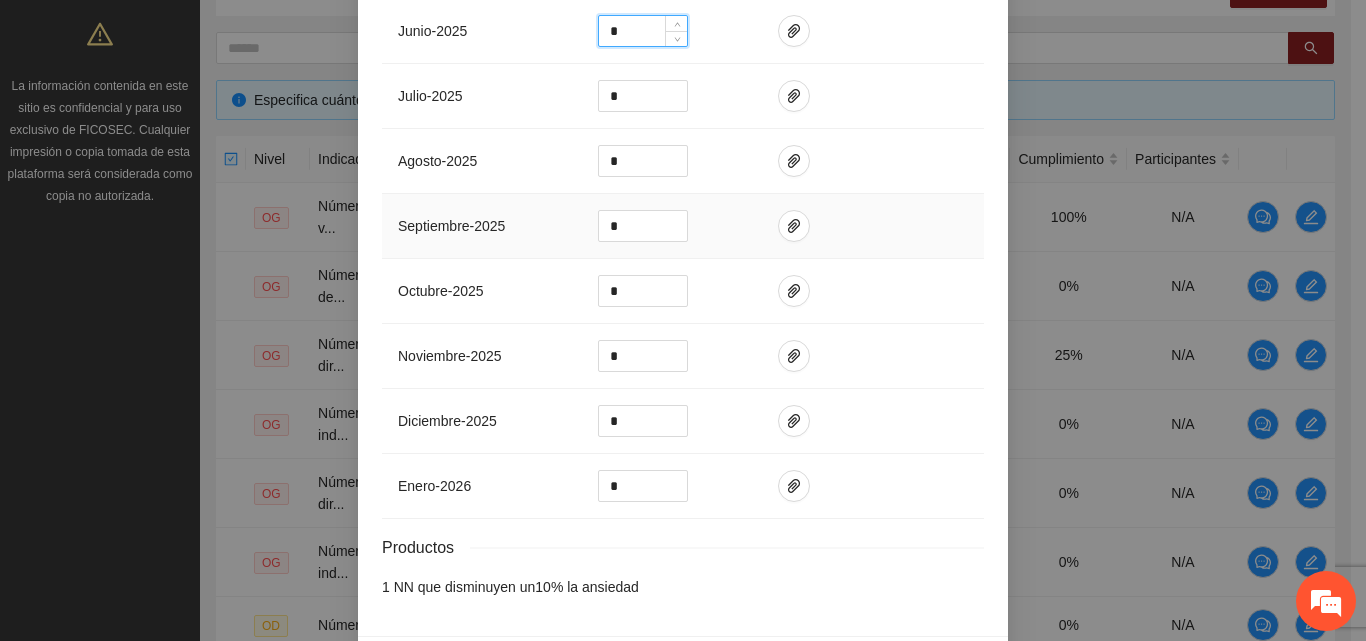 scroll, scrollTop: 878, scrollLeft: 0, axis: vertical 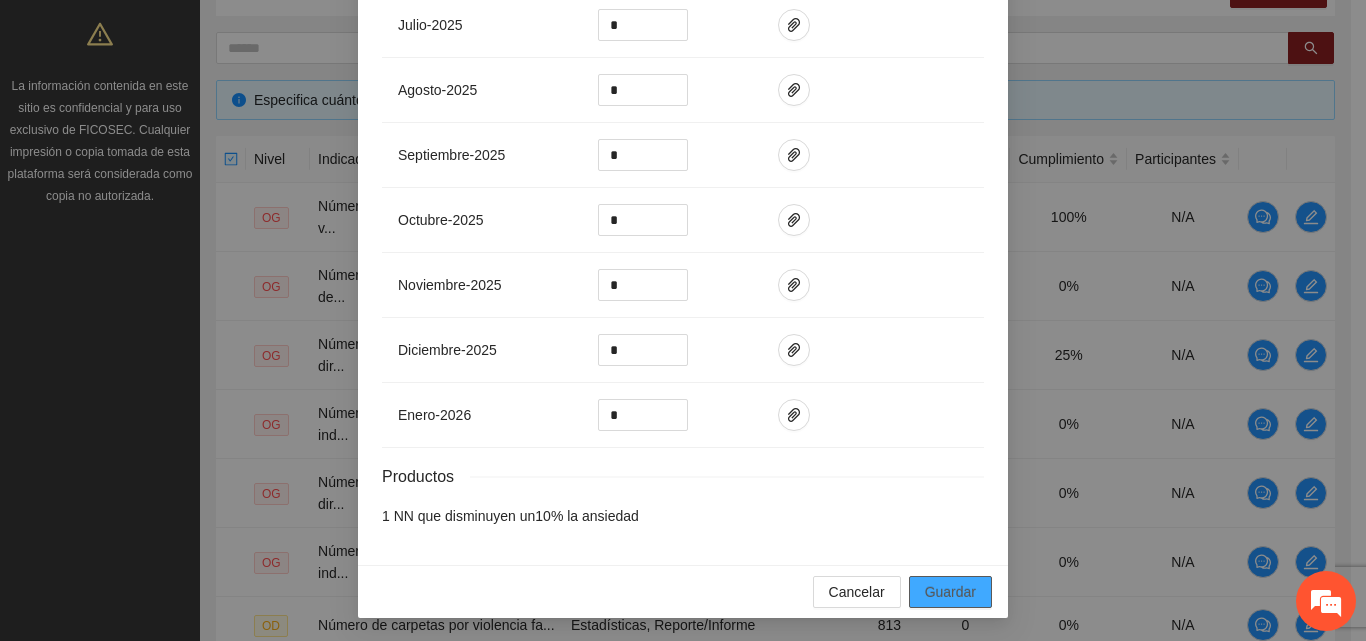 click on "Guardar" at bounding box center [950, 592] 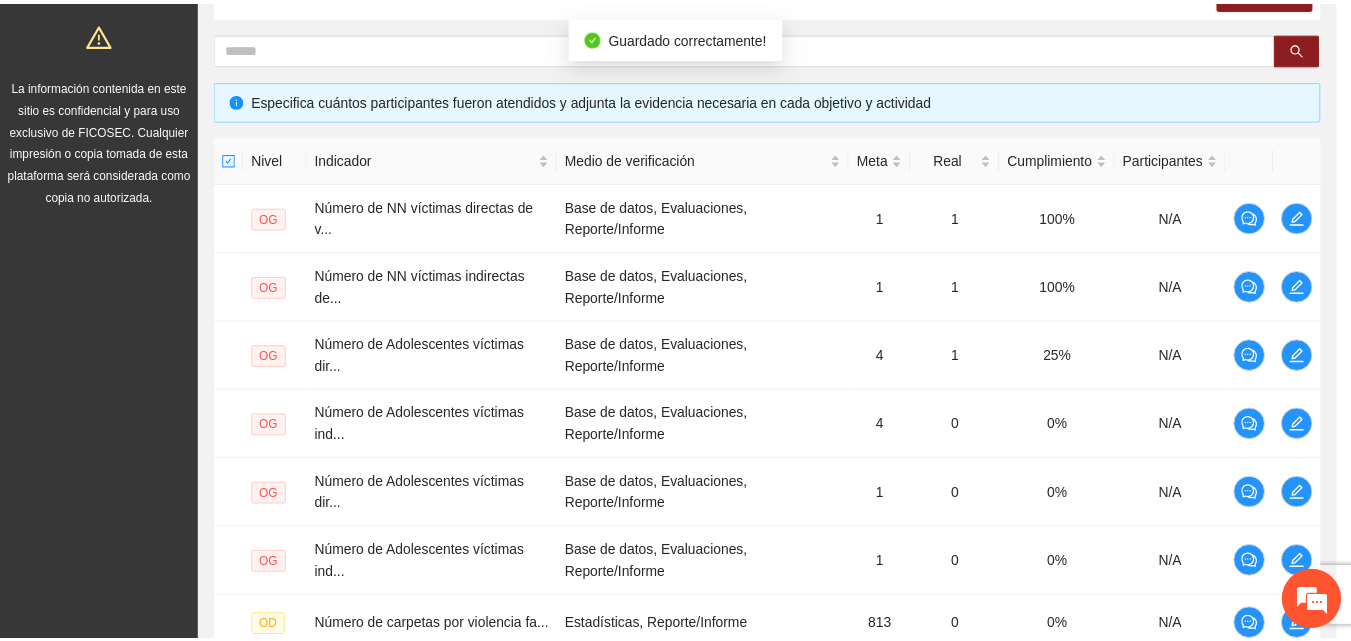 scroll, scrollTop: 778, scrollLeft: 0, axis: vertical 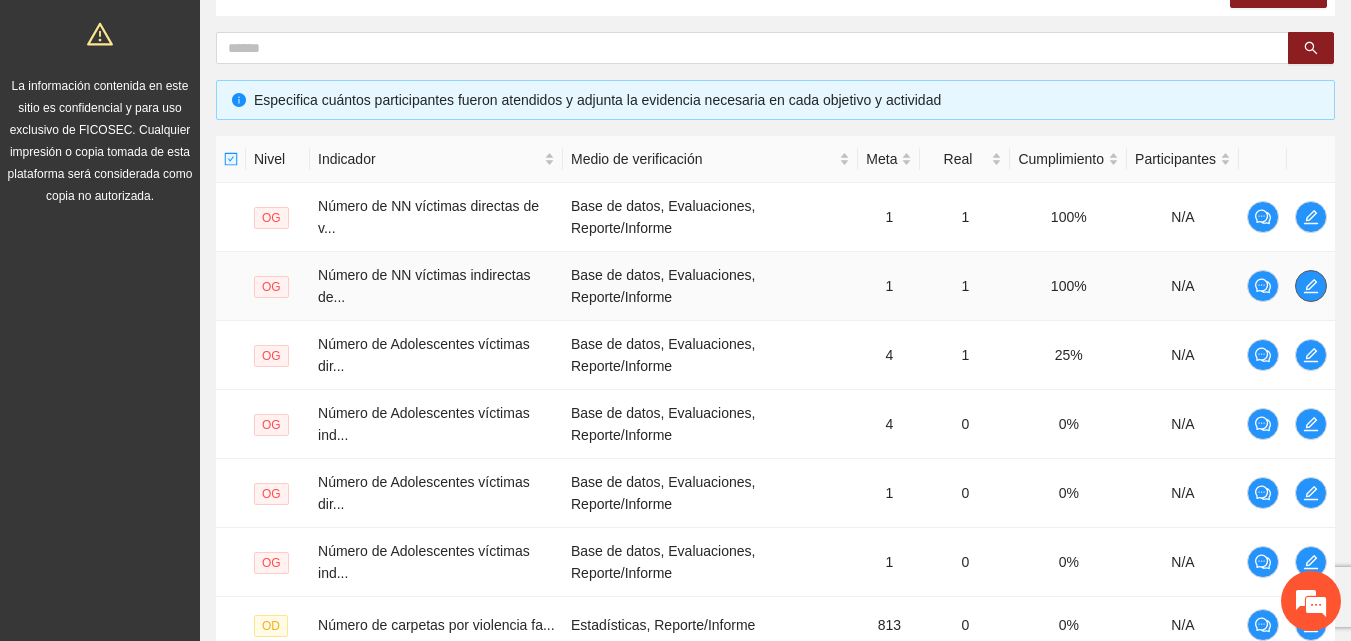 click 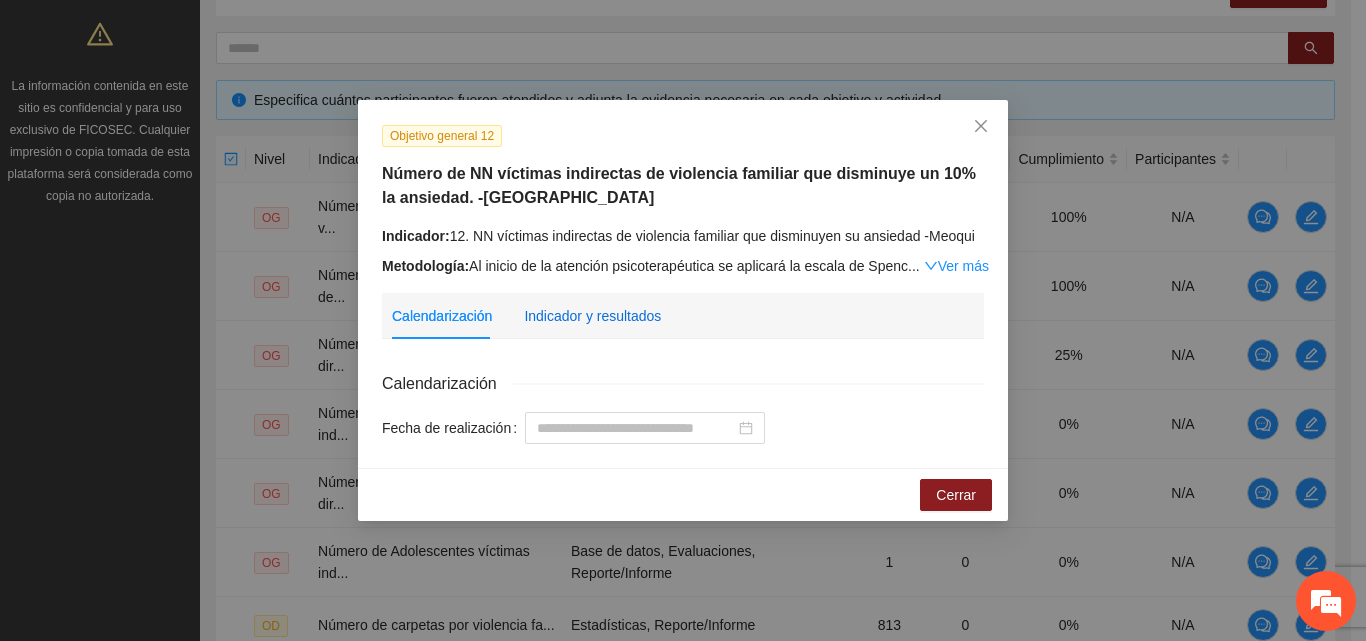 click on "Indicador y resultados" at bounding box center [592, 316] 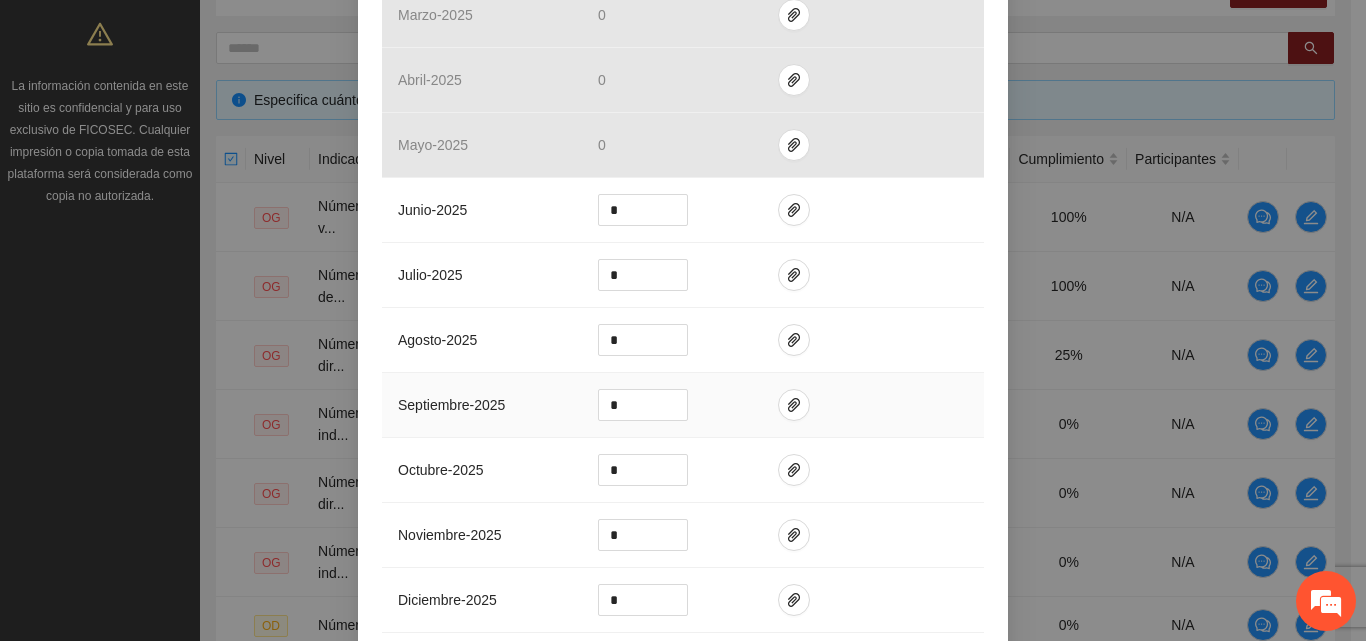 scroll, scrollTop: 700, scrollLeft: 0, axis: vertical 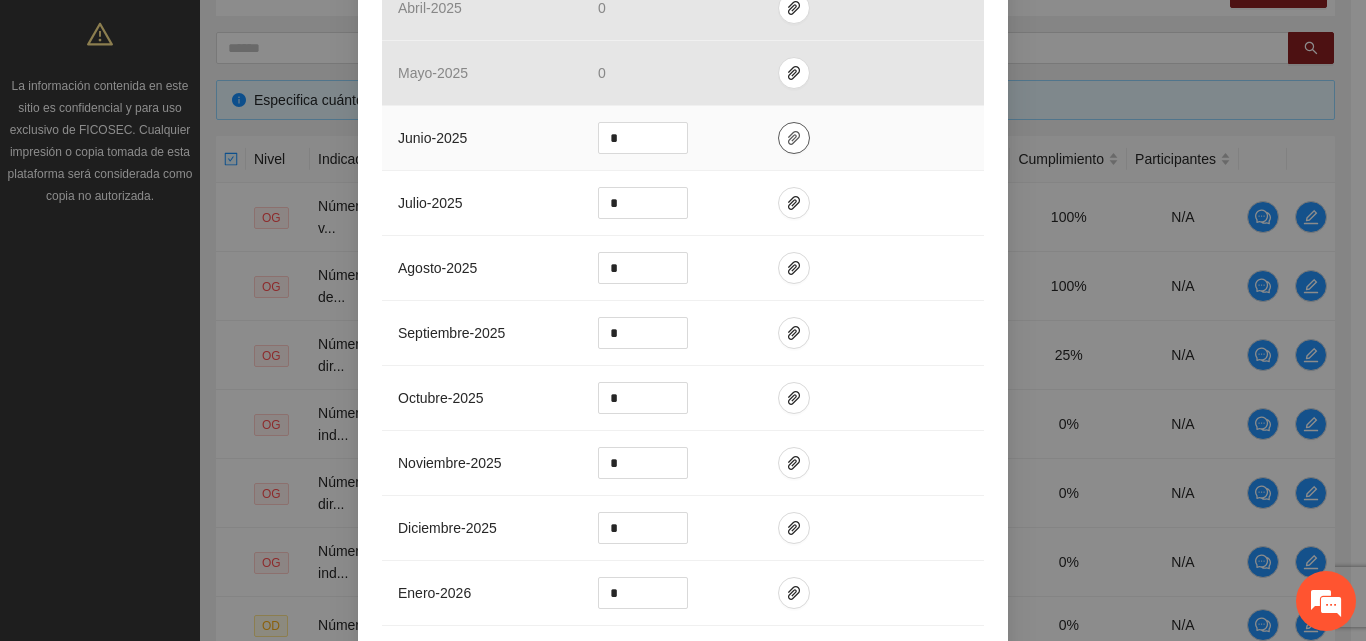 click 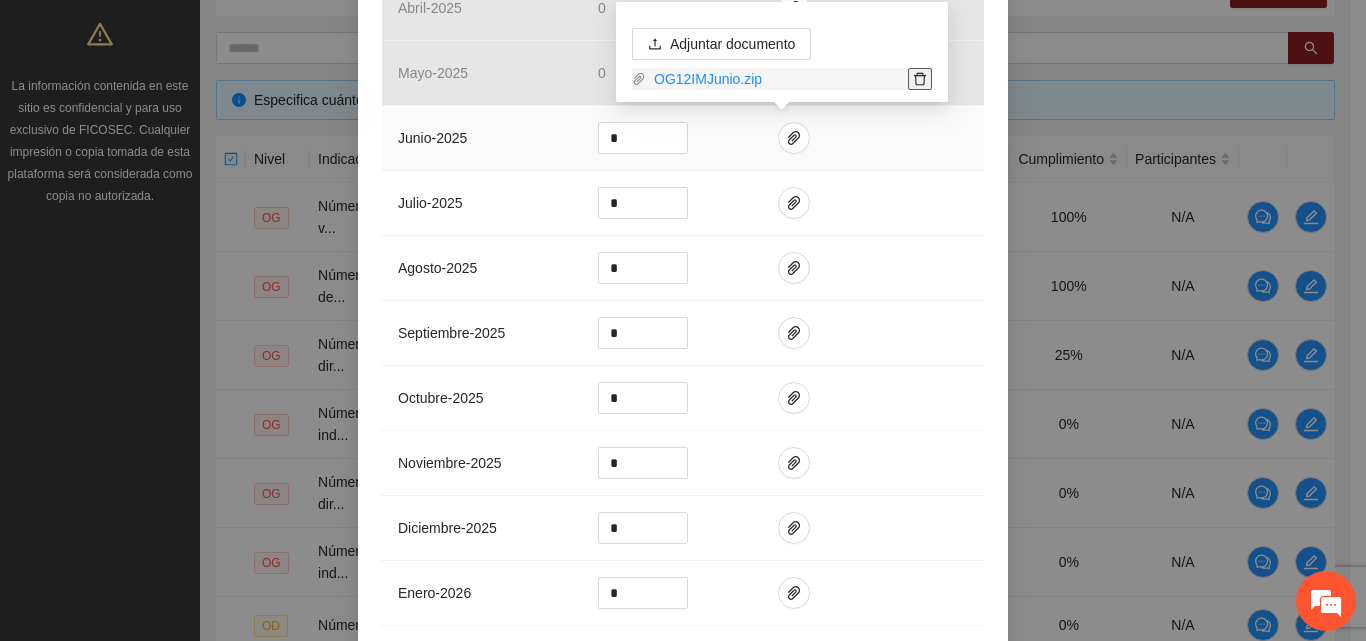 click 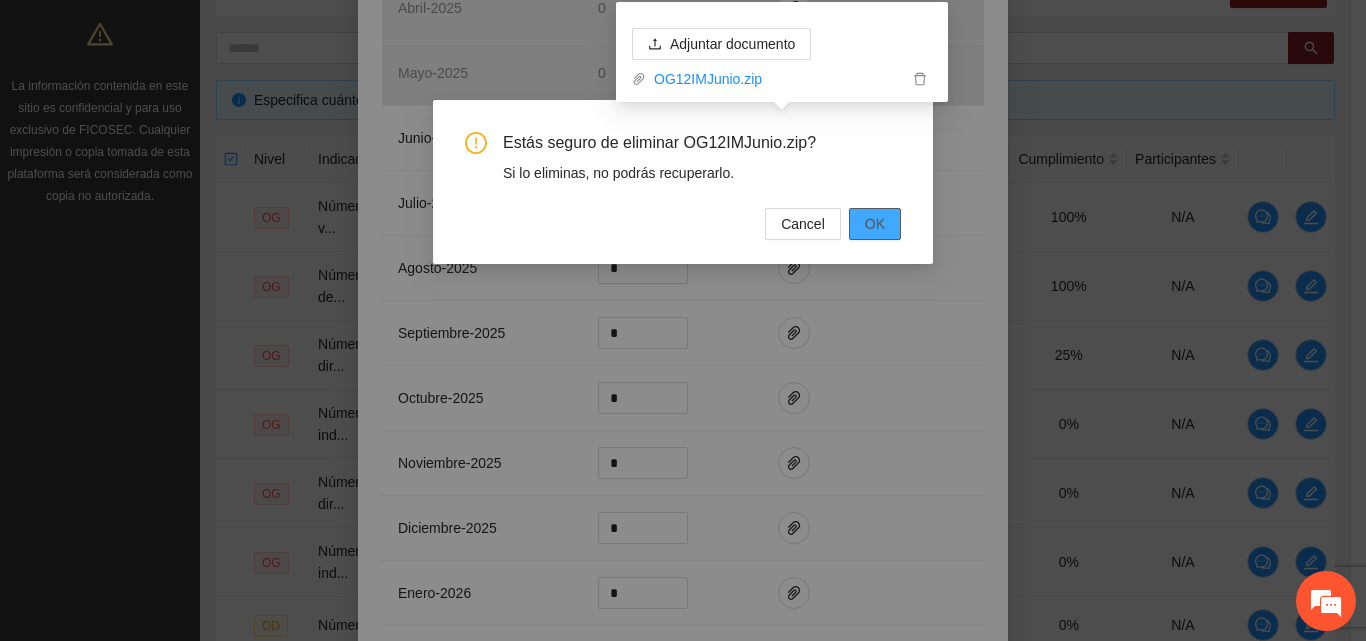 click on "OK" at bounding box center (875, 224) 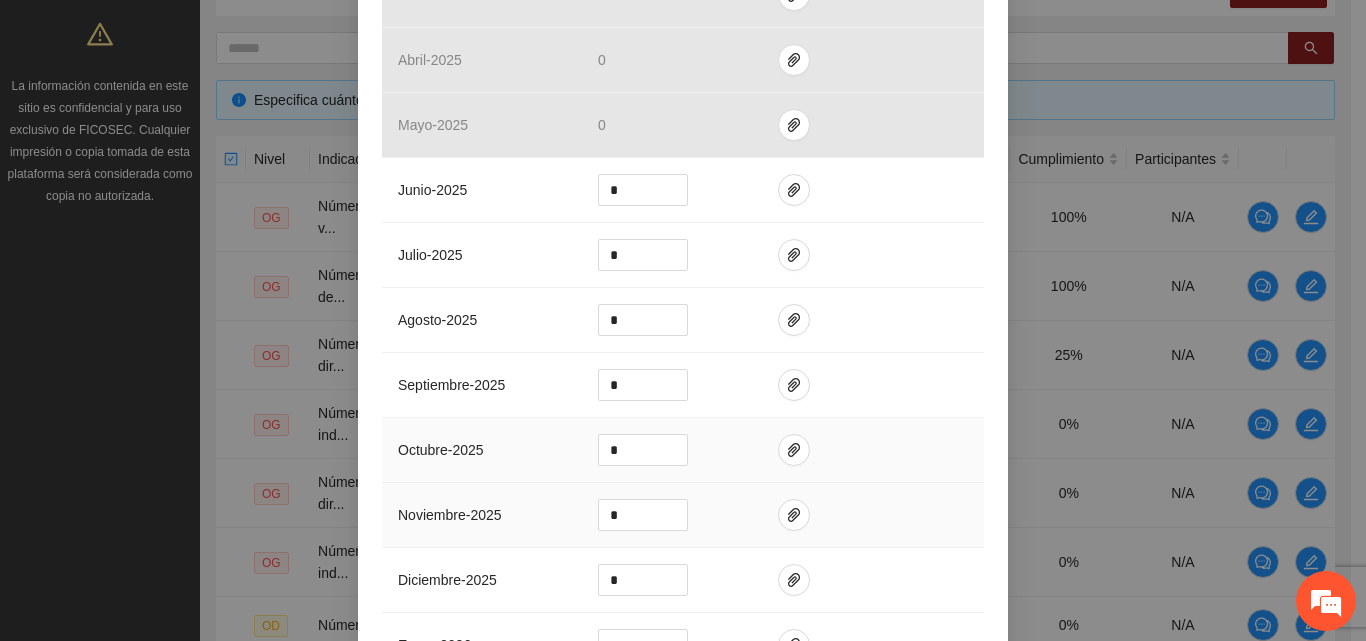 scroll, scrollTop: 700, scrollLeft: 0, axis: vertical 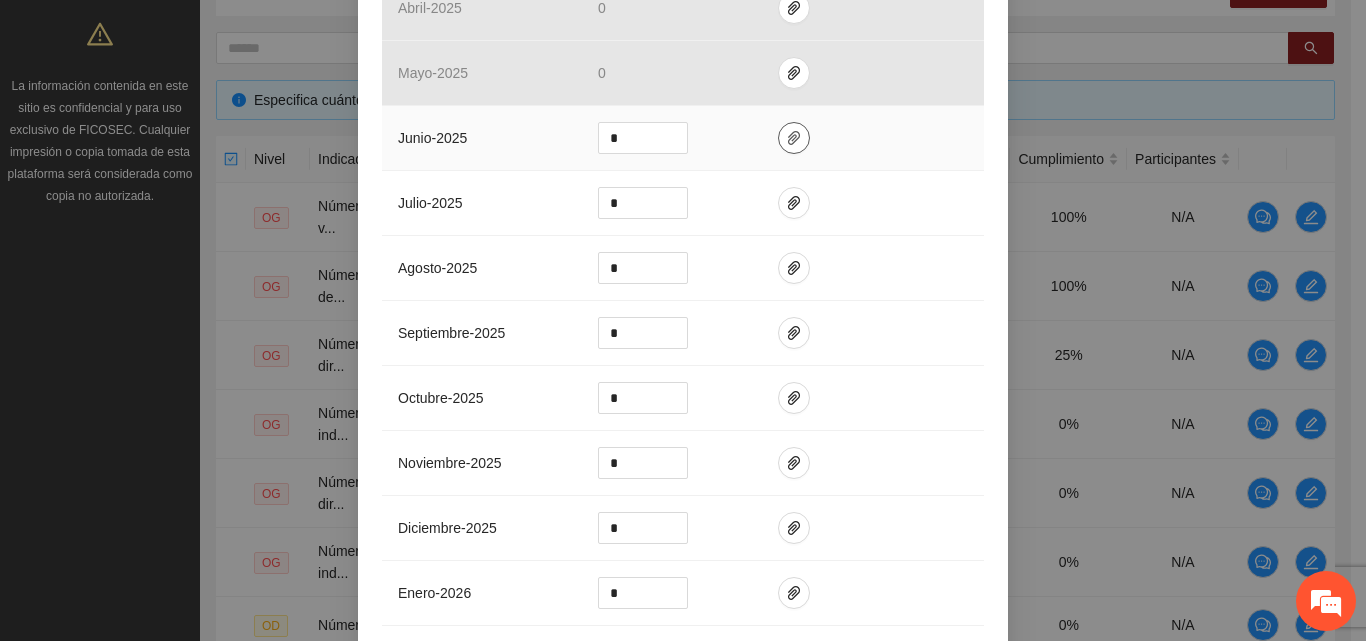 click at bounding box center (794, 138) 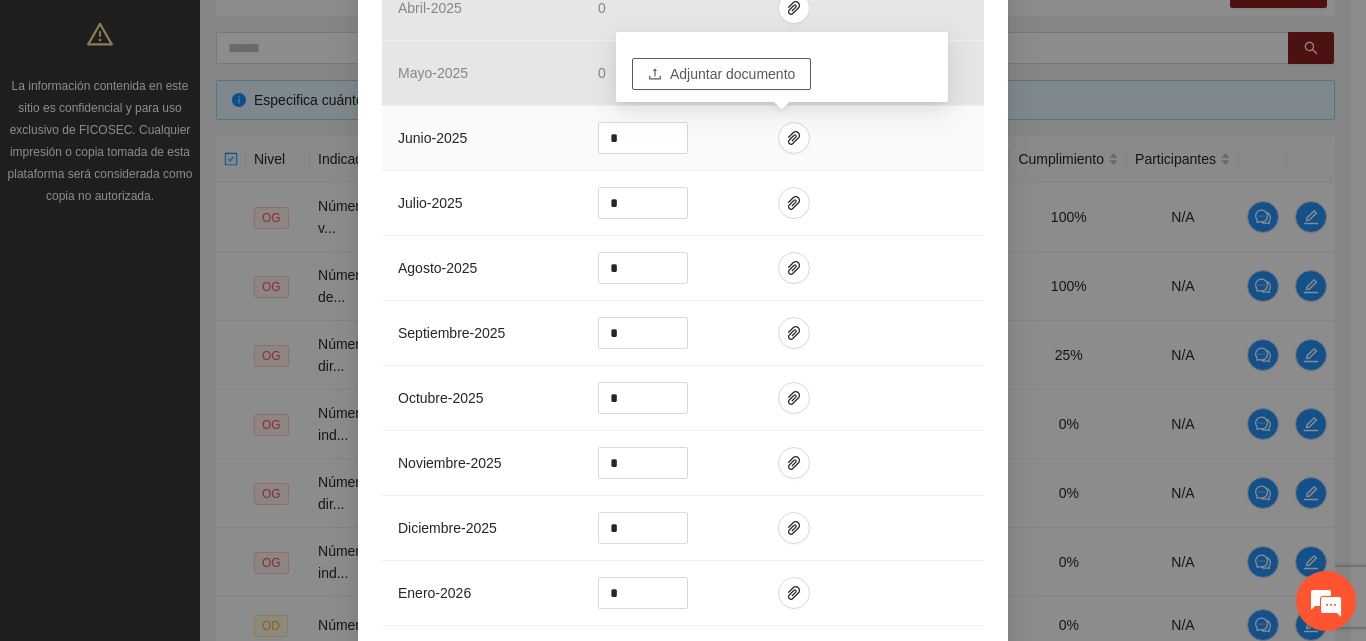 click on "Adjuntar documento" at bounding box center [732, 74] 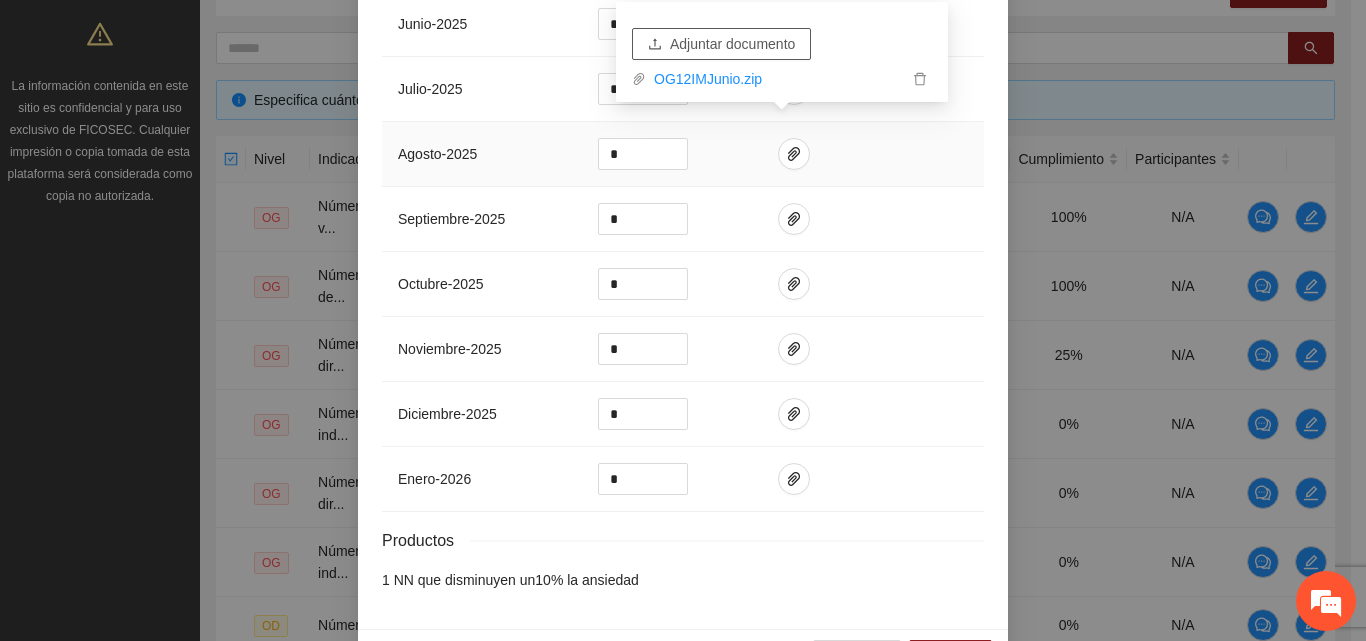 scroll, scrollTop: 878, scrollLeft: 0, axis: vertical 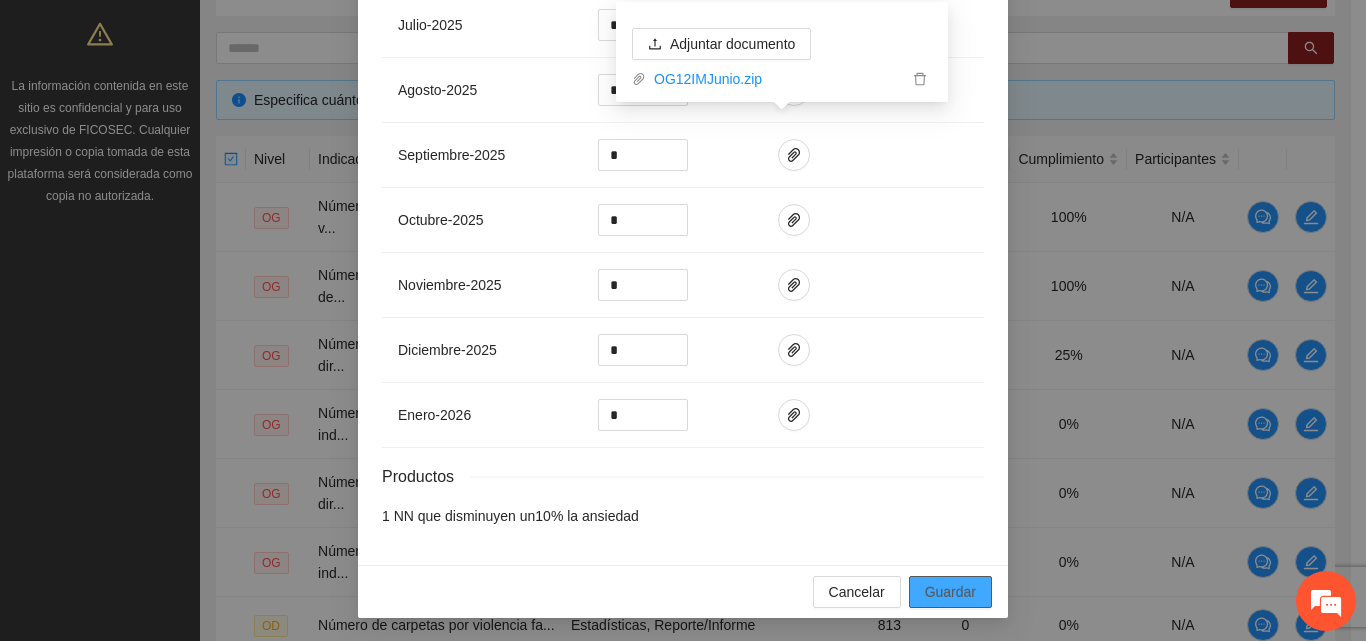 click on "Guardar" at bounding box center (950, 592) 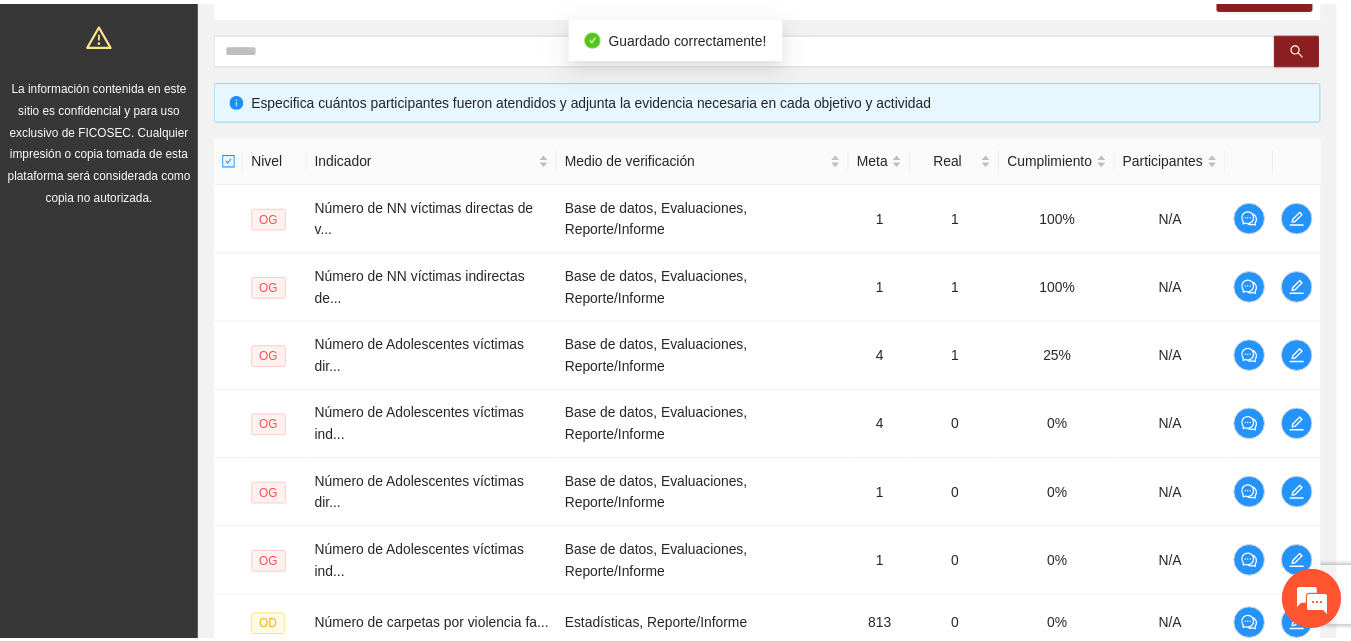 scroll, scrollTop: 778, scrollLeft: 0, axis: vertical 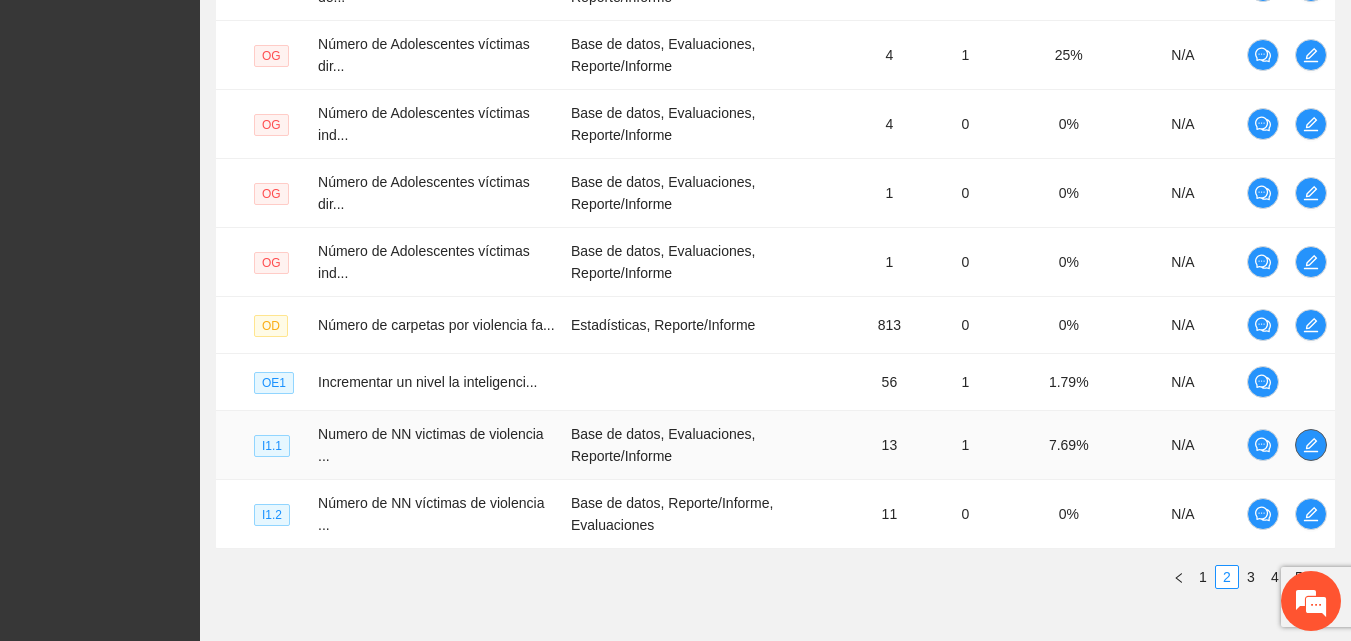 click at bounding box center [1311, 445] 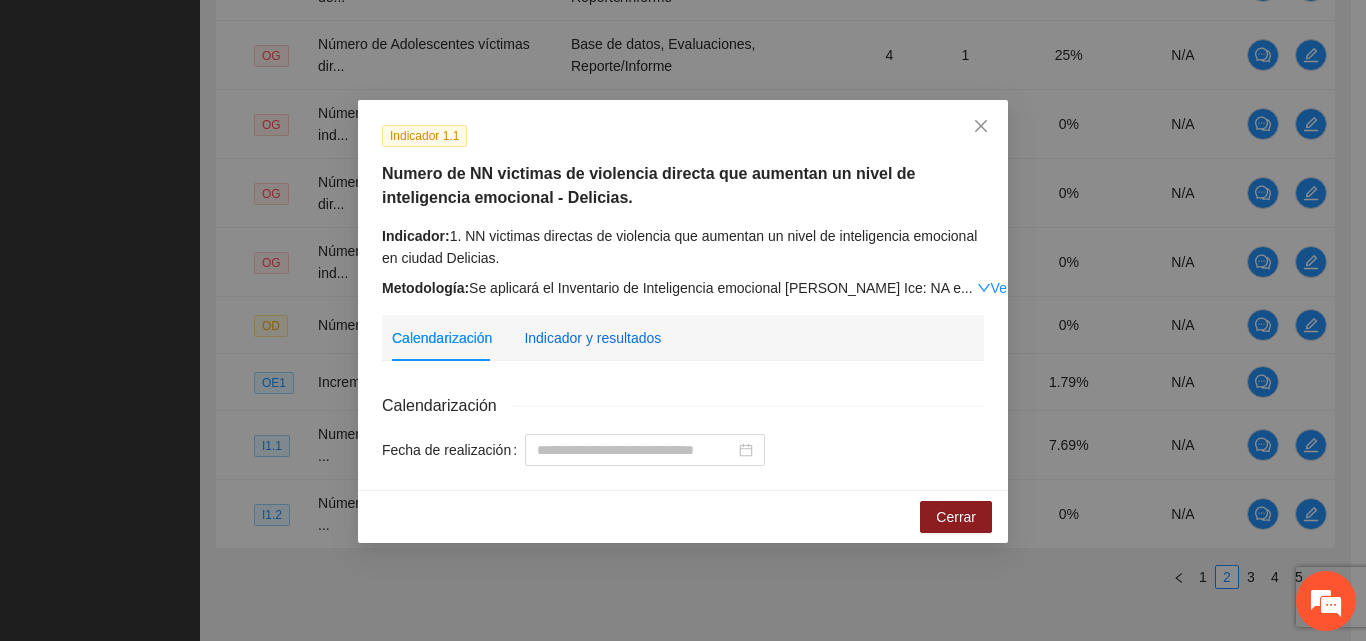 click on "Indicador y resultados" at bounding box center [592, 338] 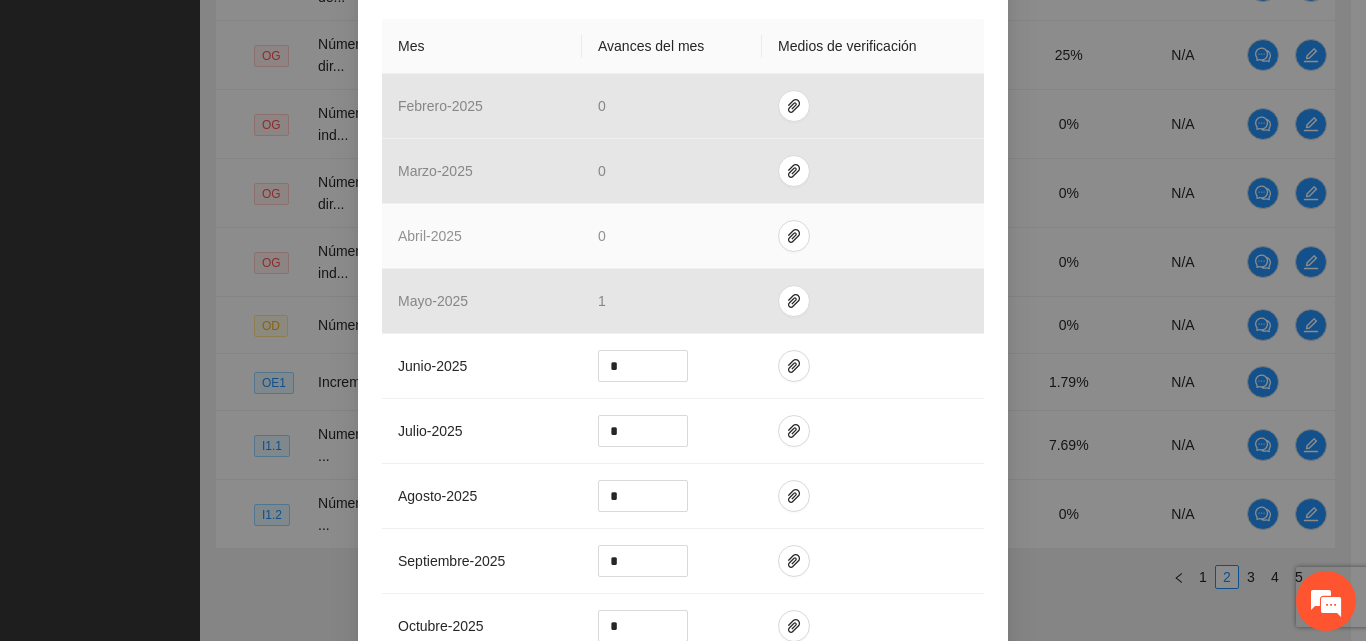 scroll, scrollTop: 500, scrollLeft: 0, axis: vertical 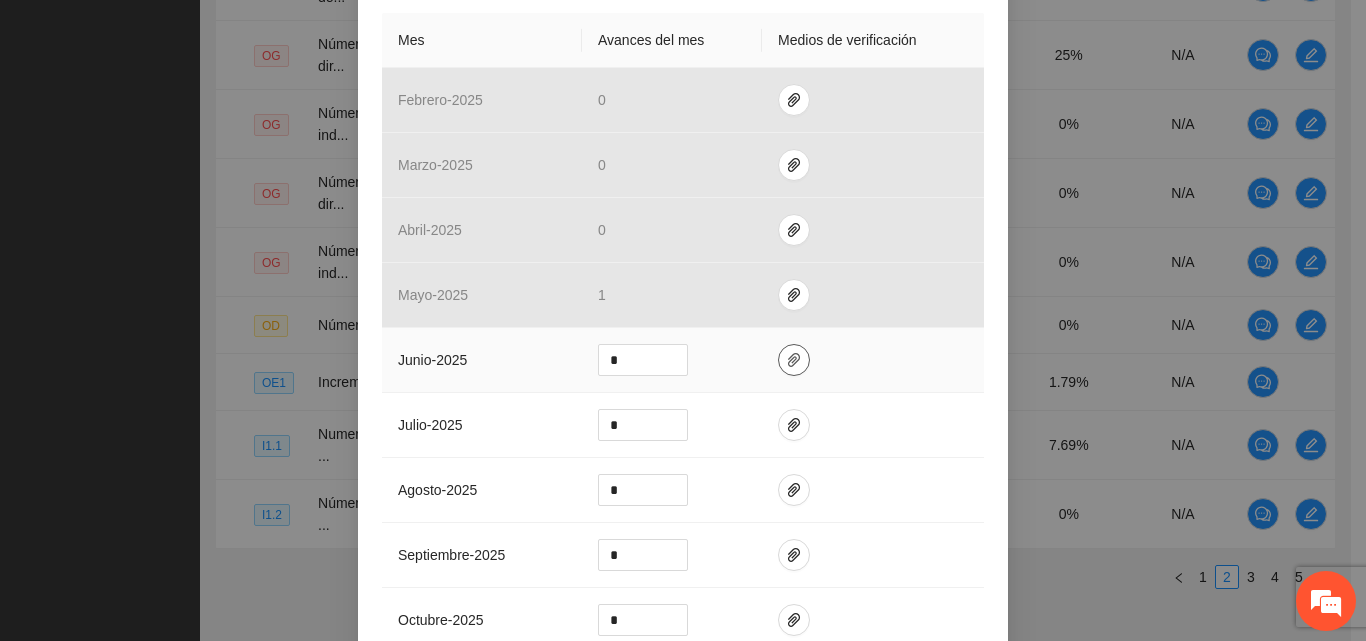 click 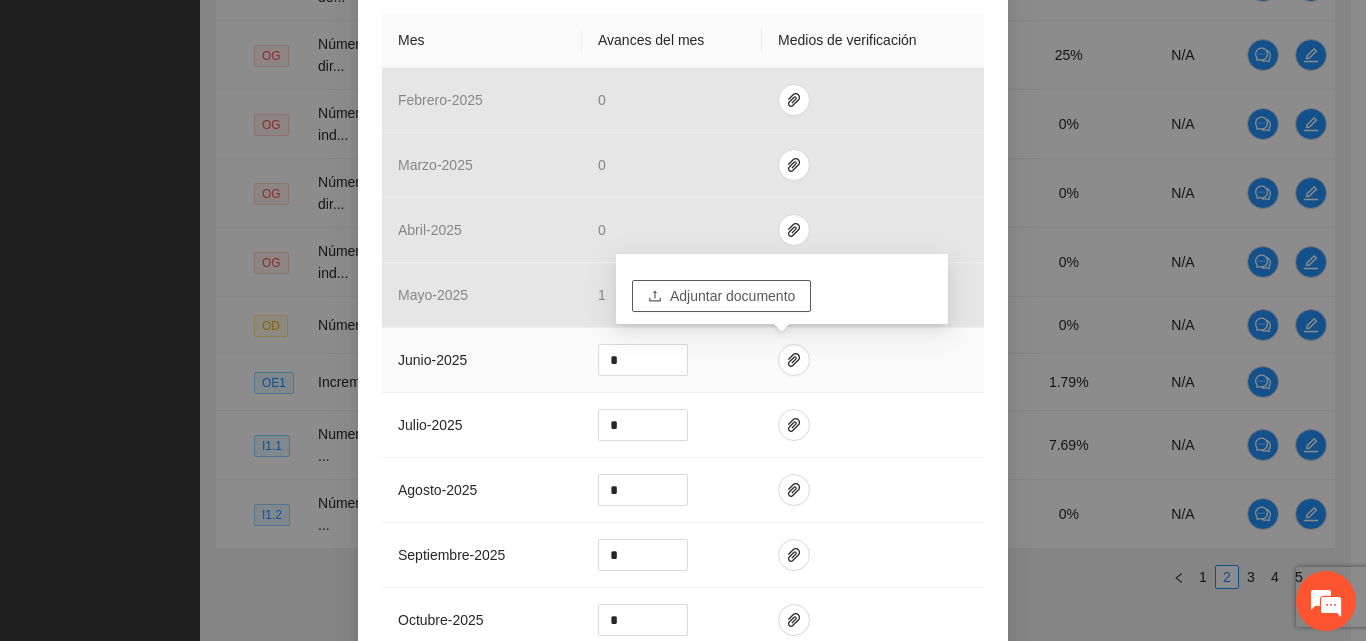 click on "Adjuntar documento" at bounding box center [732, 296] 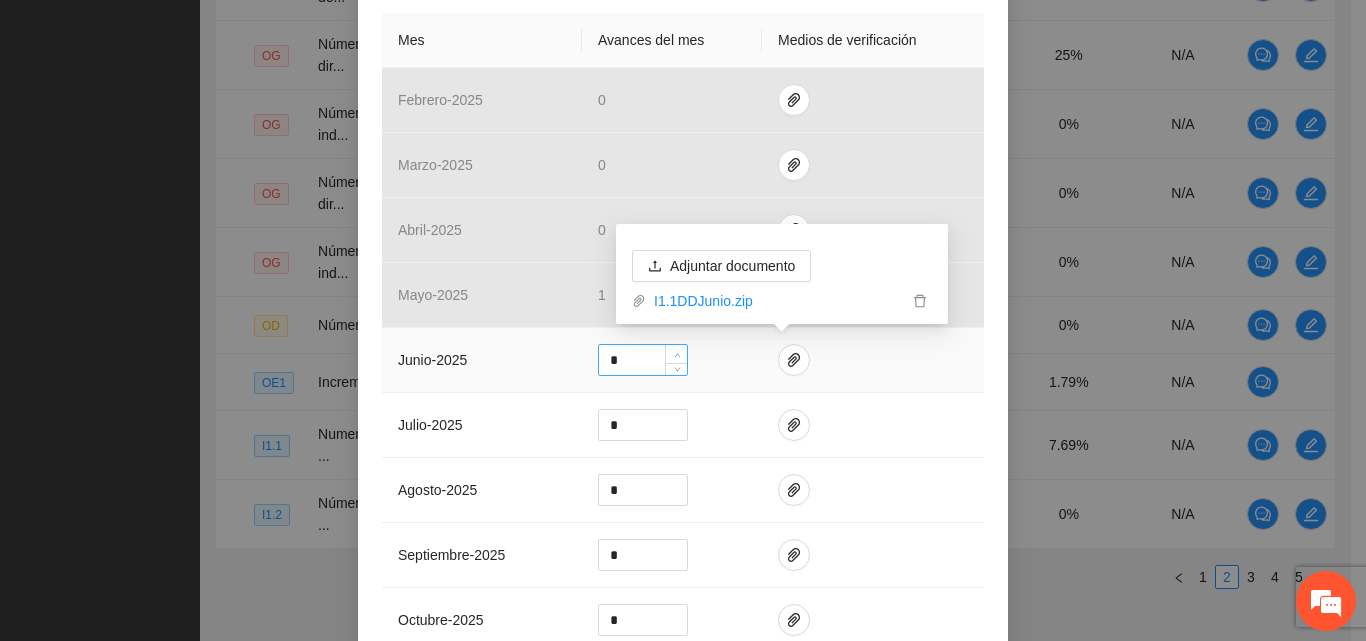 click 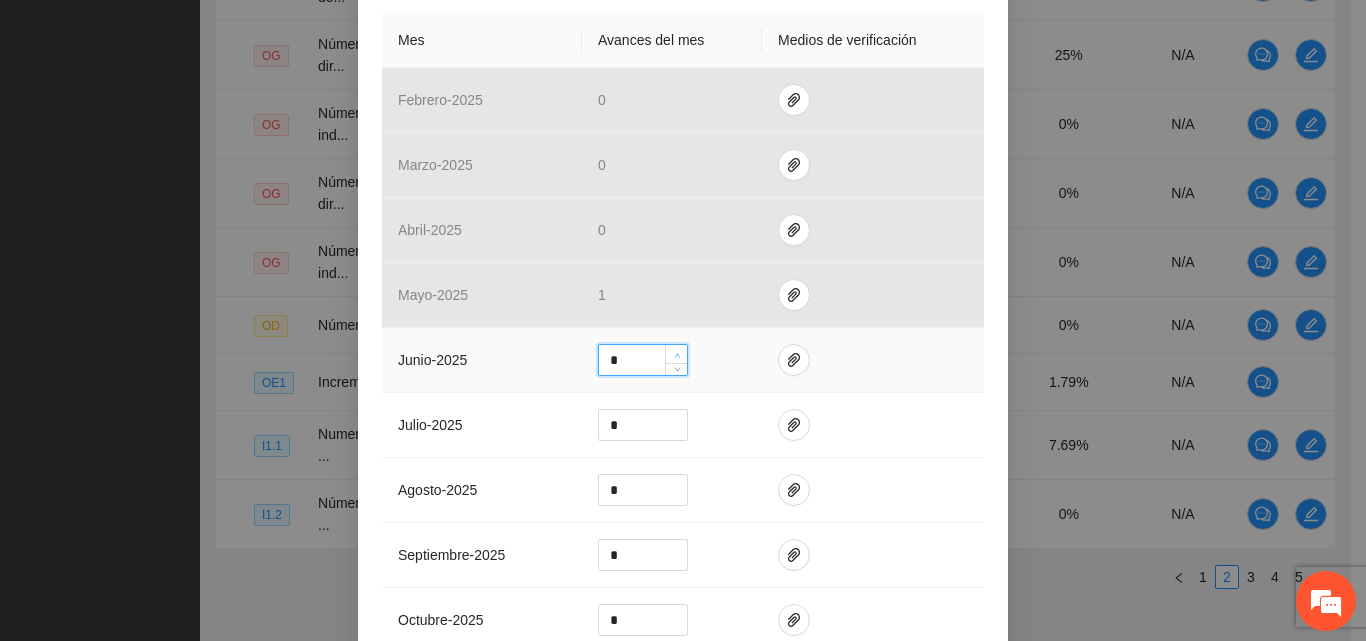 type on "*" 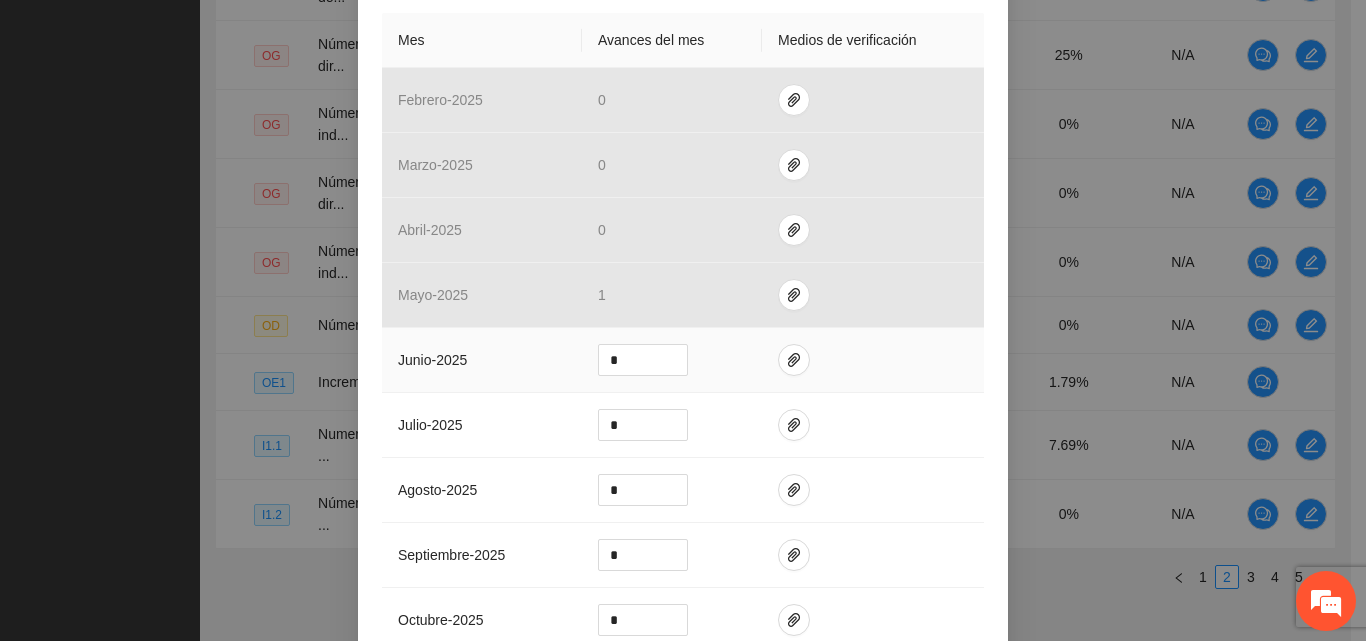 click at bounding box center [873, 360] 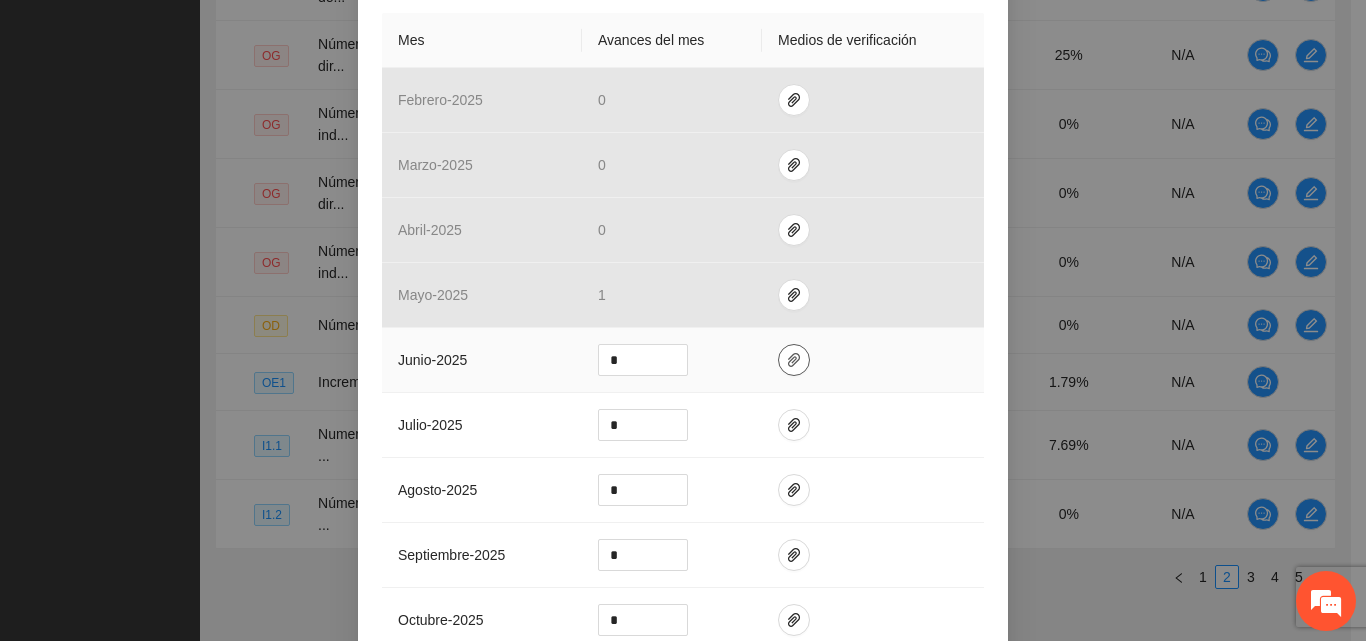 click at bounding box center (794, 360) 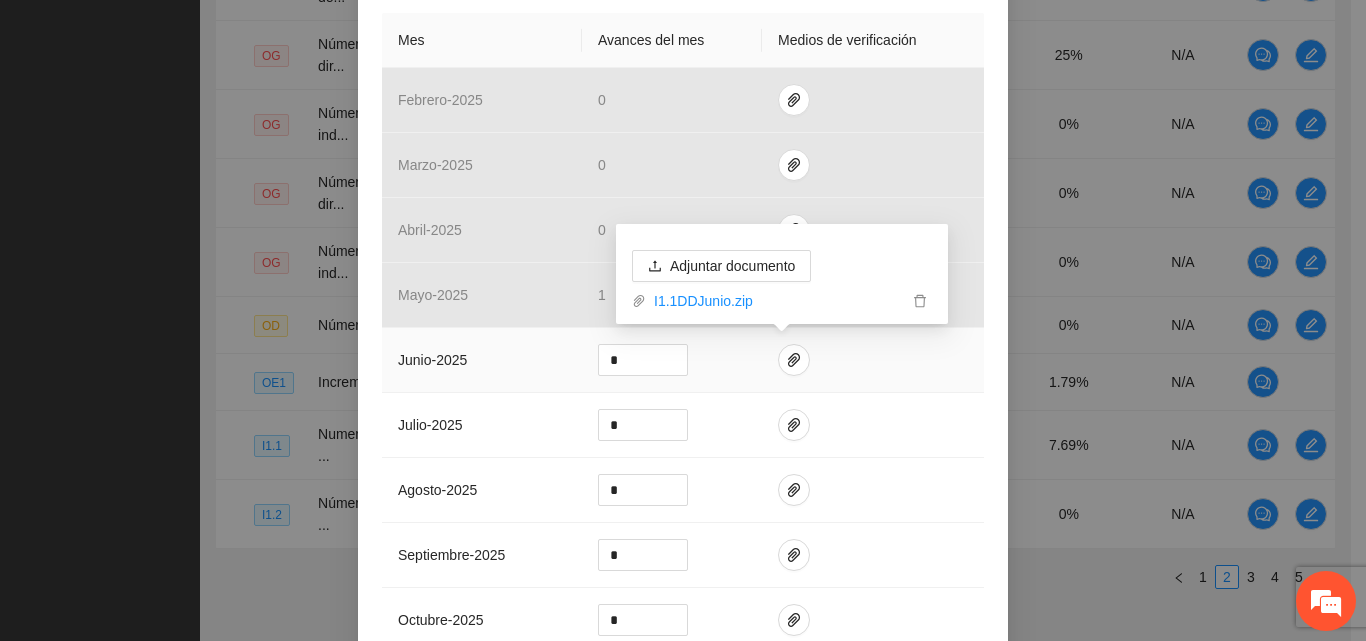 click on "*" at bounding box center (672, 360) 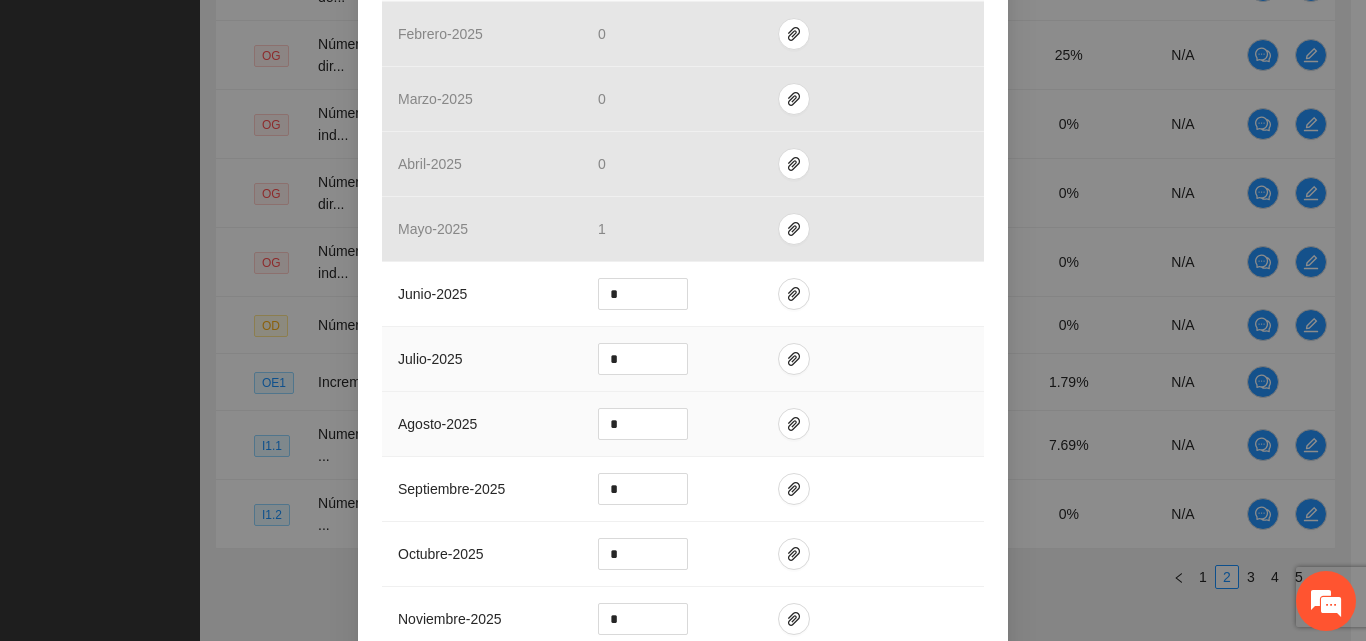scroll, scrollTop: 922, scrollLeft: 0, axis: vertical 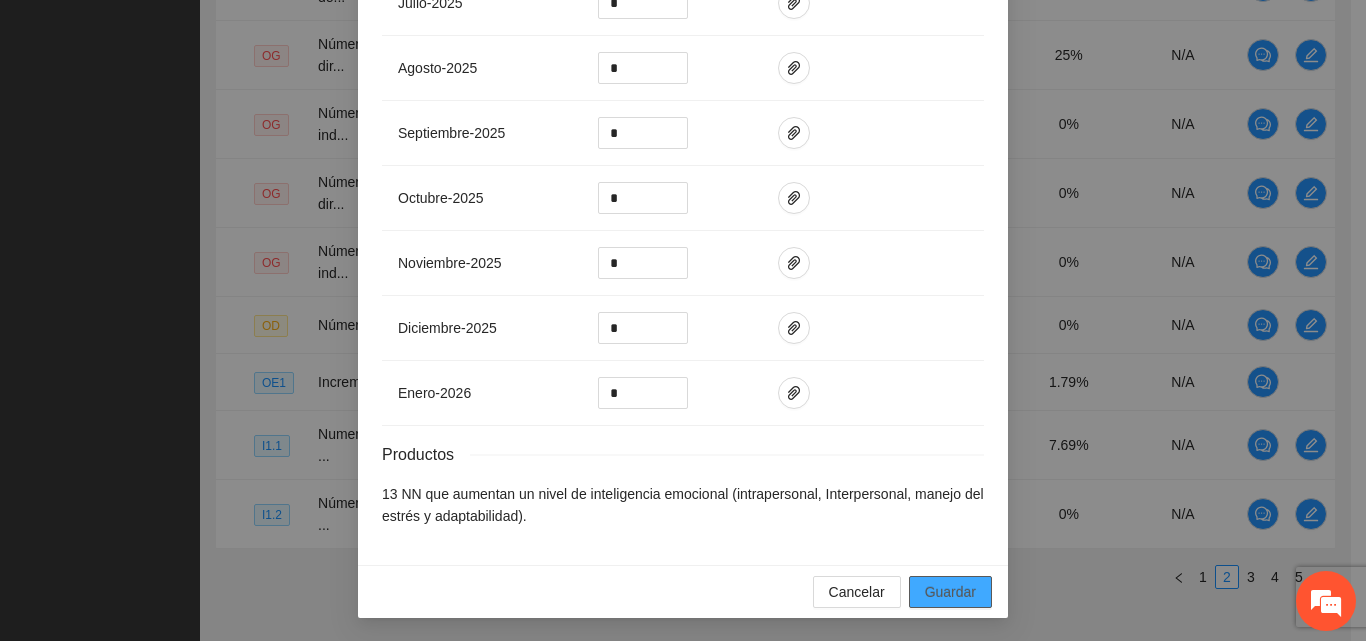 click on "Guardar" at bounding box center (950, 592) 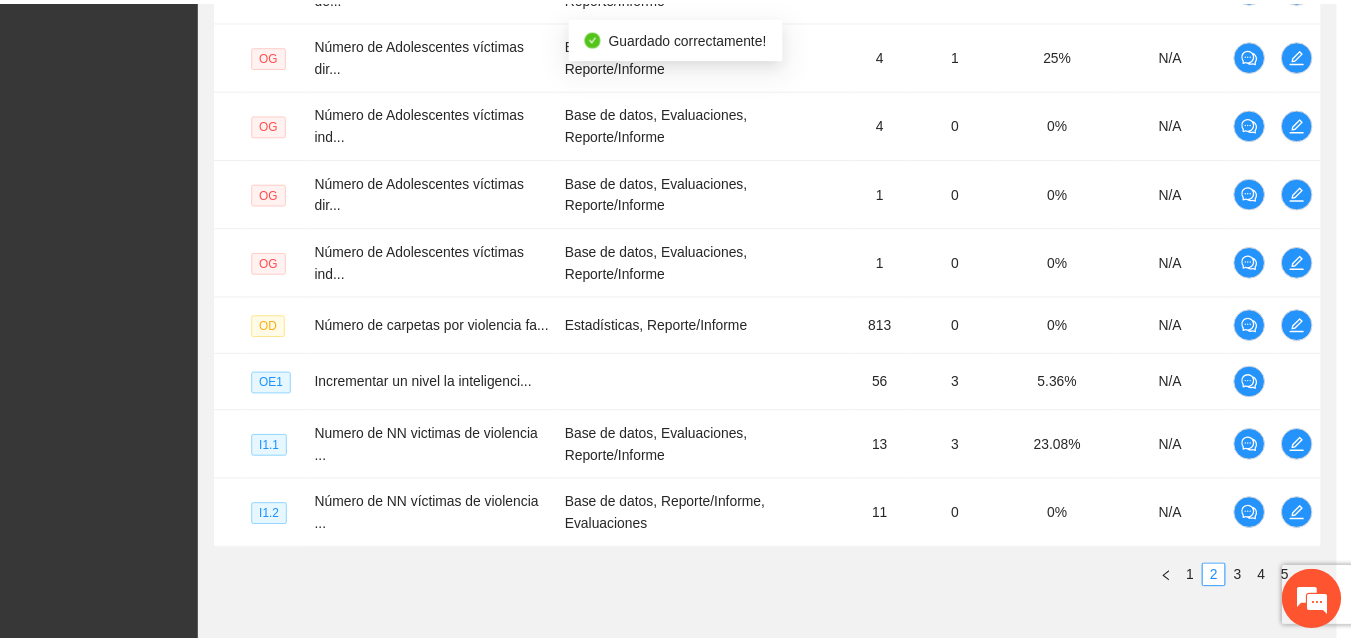 scroll, scrollTop: 822, scrollLeft: 0, axis: vertical 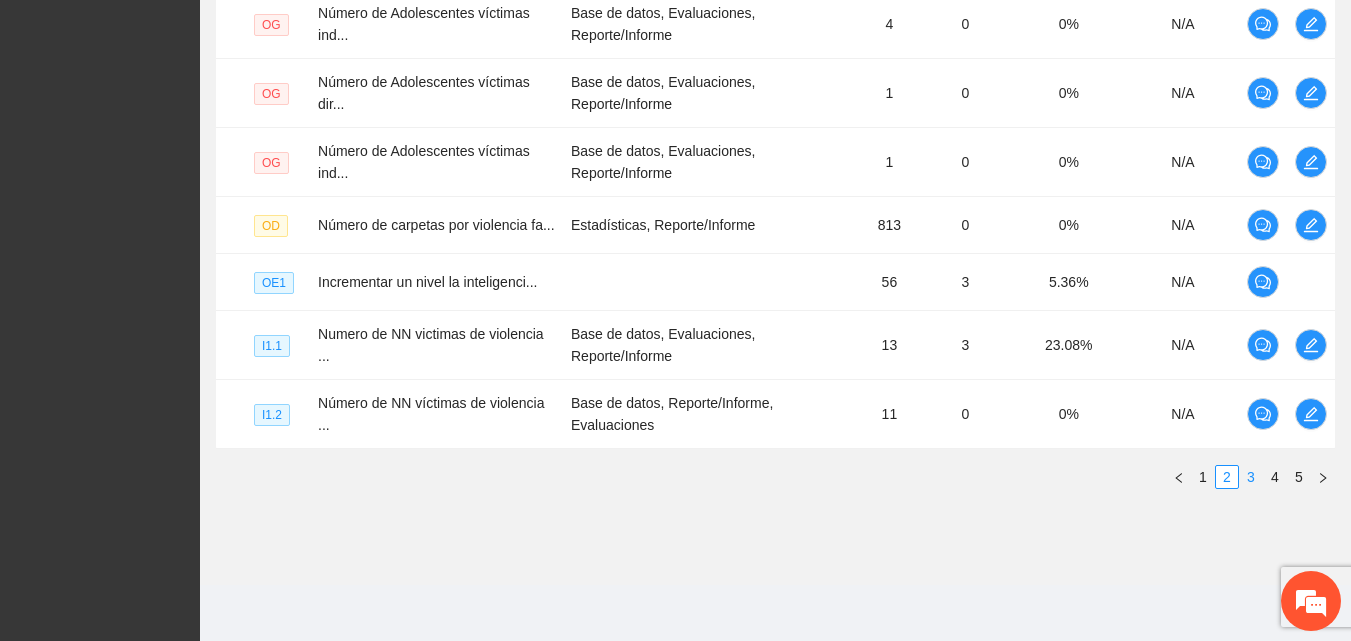 click on "3" at bounding box center (1251, 477) 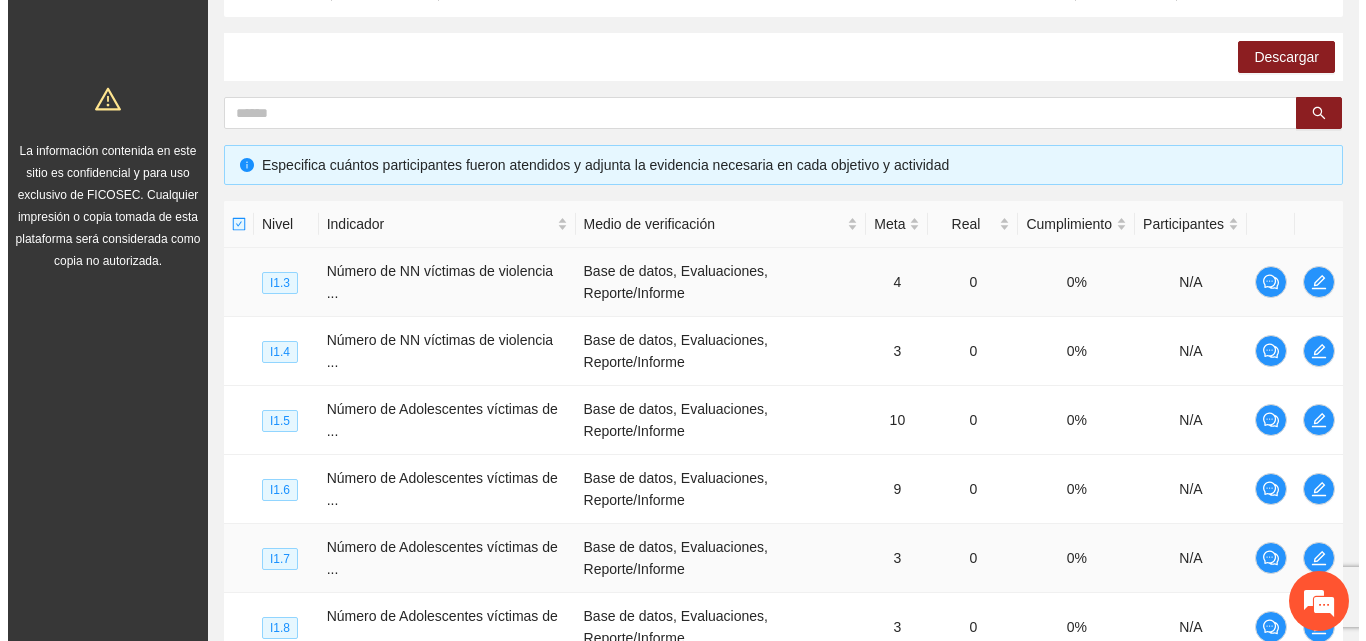 scroll, scrollTop: 252, scrollLeft: 0, axis: vertical 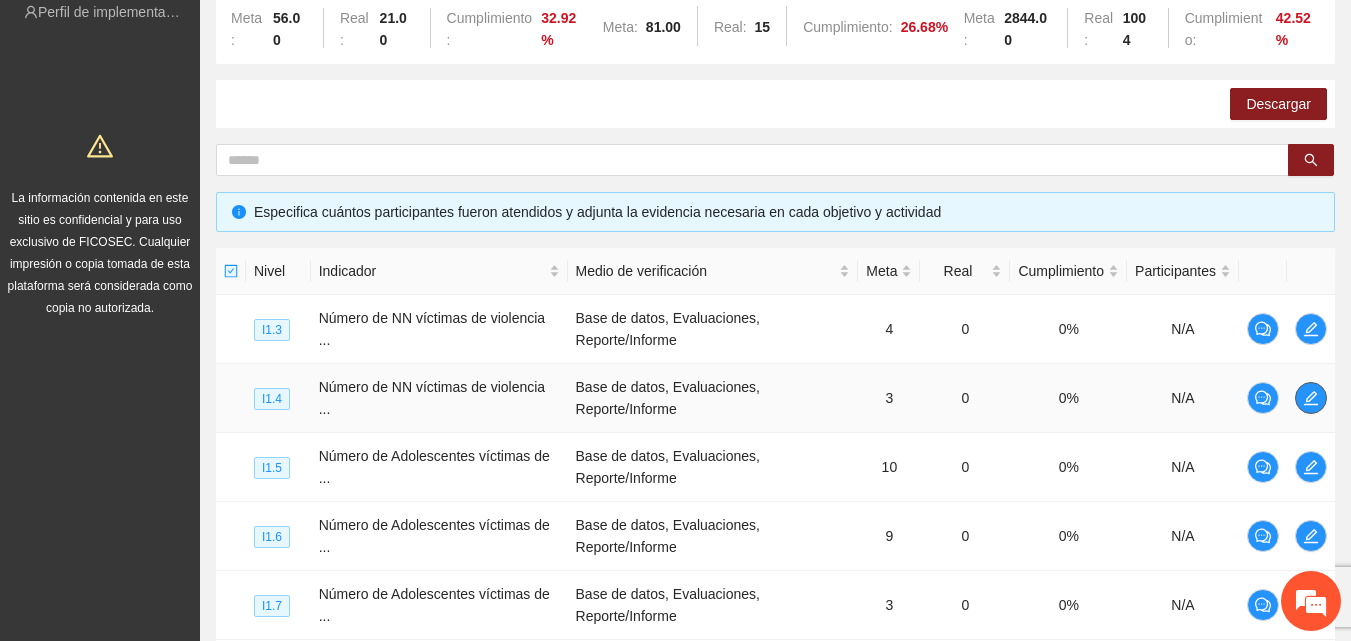 click 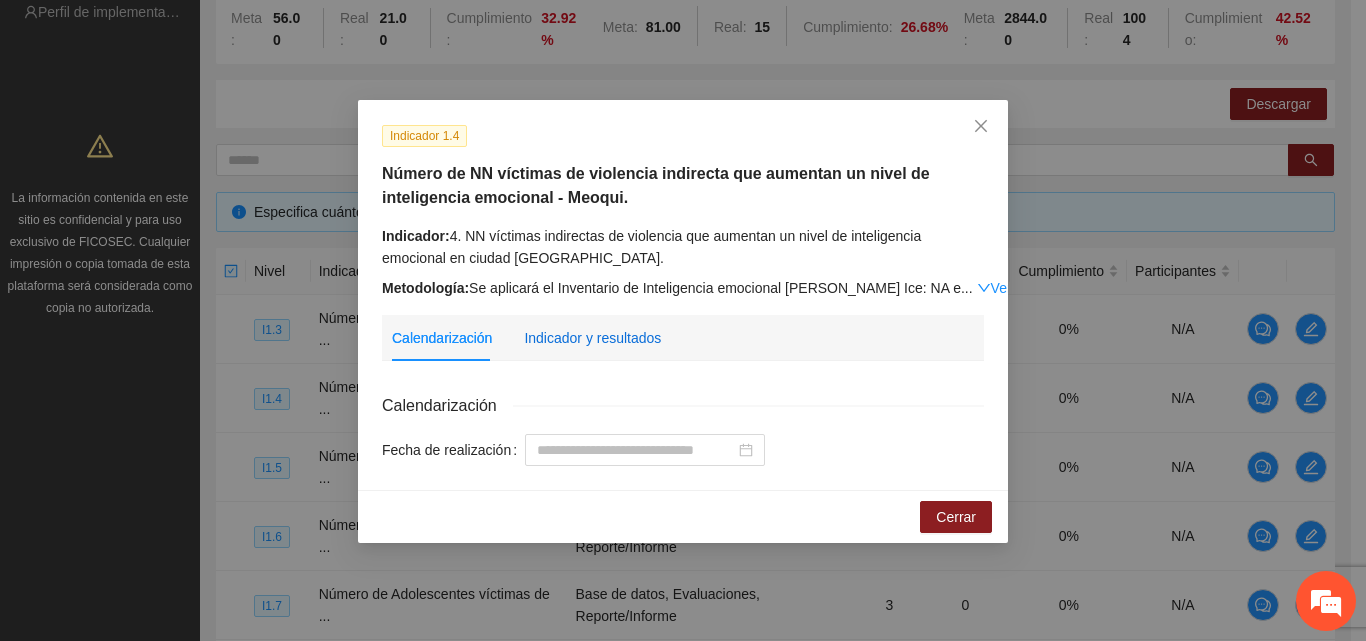 click on "Indicador y resultados" at bounding box center [592, 338] 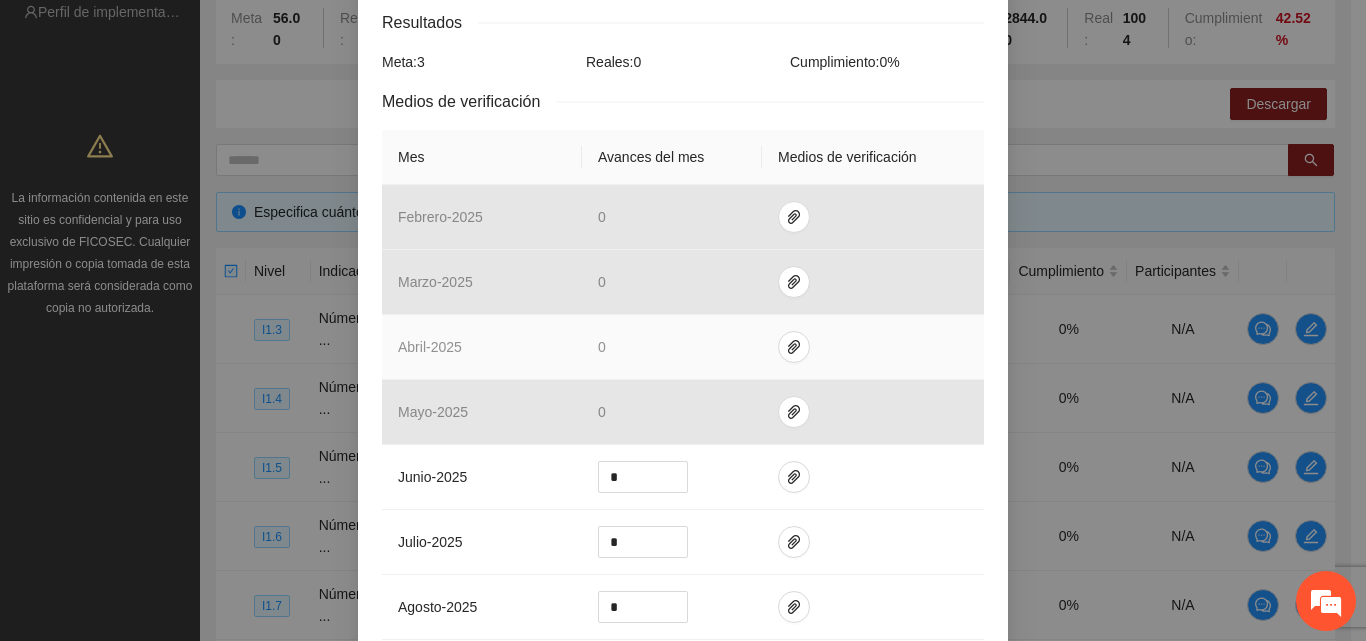 scroll, scrollTop: 400, scrollLeft: 0, axis: vertical 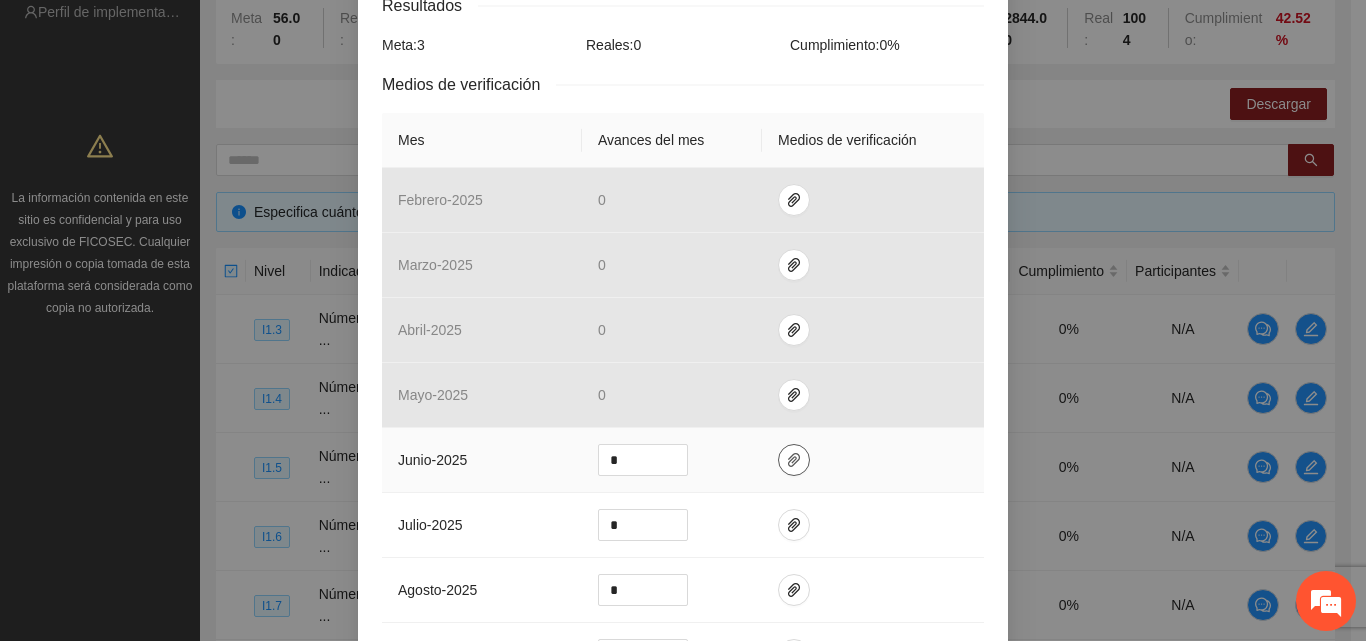 click 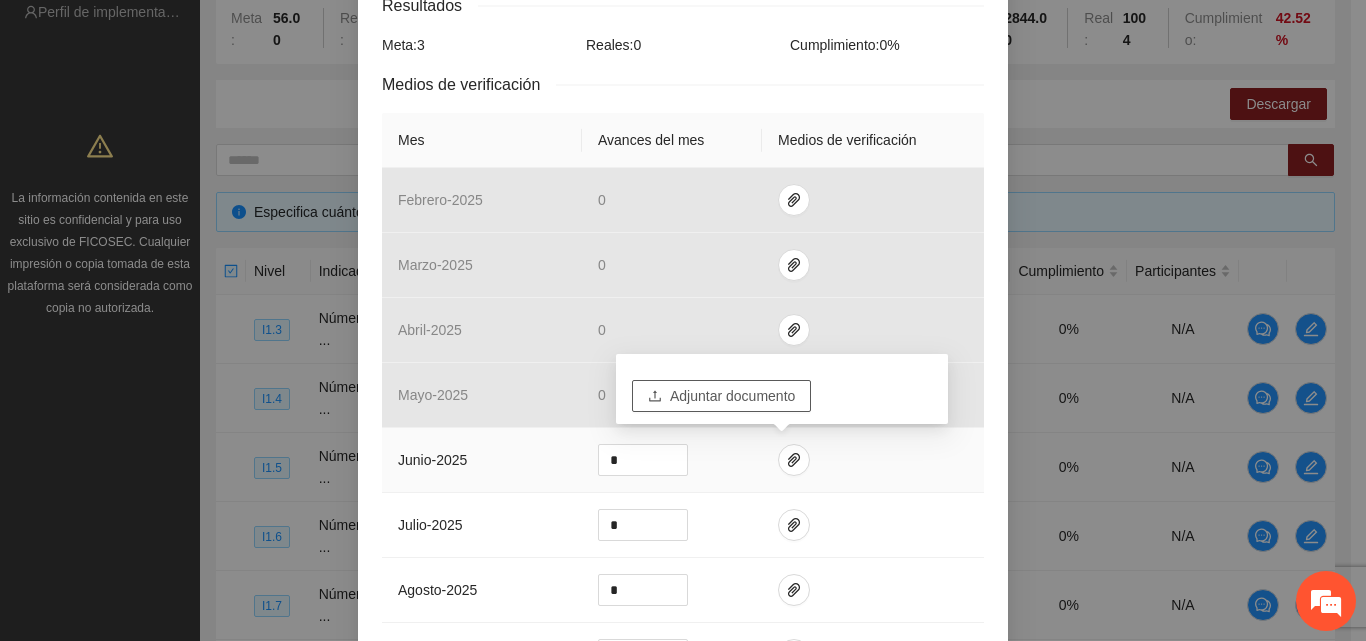 click on "Adjuntar documento" at bounding box center [732, 396] 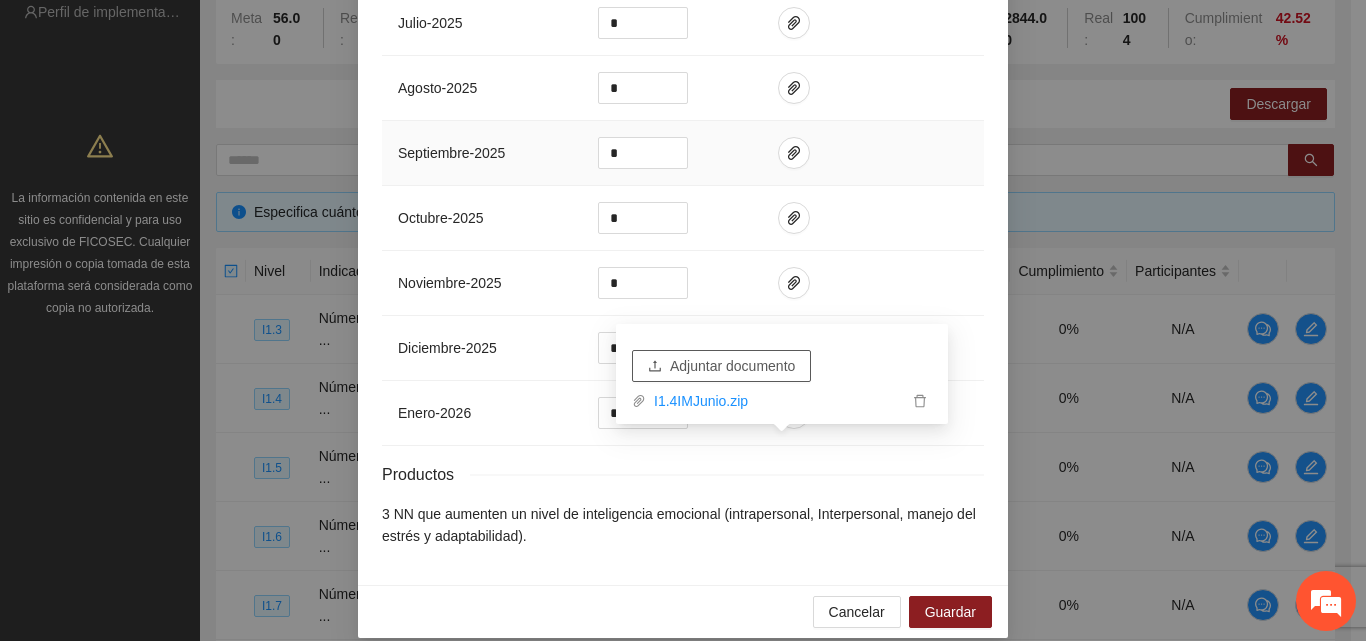 scroll, scrollTop: 922, scrollLeft: 0, axis: vertical 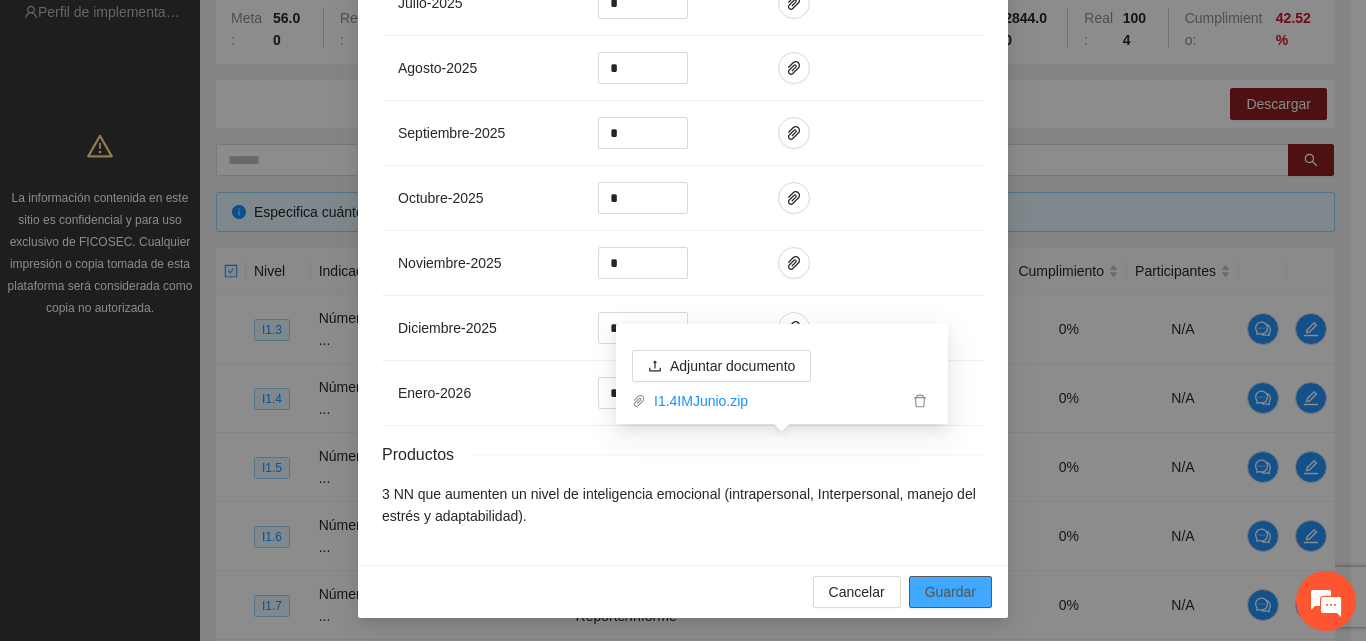 click on "Guardar" at bounding box center [950, 592] 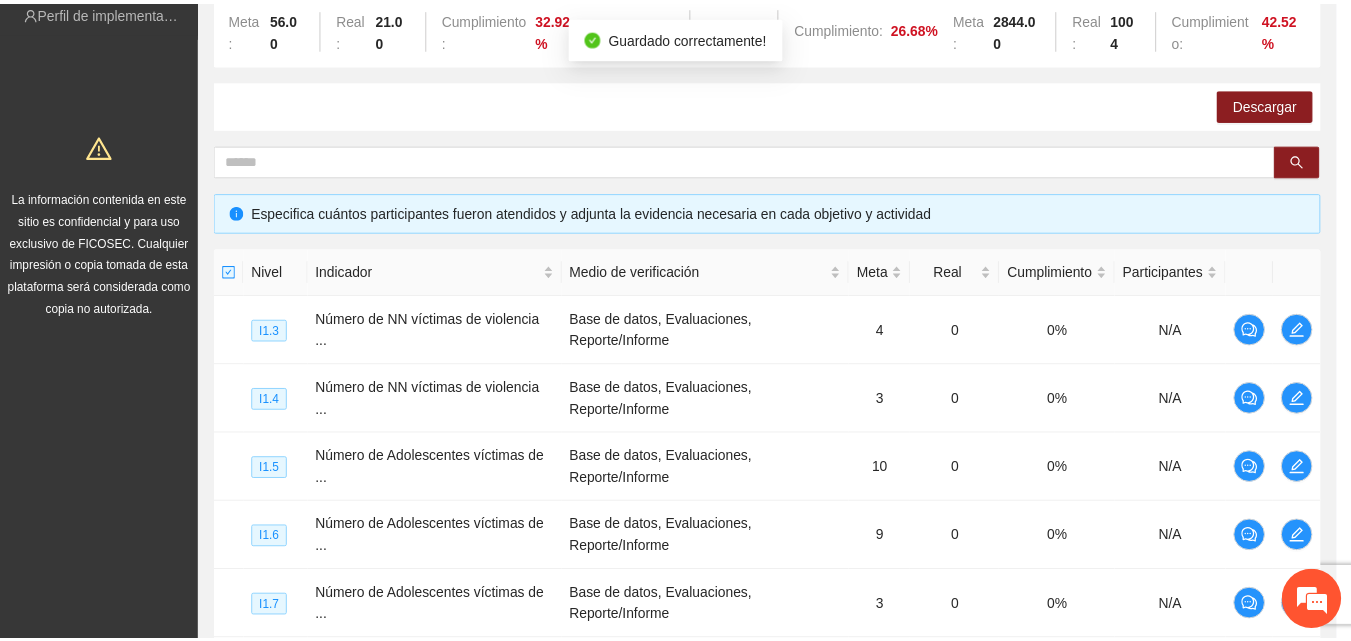 scroll, scrollTop: 822, scrollLeft: 0, axis: vertical 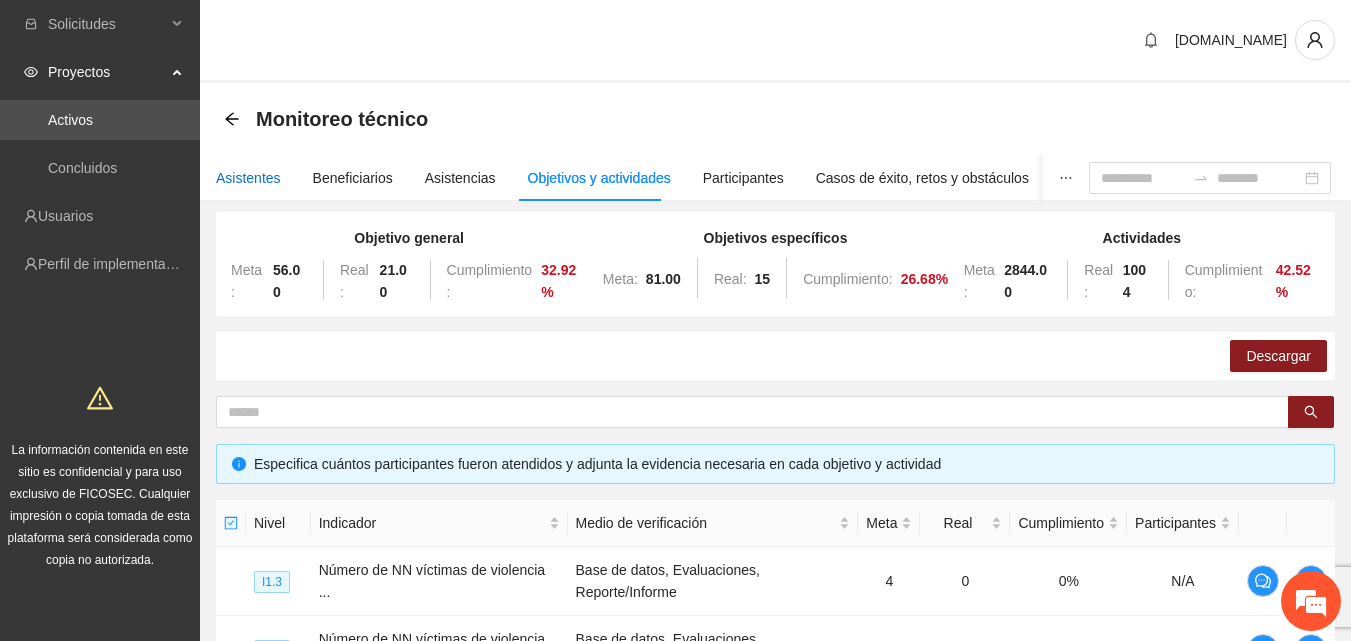 click on "Asistentes" at bounding box center (248, 178) 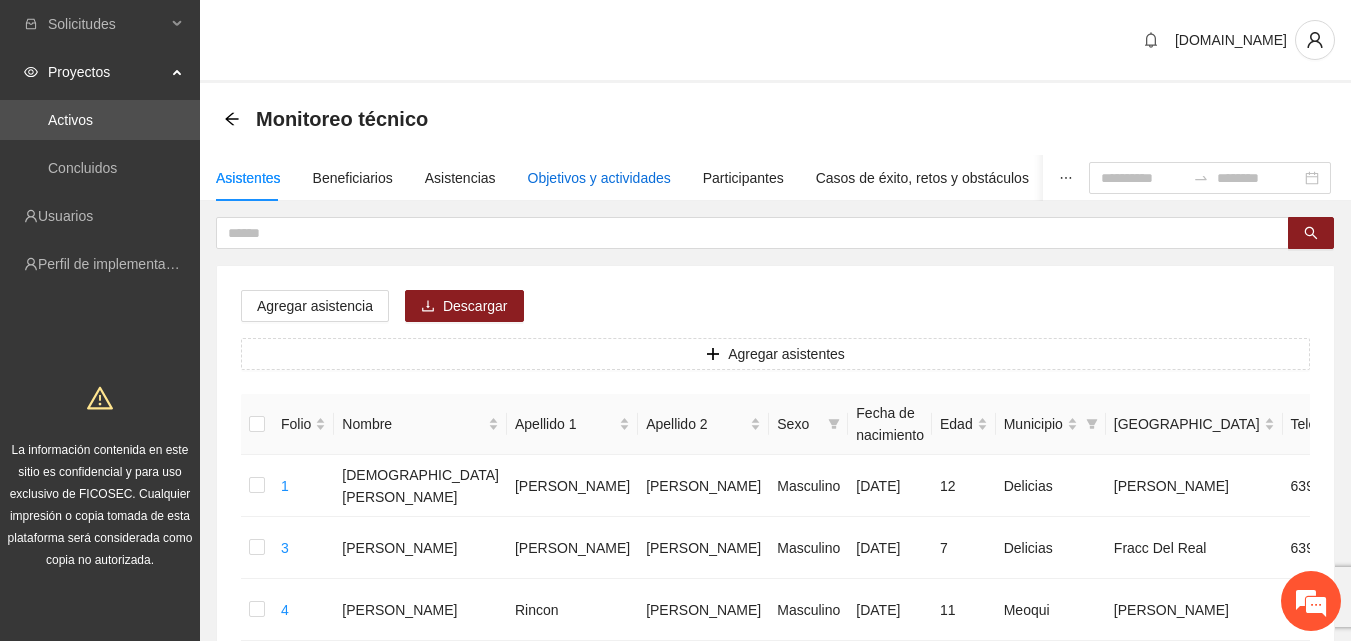 click on "Objetivos y actividades" at bounding box center (599, 178) 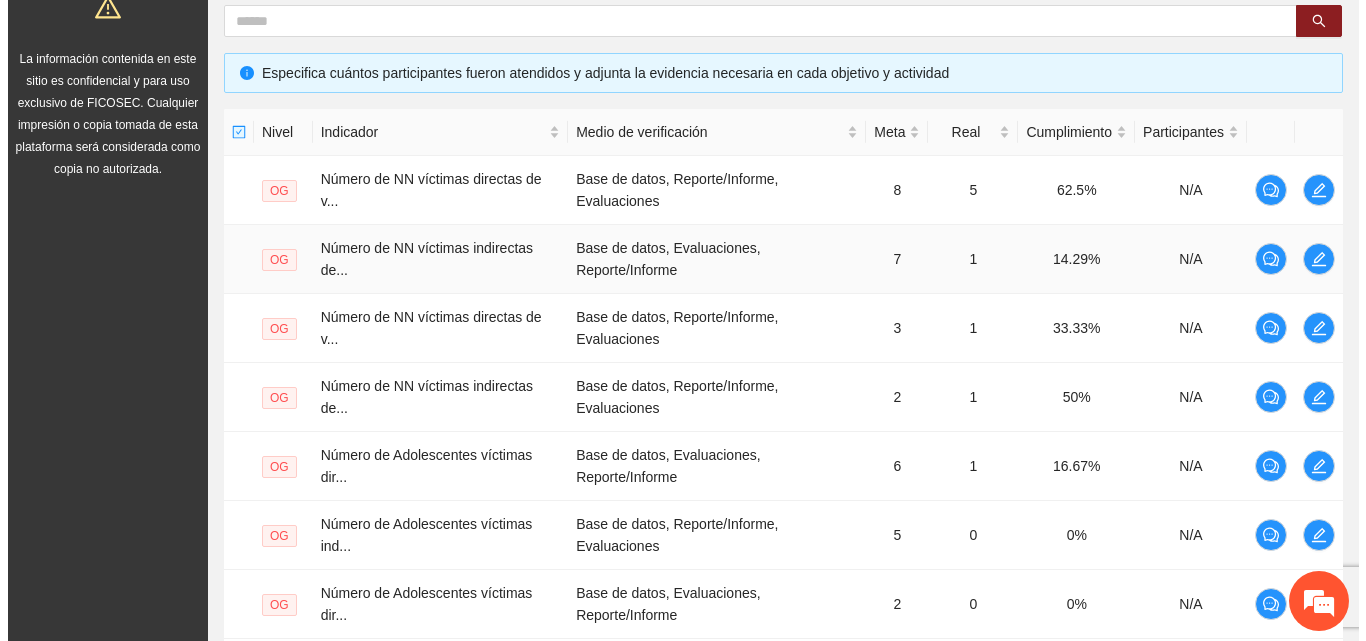 scroll, scrollTop: 388, scrollLeft: 0, axis: vertical 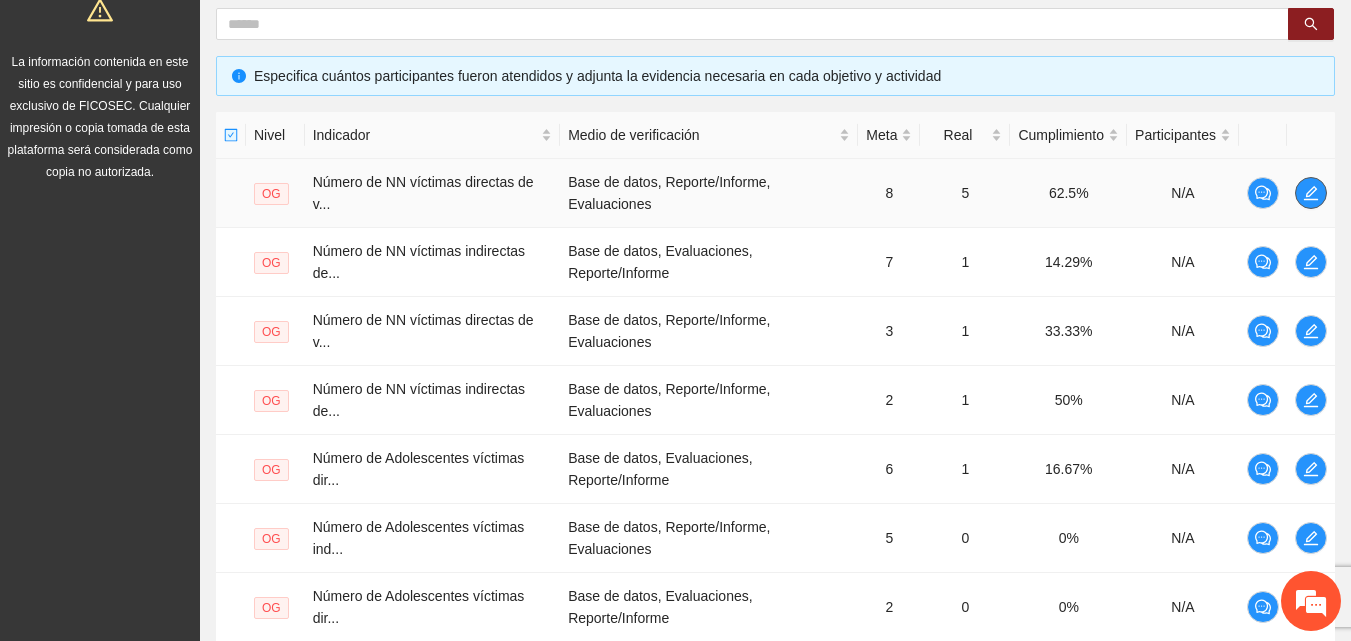 click 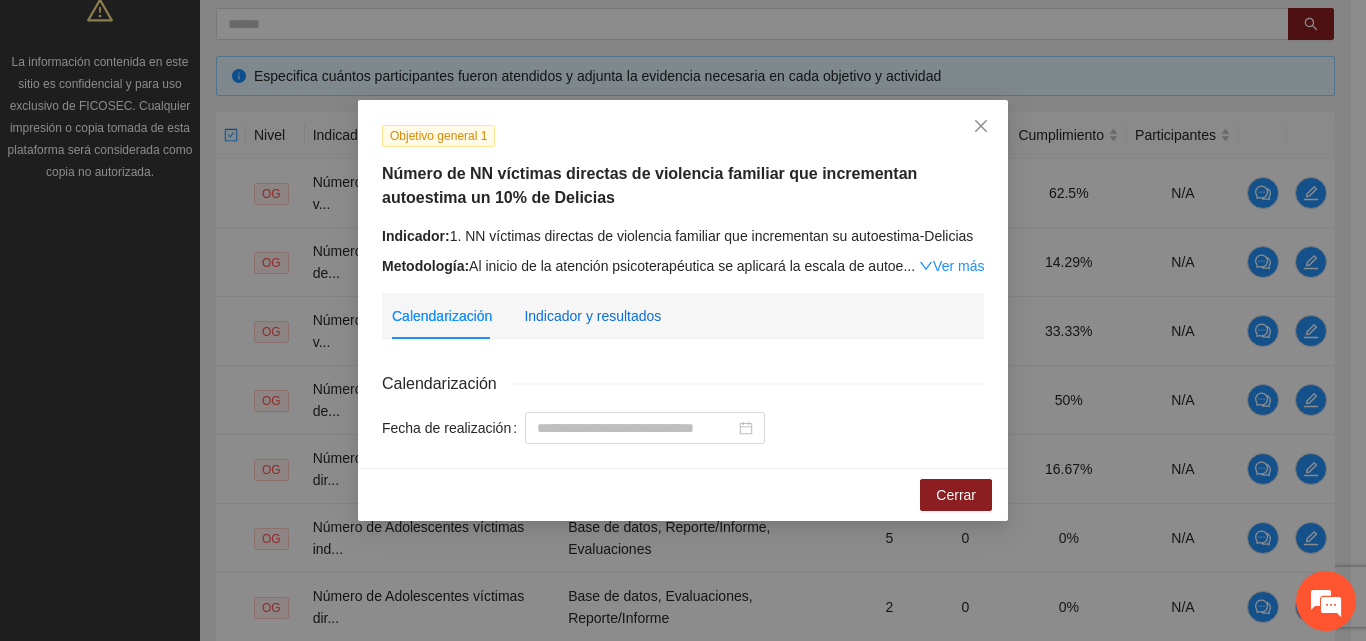 click on "Indicador y resultados" at bounding box center [592, 316] 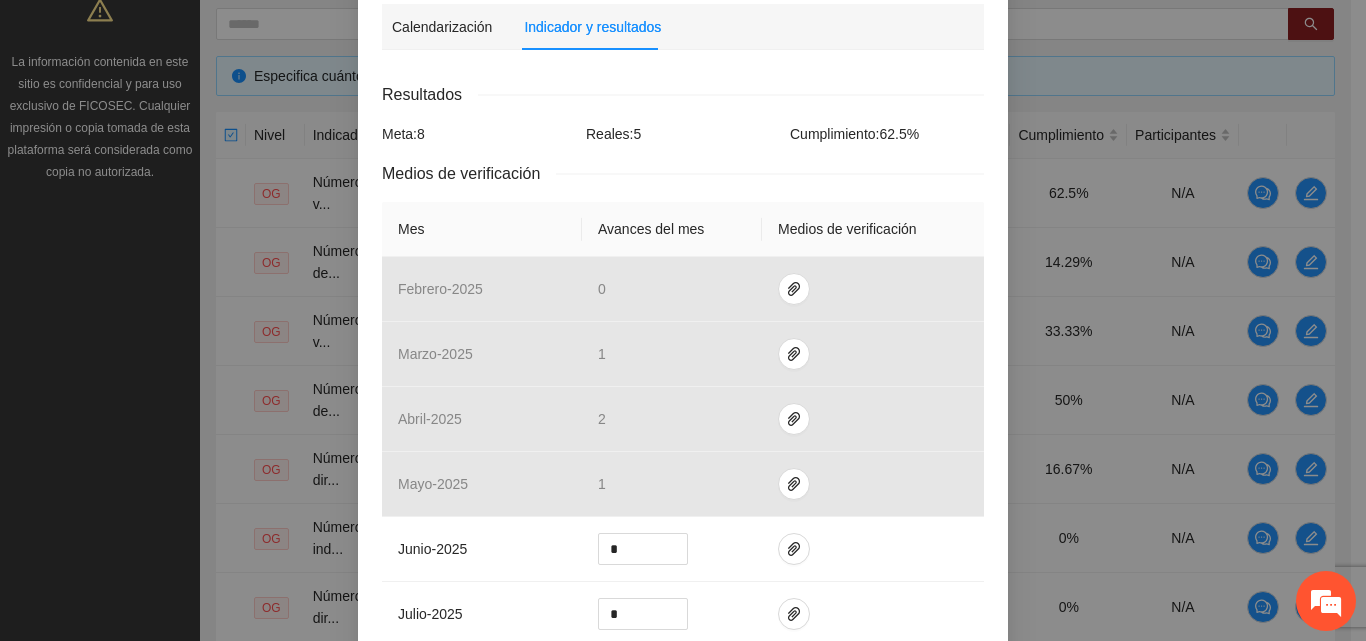 scroll, scrollTop: 300, scrollLeft: 0, axis: vertical 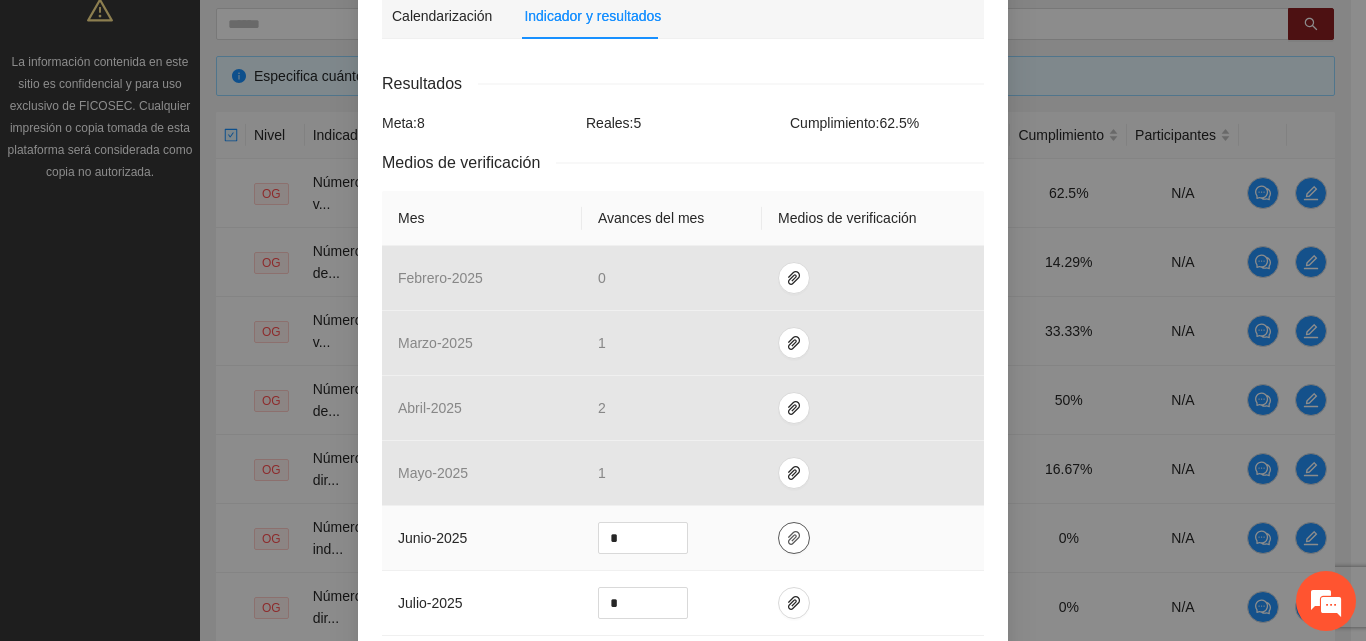 click 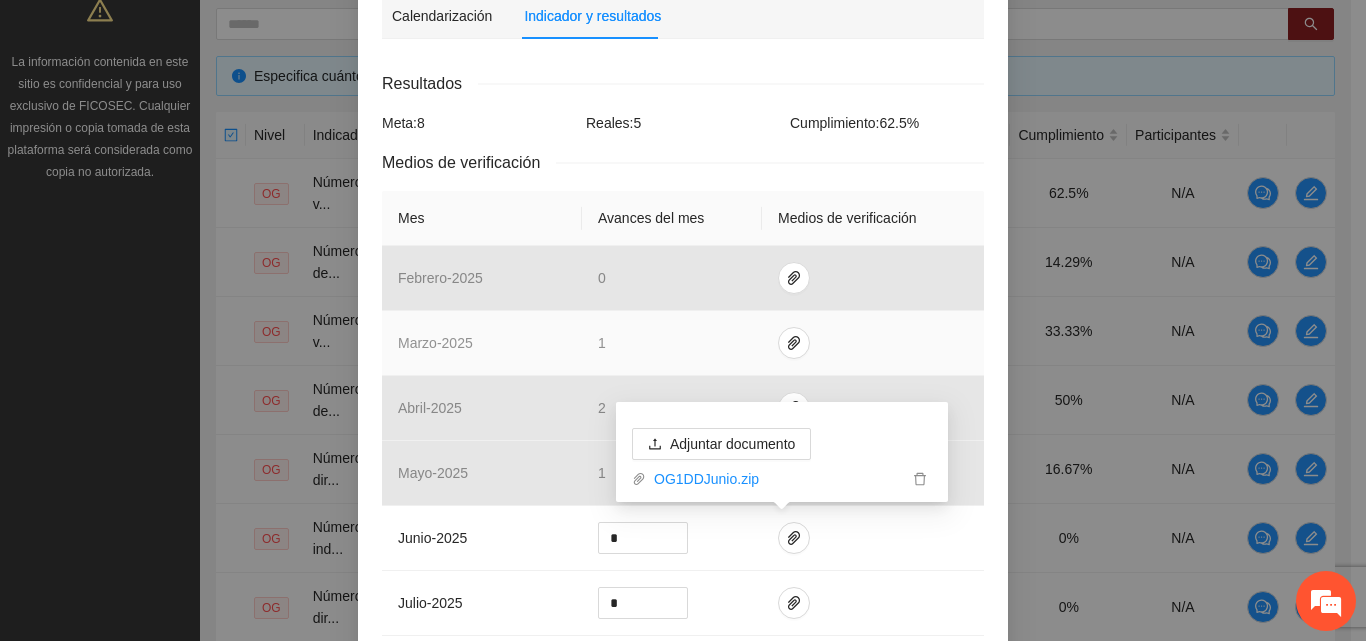 click at bounding box center (873, 343) 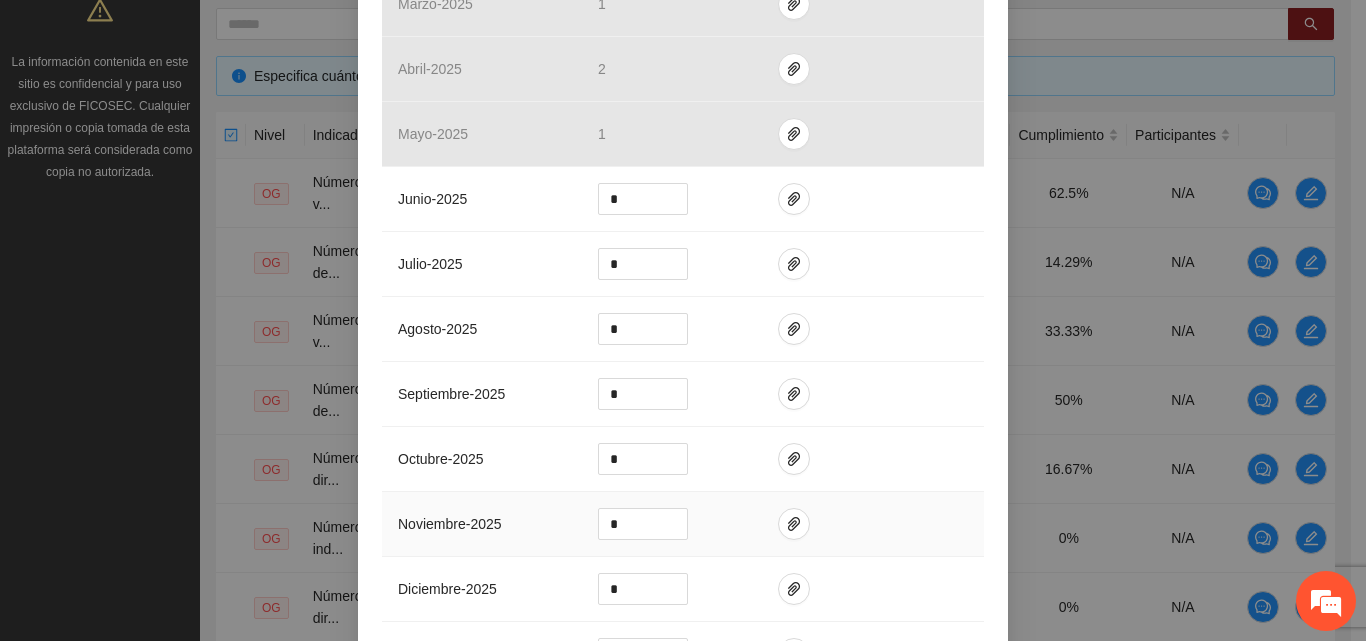 scroll, scrollTop: 878, scrollLeft: 0, axis: vertical 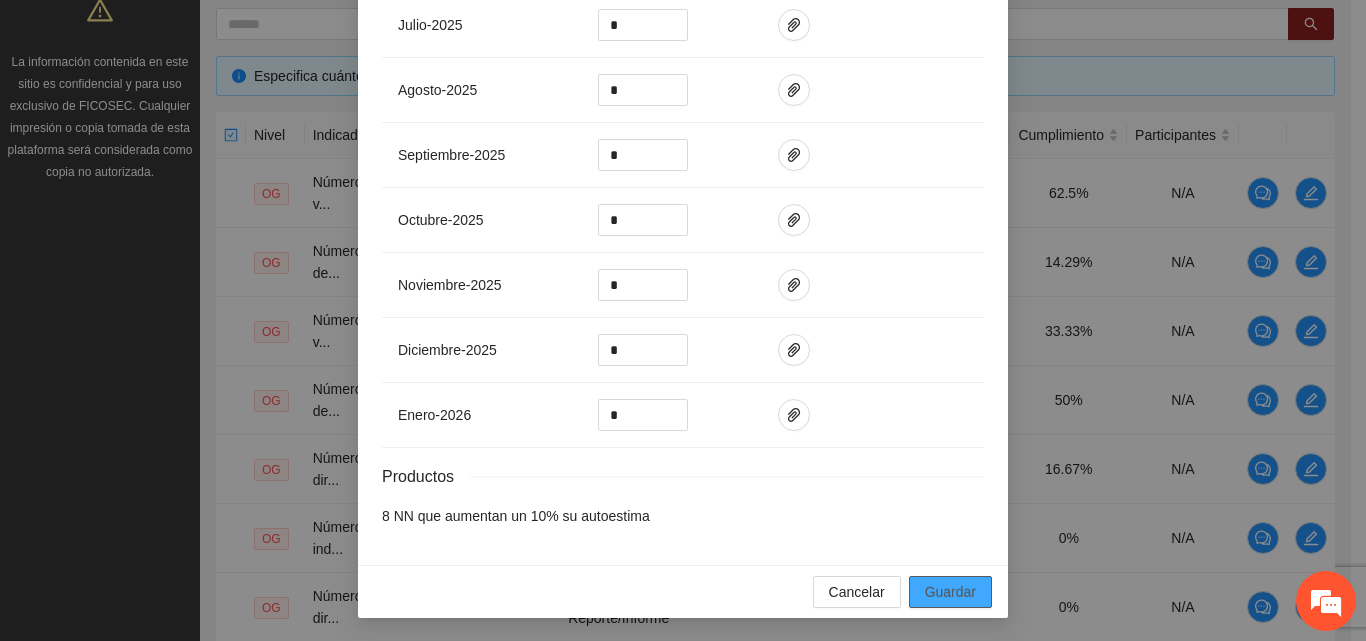 click on "Guardar" at bounding box center (950, 592) 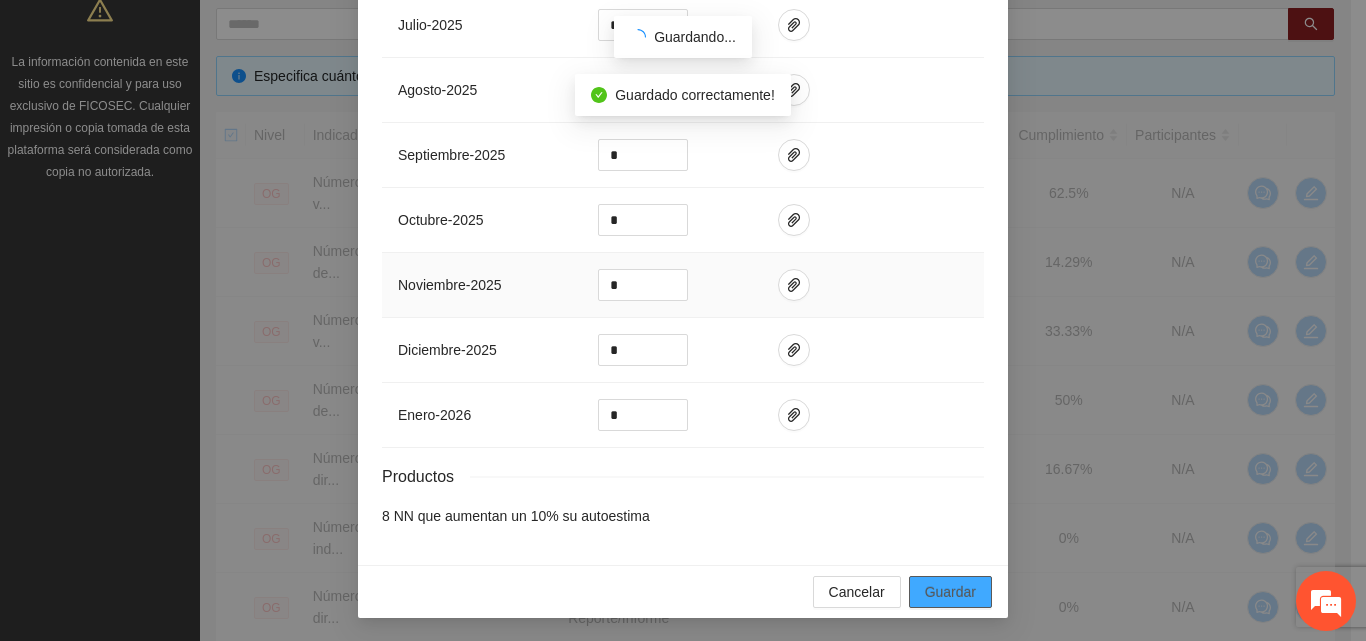 scroll, scrollTop: 778, scrollLeft: 0, axis: vertical 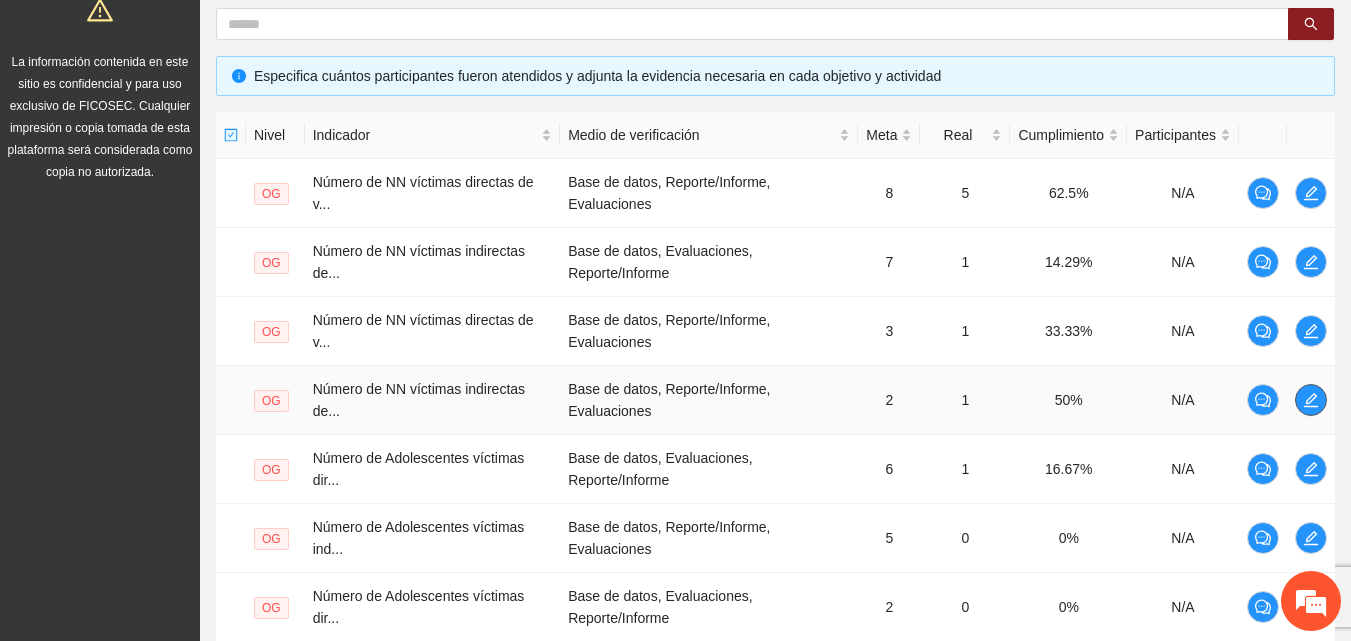 click at bounding box center (1311, 400) 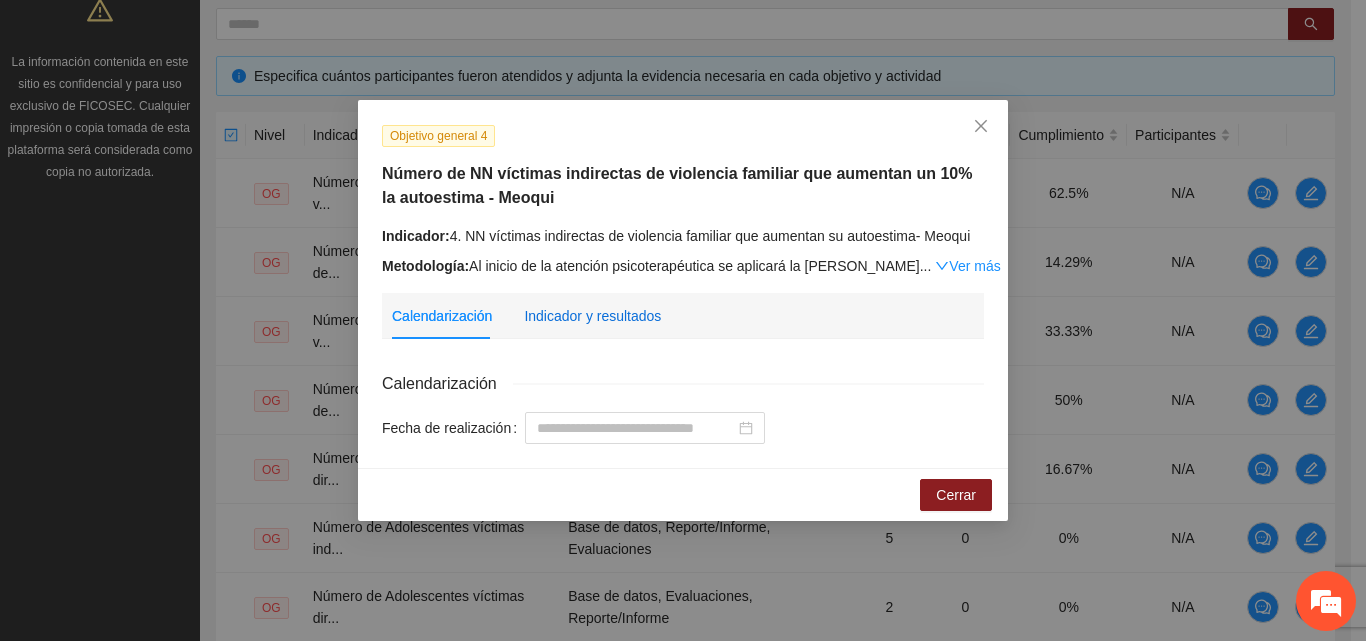 click on "Indicador y resultados" at bounding box center (592, 316) 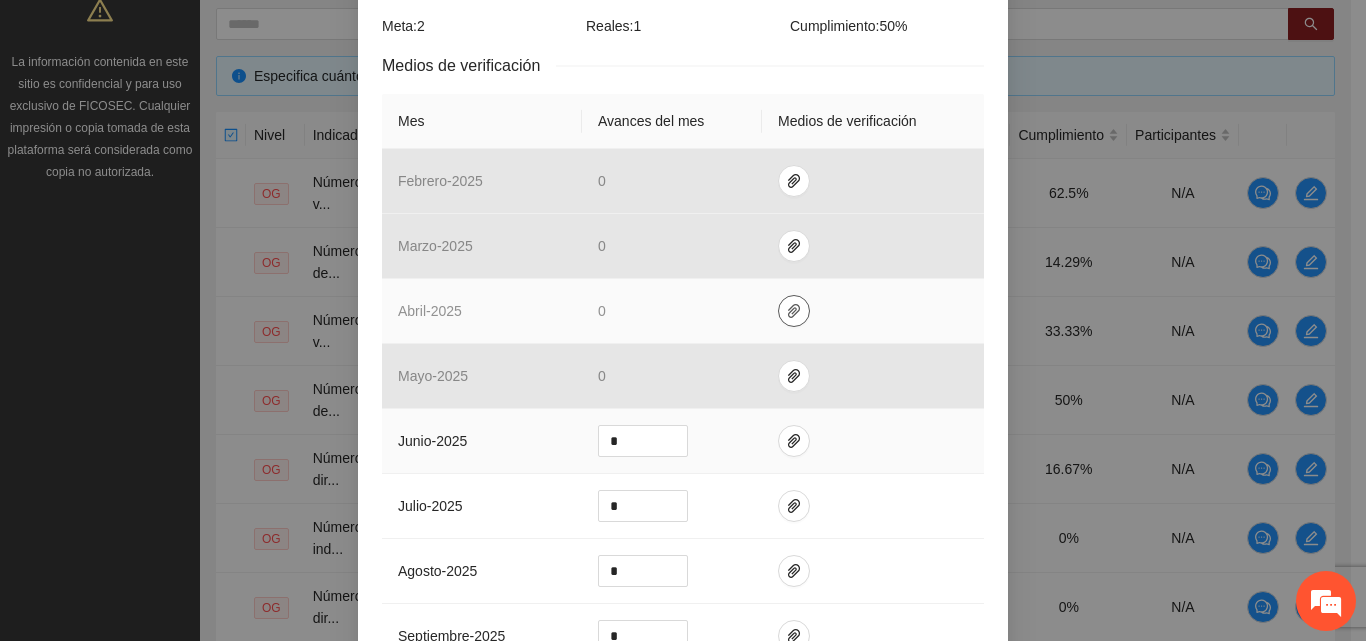 scroll, scrollTop: 400, scrollLeft: 0, axis: vertical 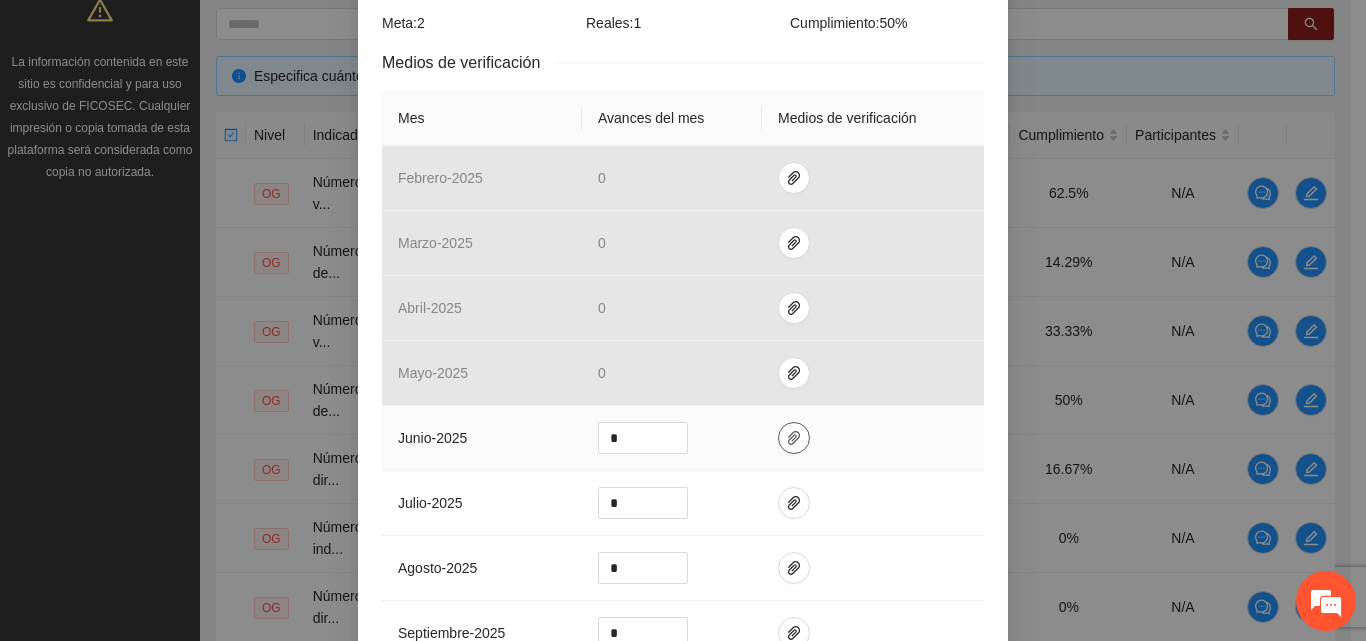 click at bounding box center [794, 438] 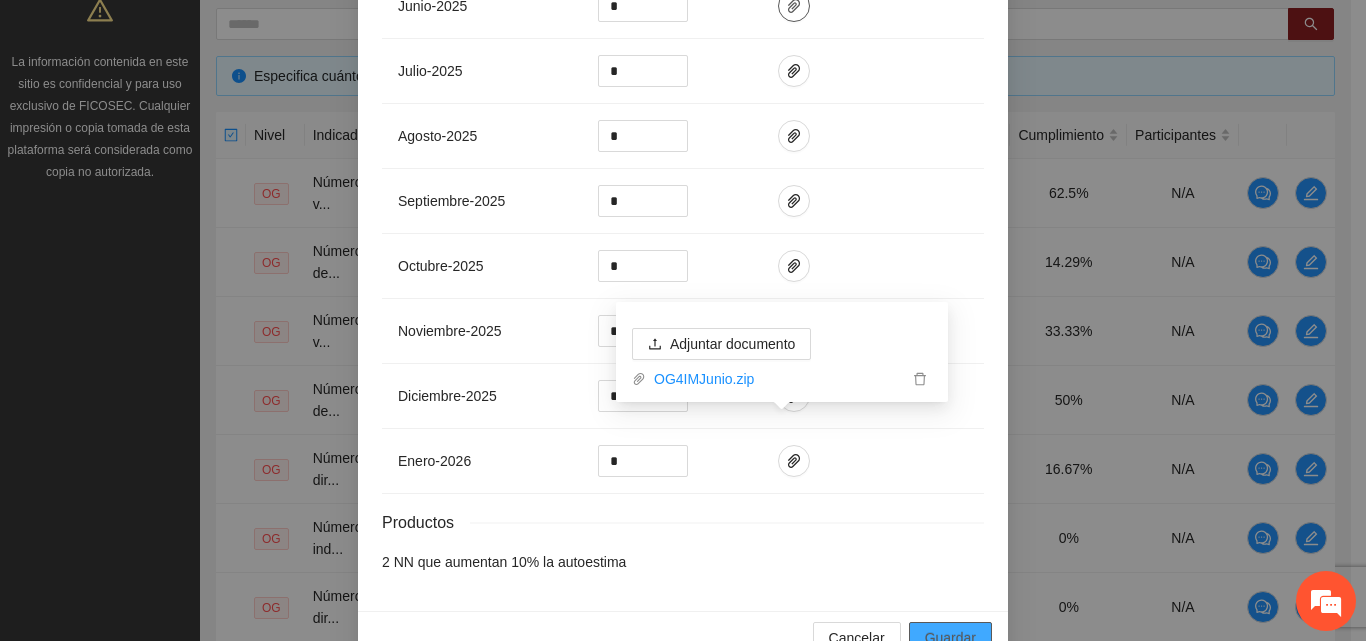 scroll, scrollTop: 878, scrollLeft: 0, axis: vertical 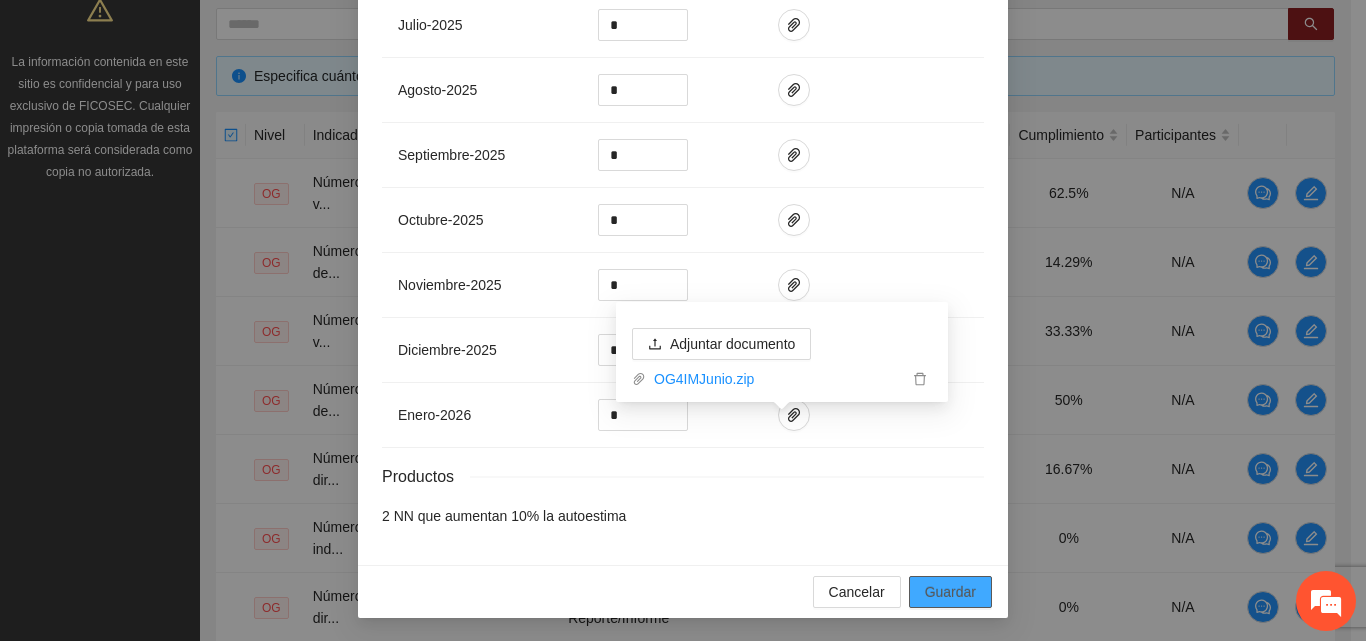 click on "Guardar" at bounding box center [950, 592] 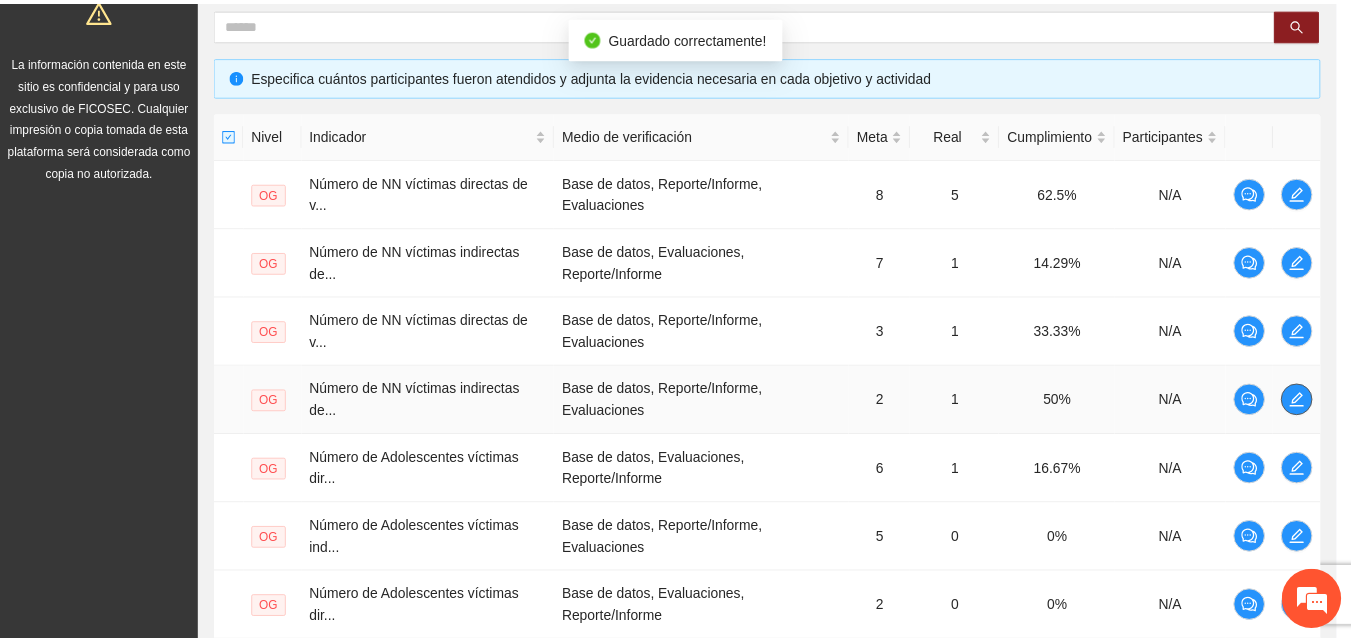 scroll, scrollTop: 0, scrollLeft: 0, axis: both 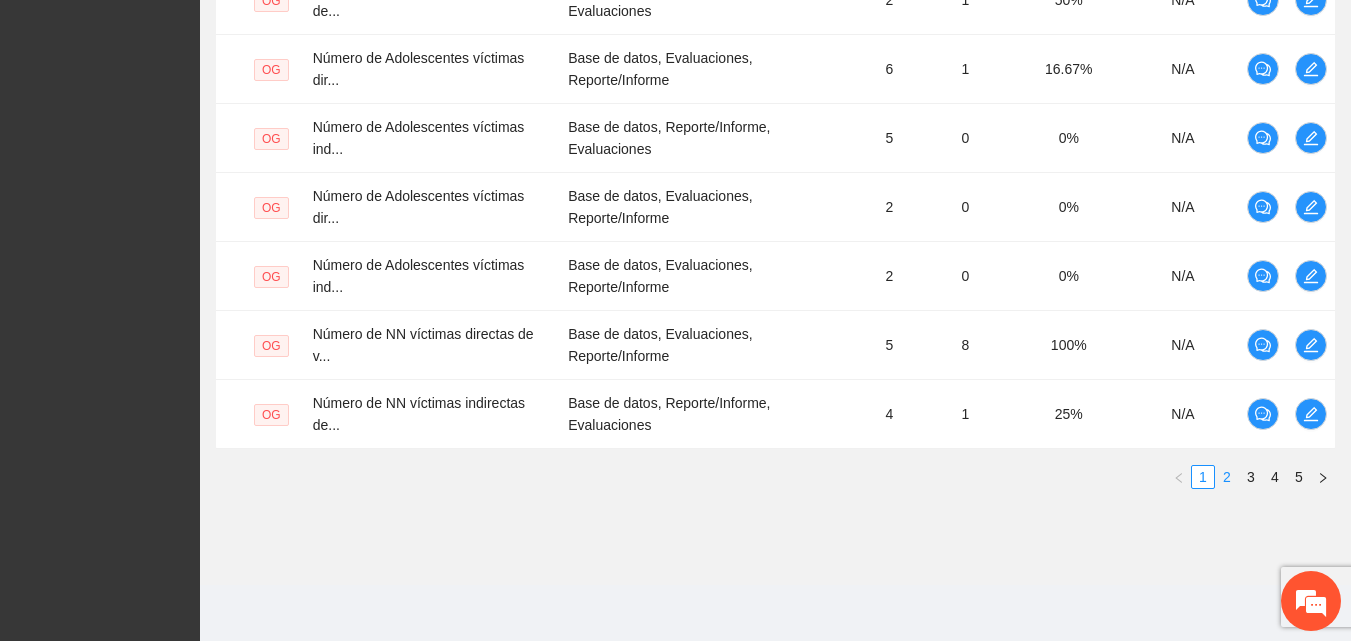 click on "2" at bounding box center (1227, 477) 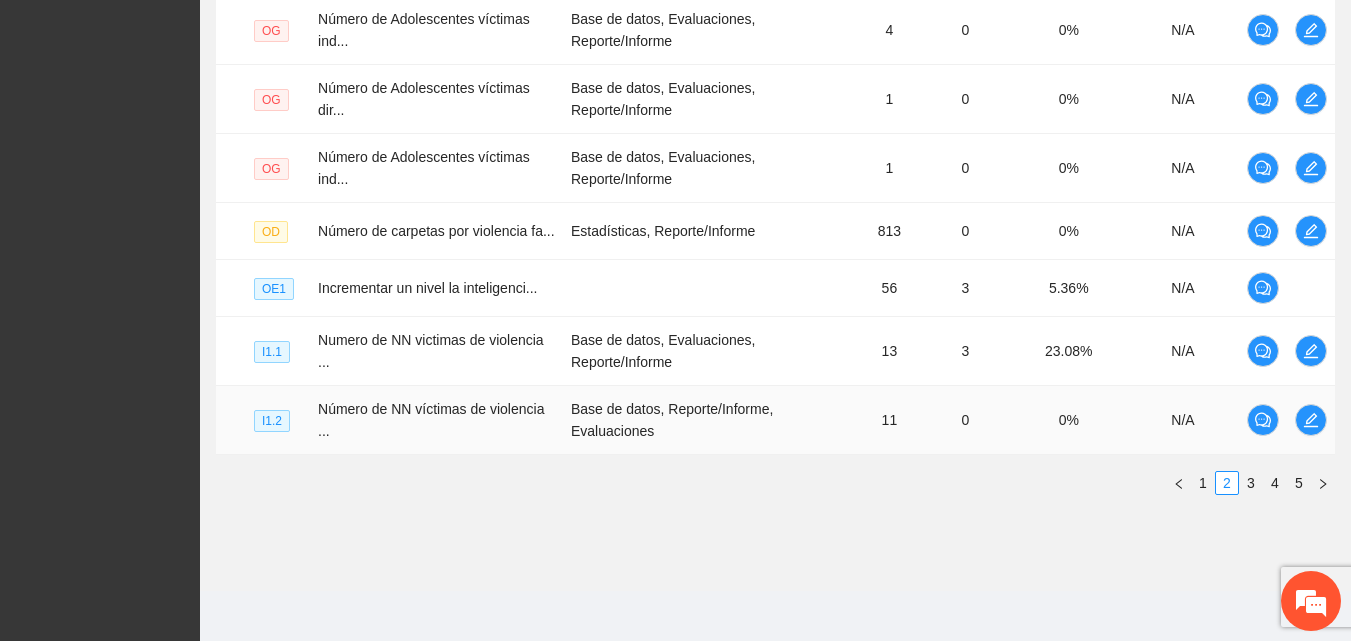 scroll, scrollTop: 764, scrollLeft: 0, axis: vertical 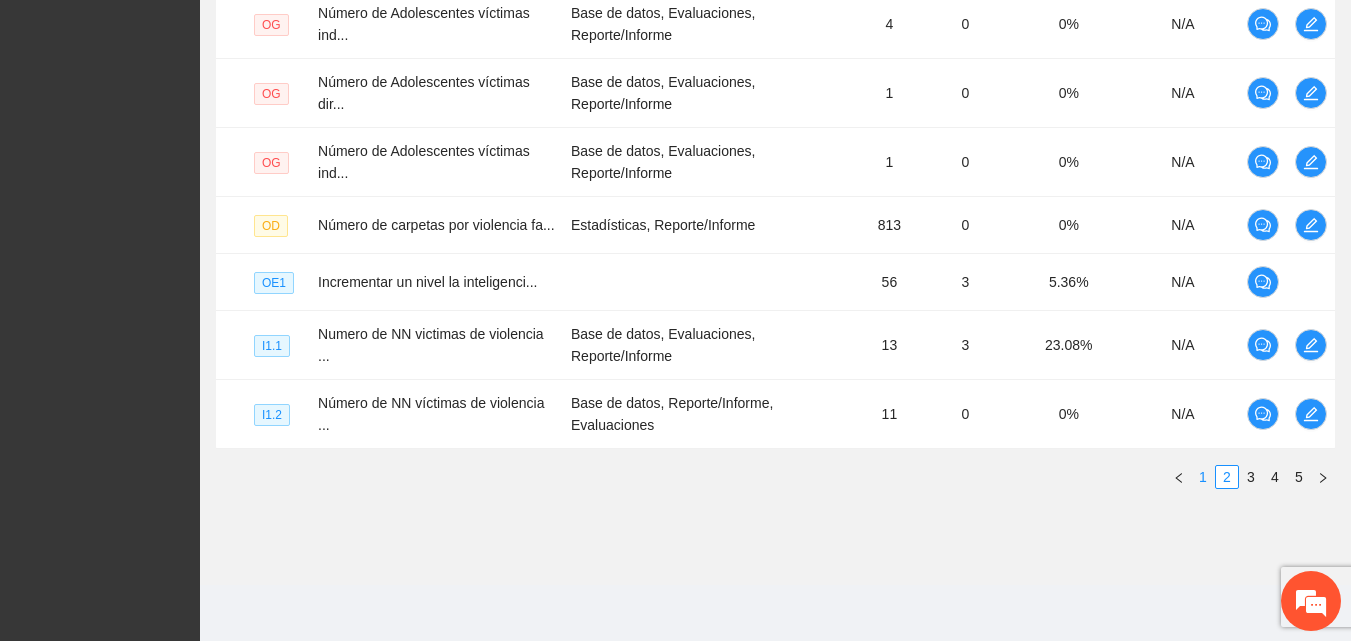 click on "1" at bounding box center (1203, 477) 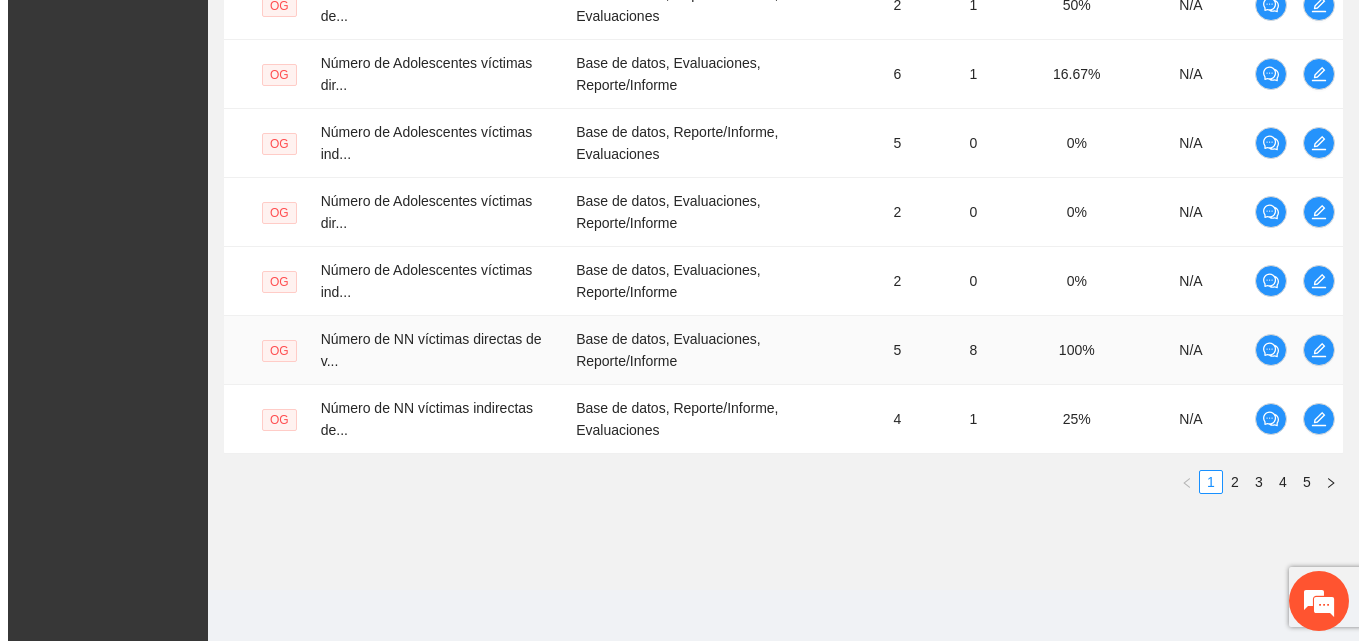 scroll, scrollTop: 788, scrollLeft: 0, axis: vertical 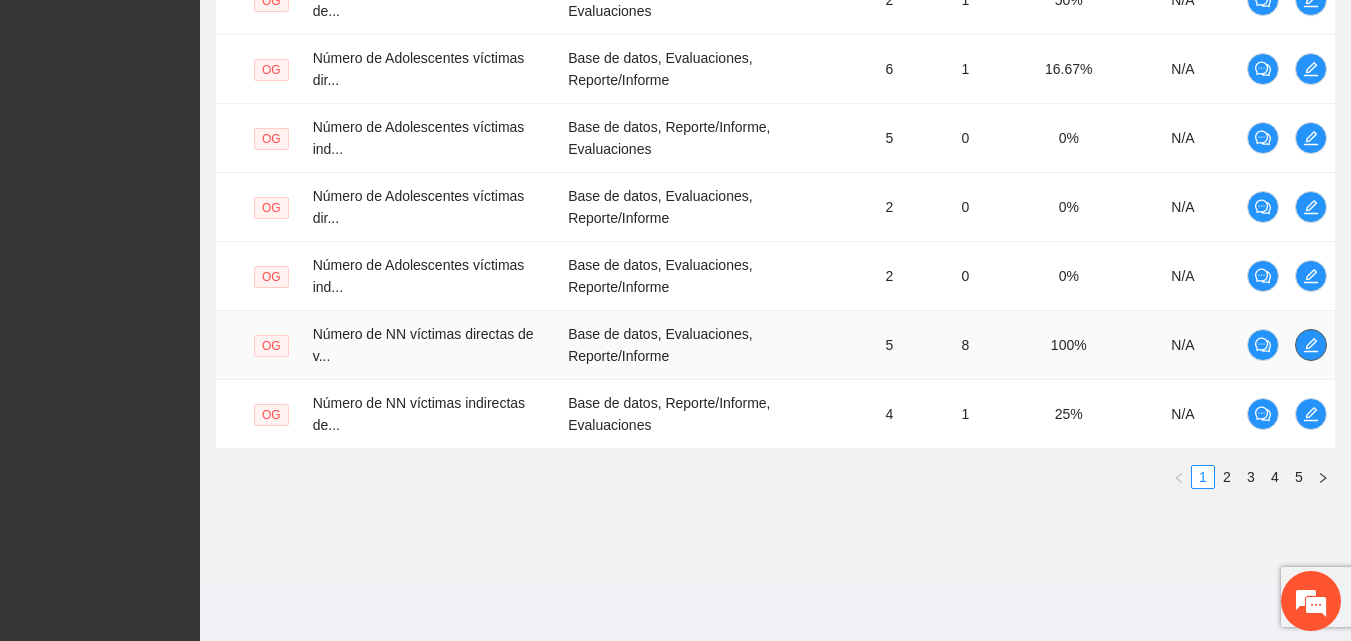 click 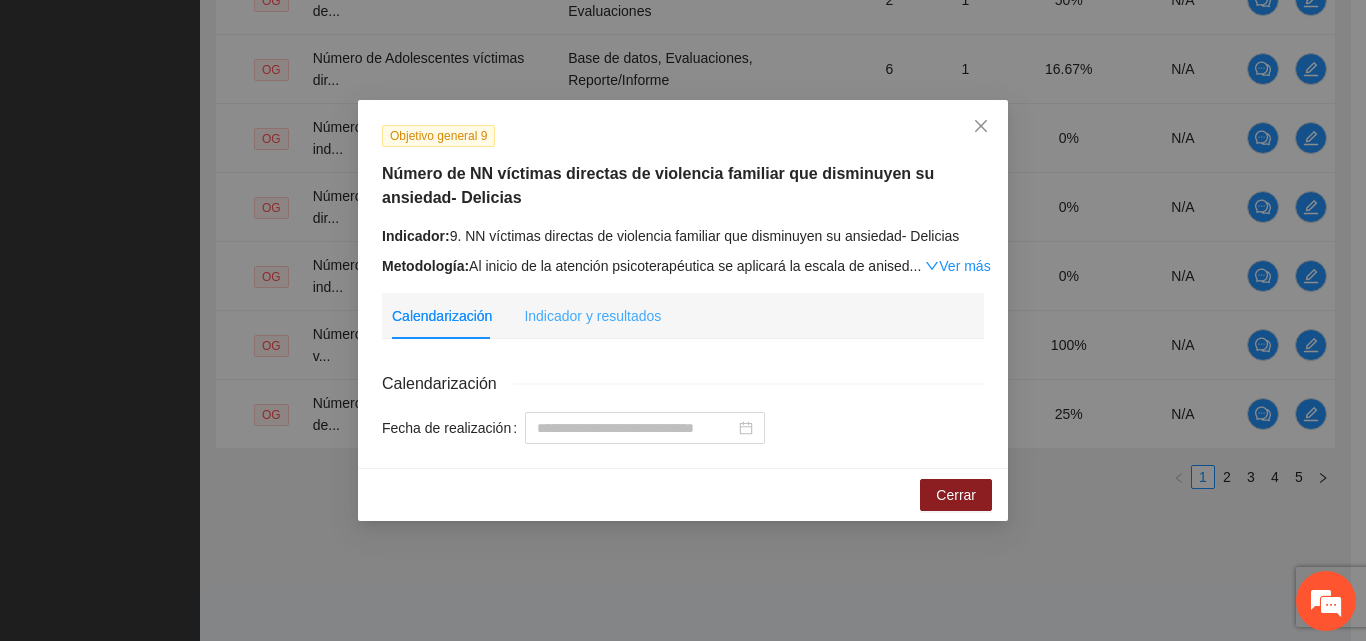click on "Indicador y resultados" at bounding box center [592, 316] 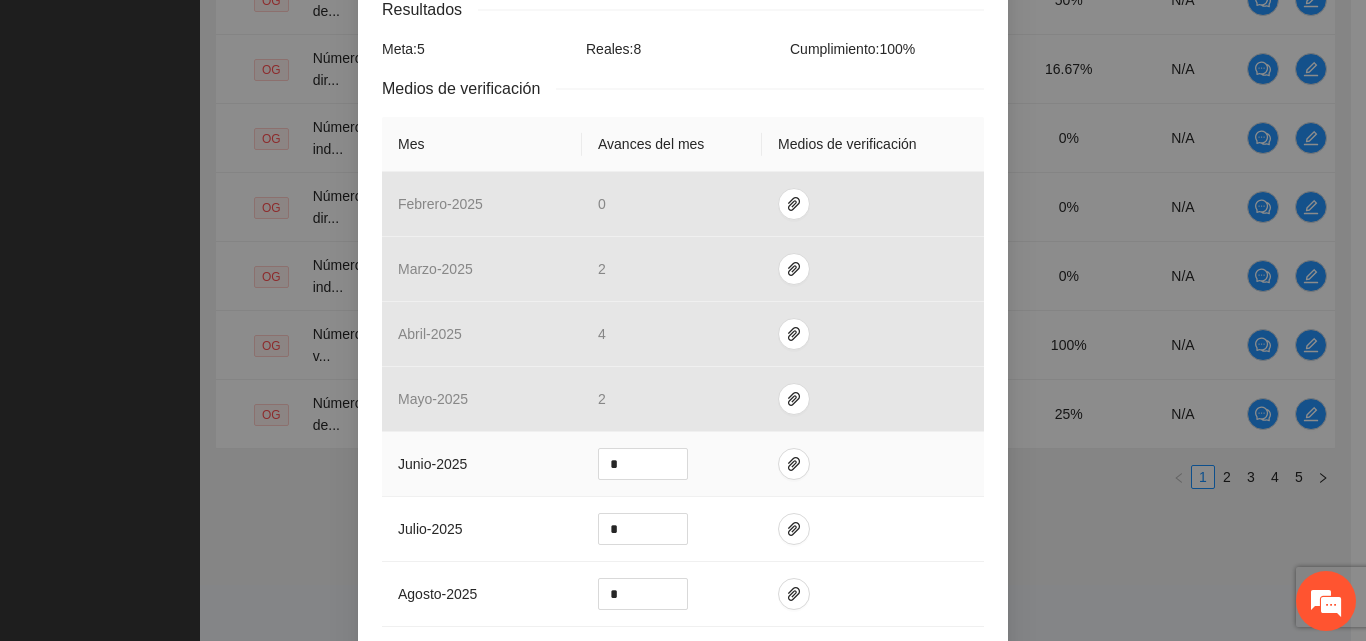 scroll, scrollTop: 500, scrollLeft: 0, axis: vertical 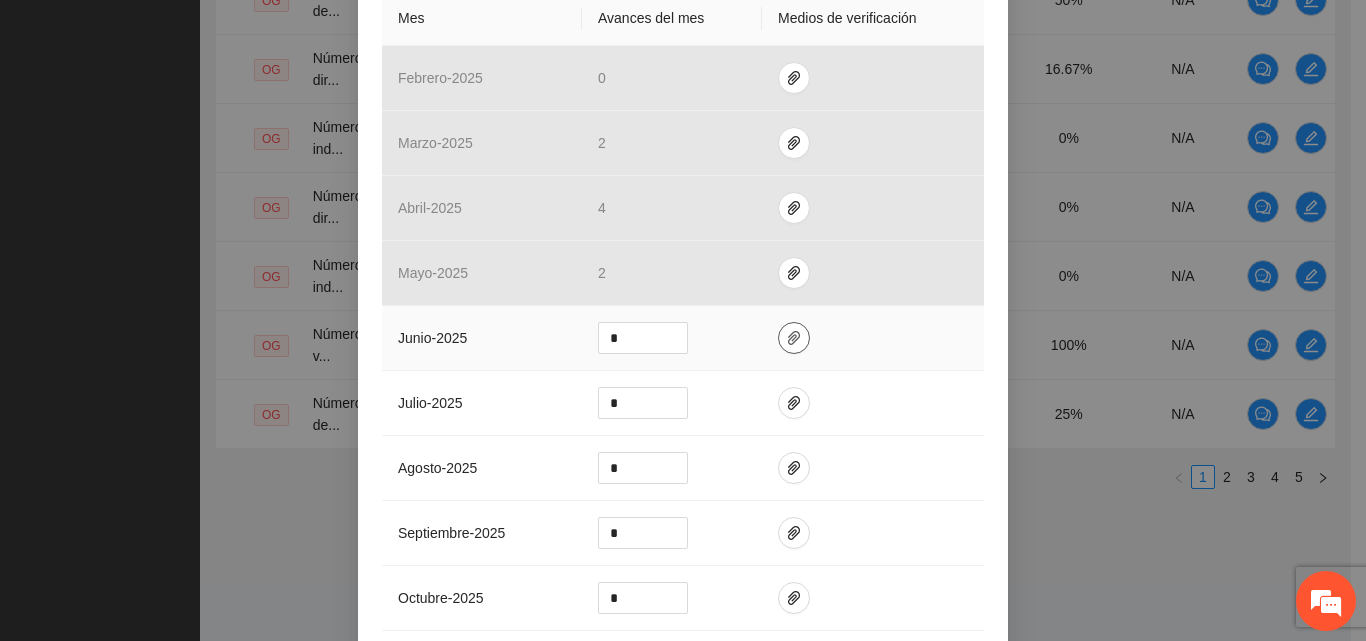 click 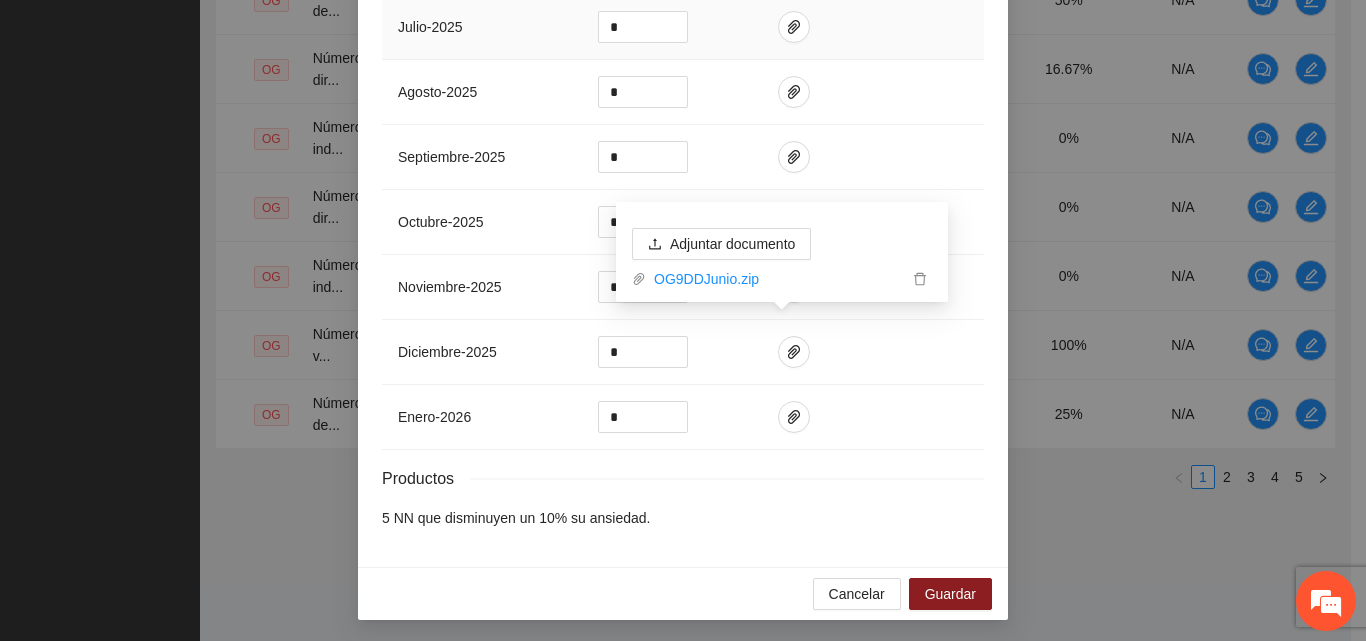 scroll, scrollTop: 878, scrollLeft: 0, axis: vertical 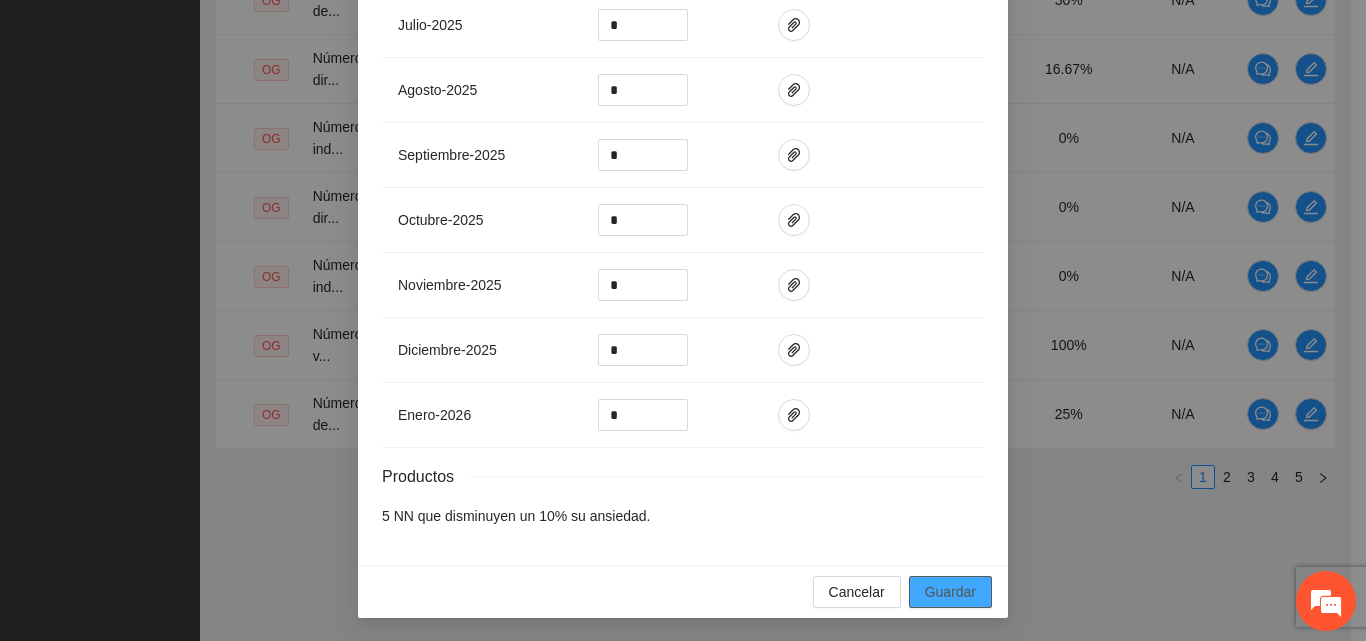 click on "Guardar" at bounding box center (950, 592) 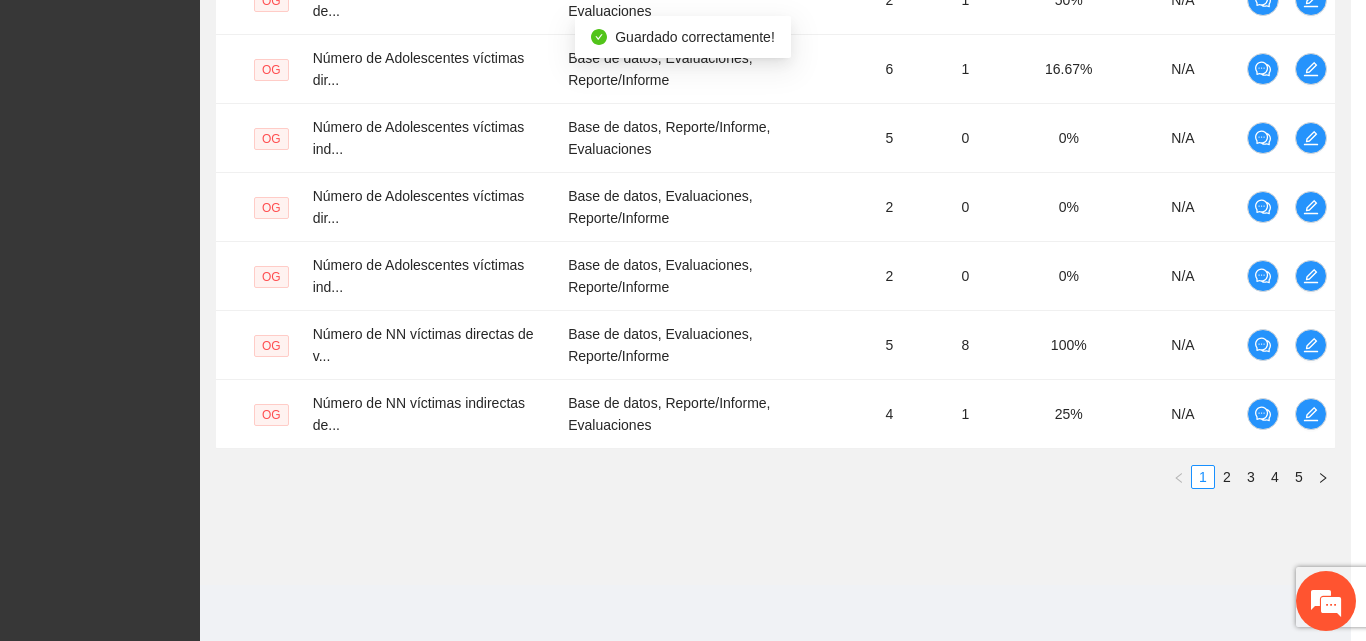 scroll, scrollTop: 778, scrollLeft: 0, axis: vertical 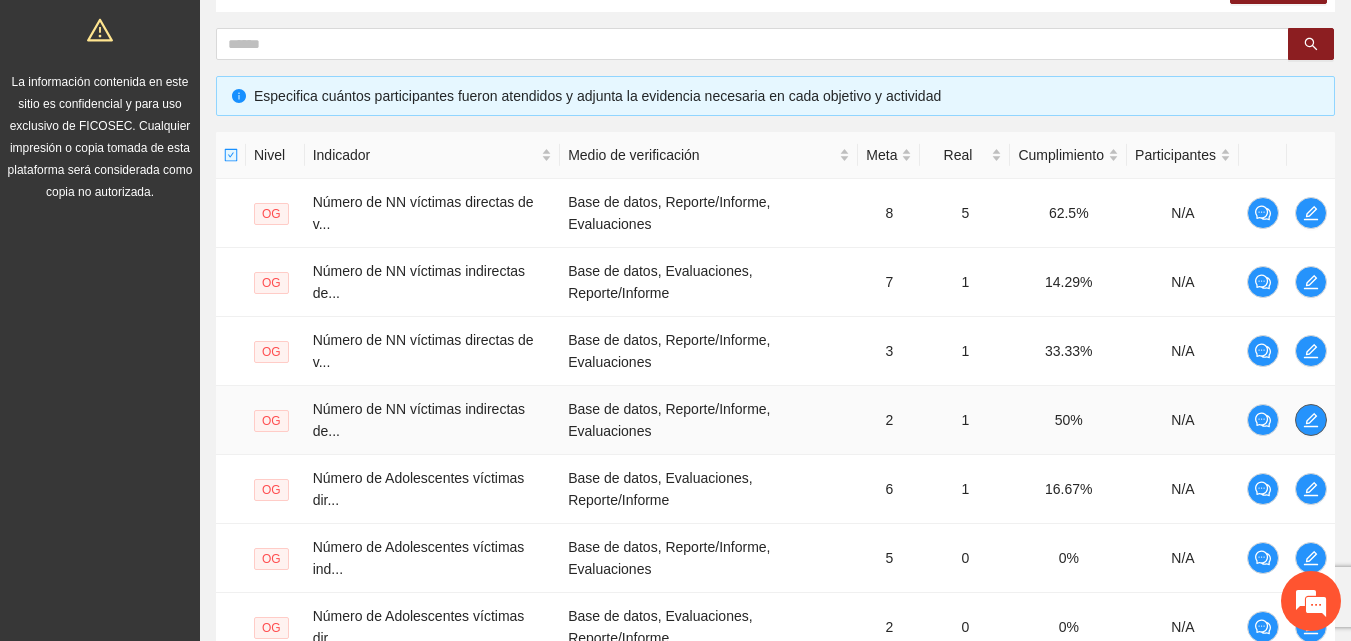 click 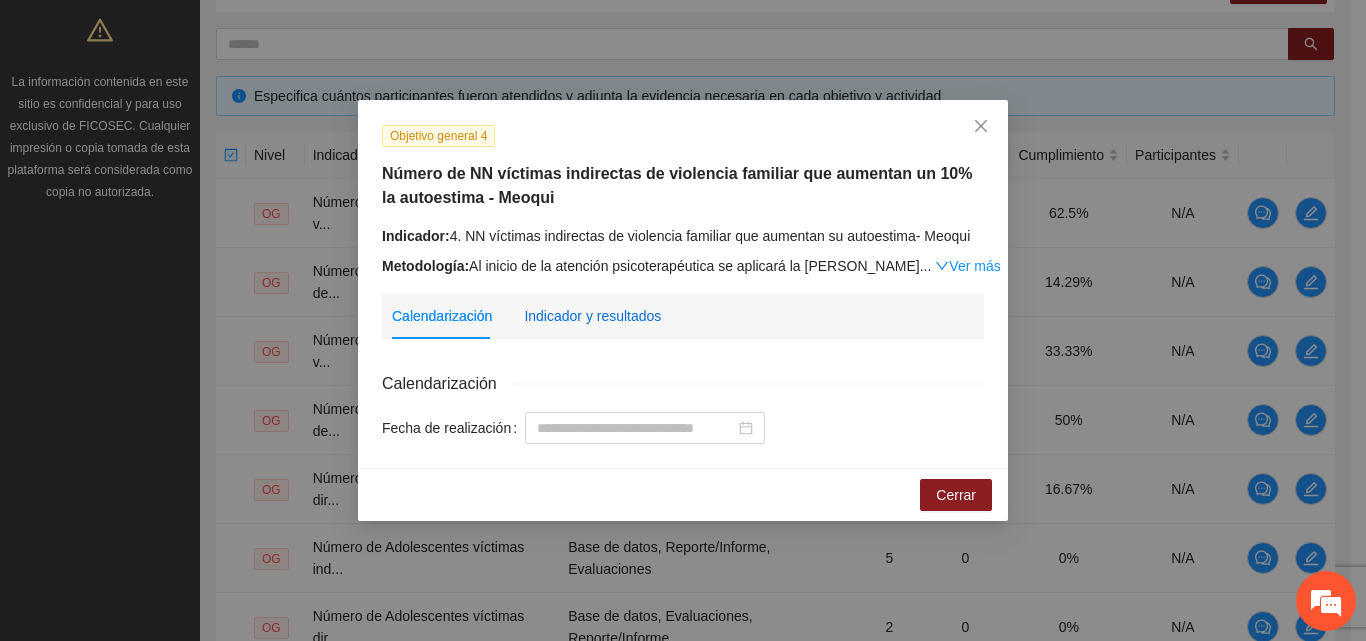 click on "Indicador y resultados" at bounding box center [592, 316] 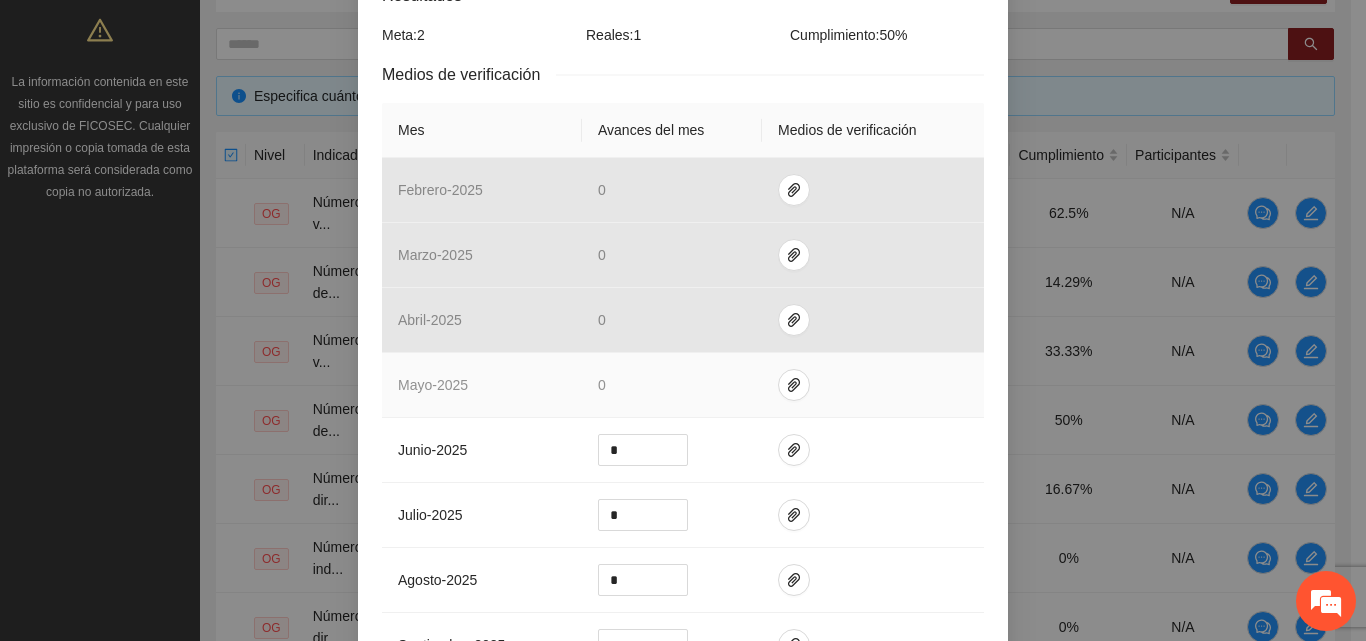 scroll, scrollTop: 400, scrollLeft: 0, axis: vertical 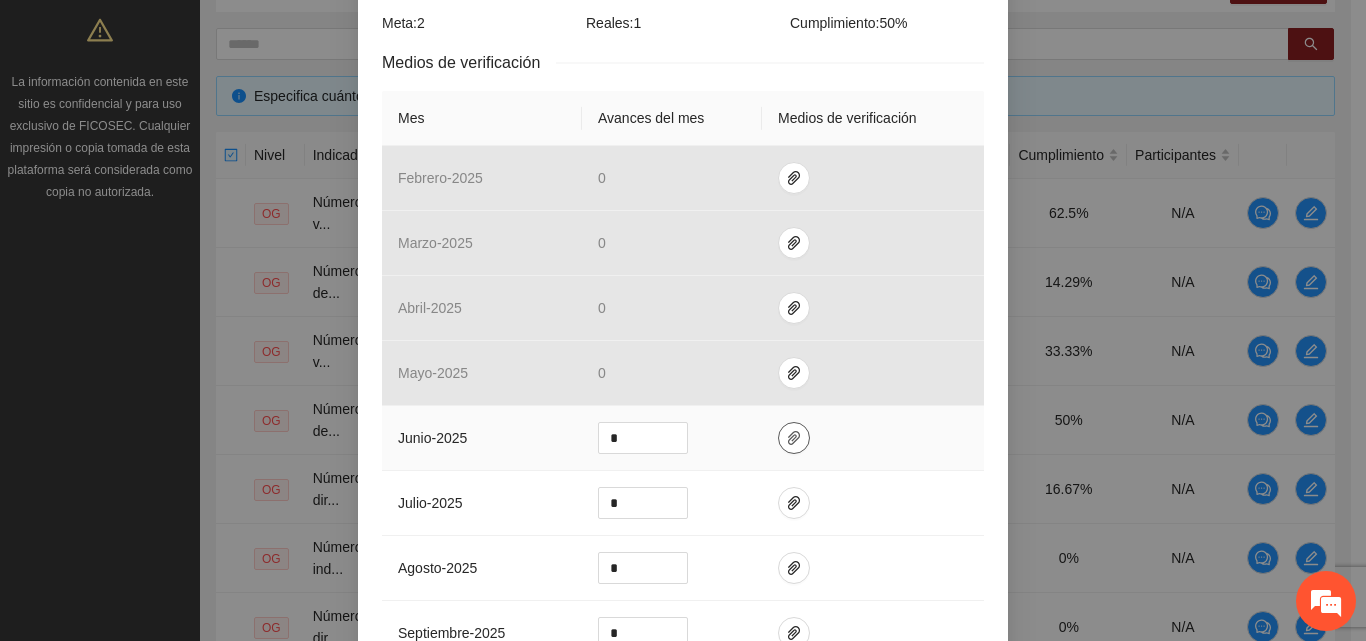 click 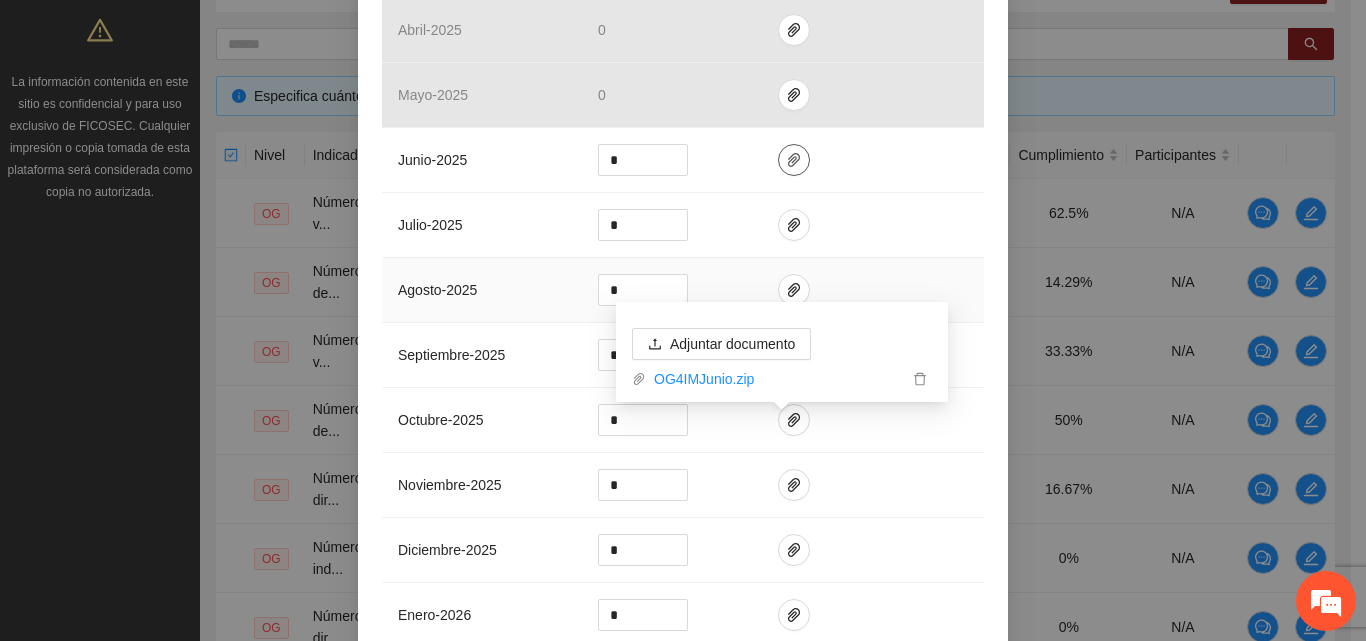 scroll, scrollTop: 878, scrollLeft: 0, axis: vertical 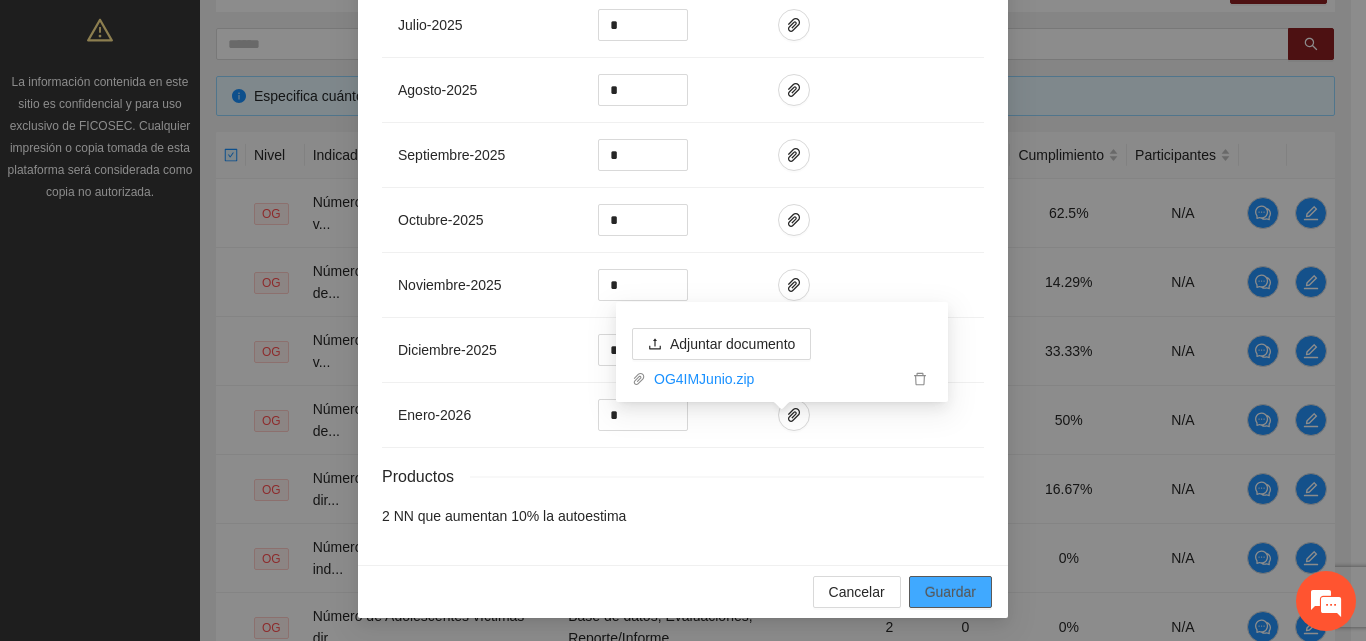 click on "Guardar" at bounding box center [950, 592] 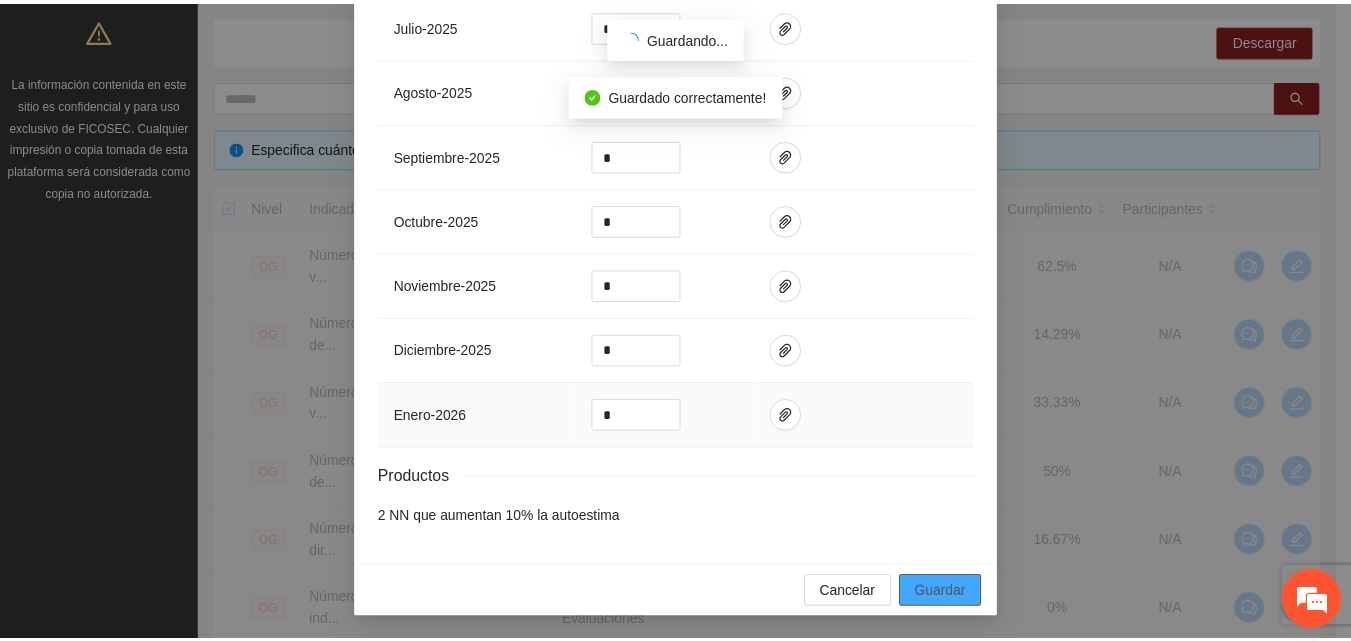 scroll, scrollTop: 778, scrollLeft: 0, axis: vertical 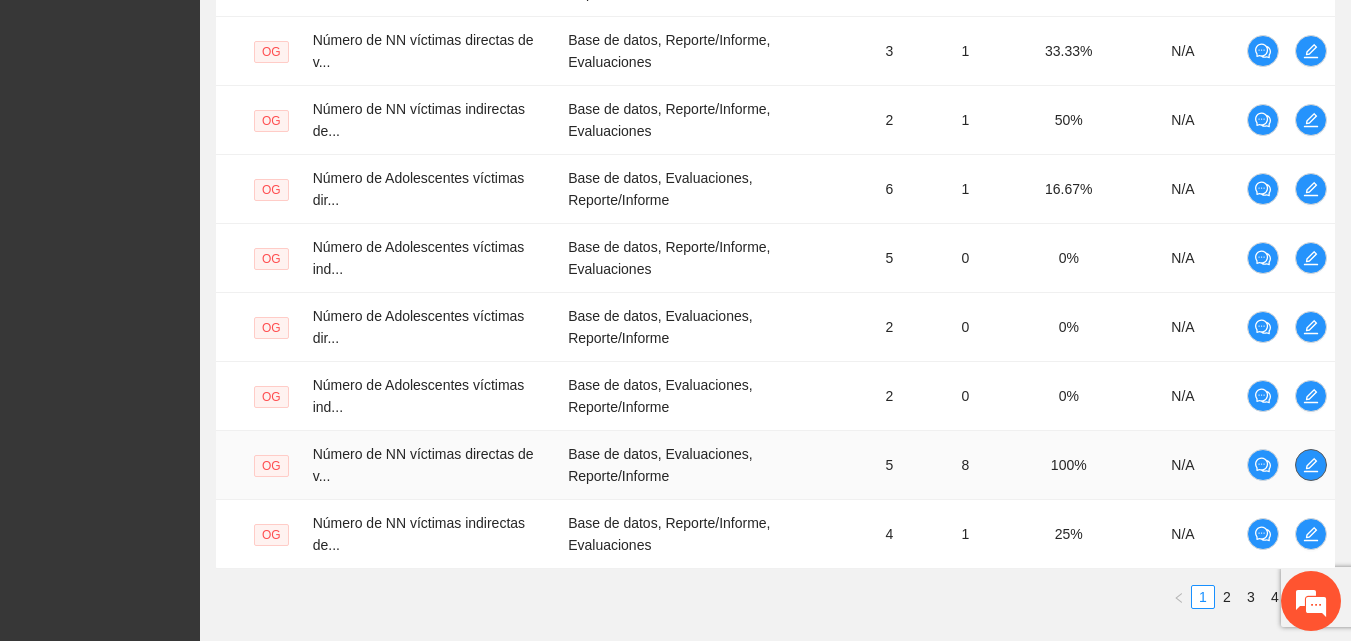 click at bounding box center [1311, 465] 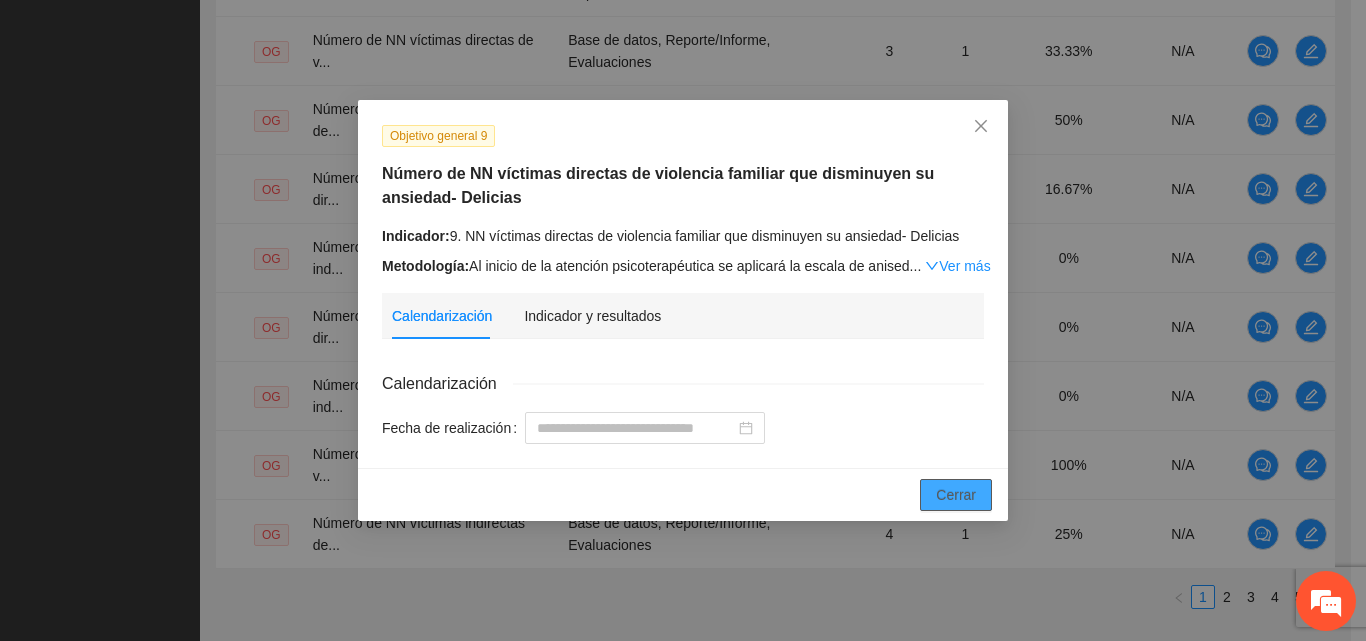 click on "Cerrar" at bounding box center [956, 495] 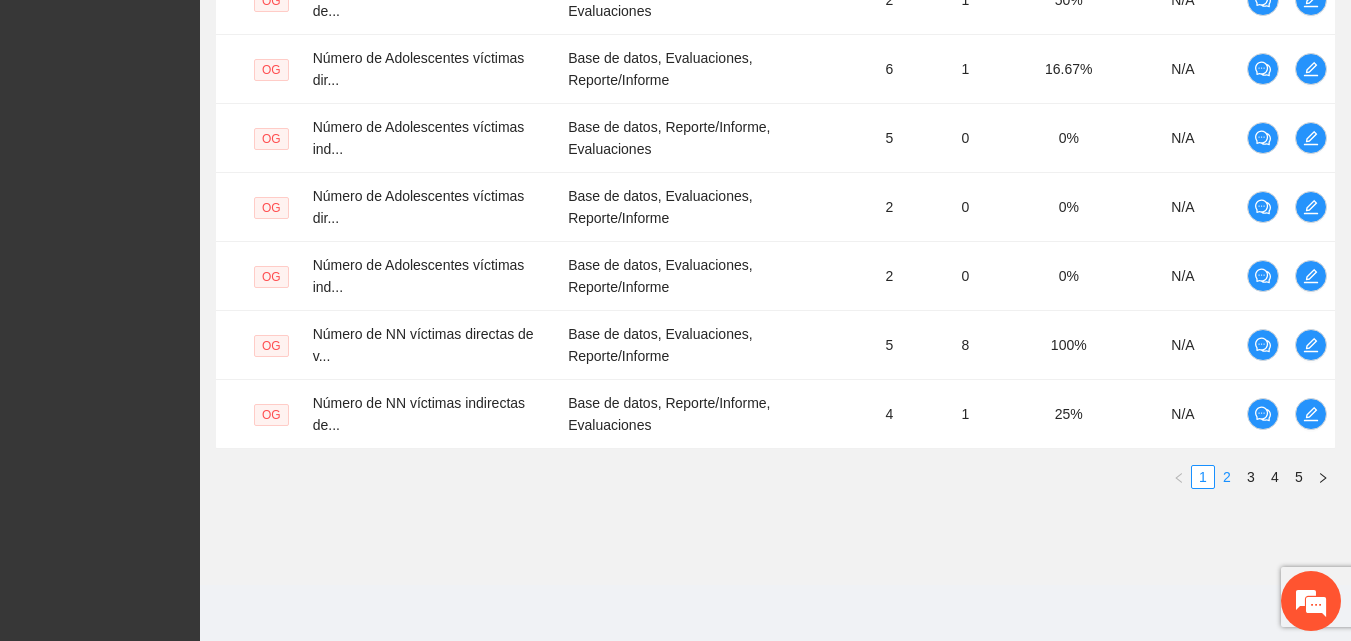 click on "2" at bounding box center [1227, 477] 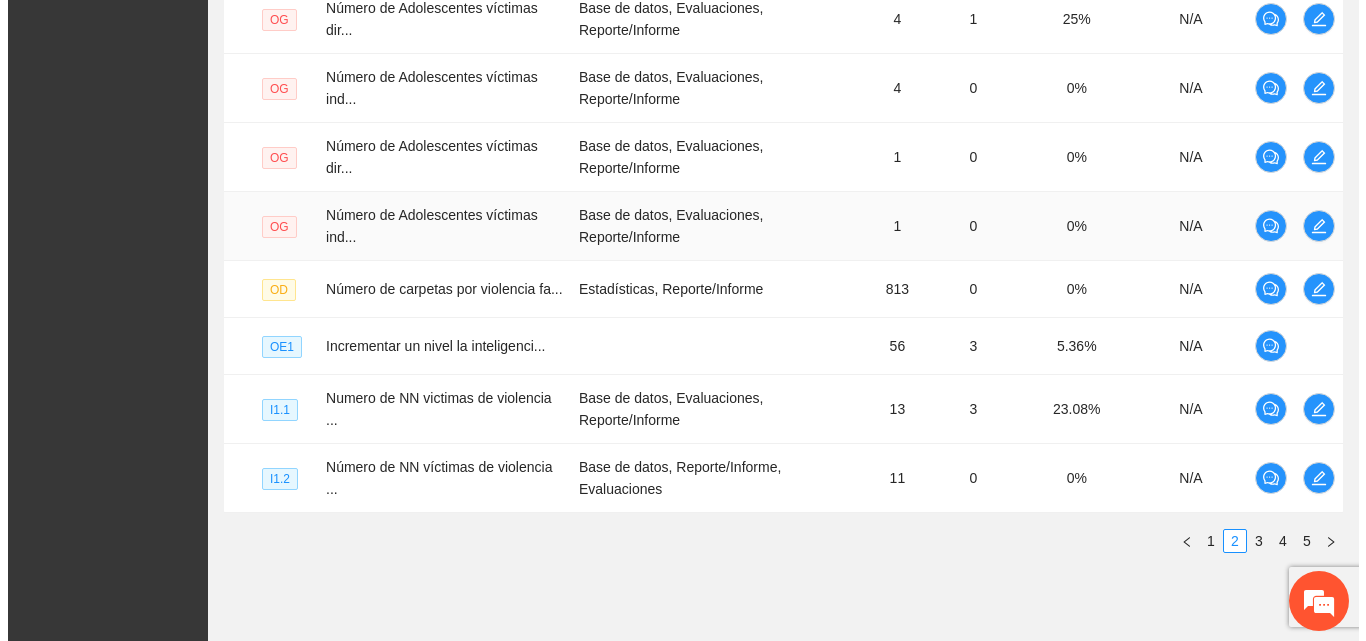 scroll, scrollTop: 664, scrollLeft: 0, axis: vertical 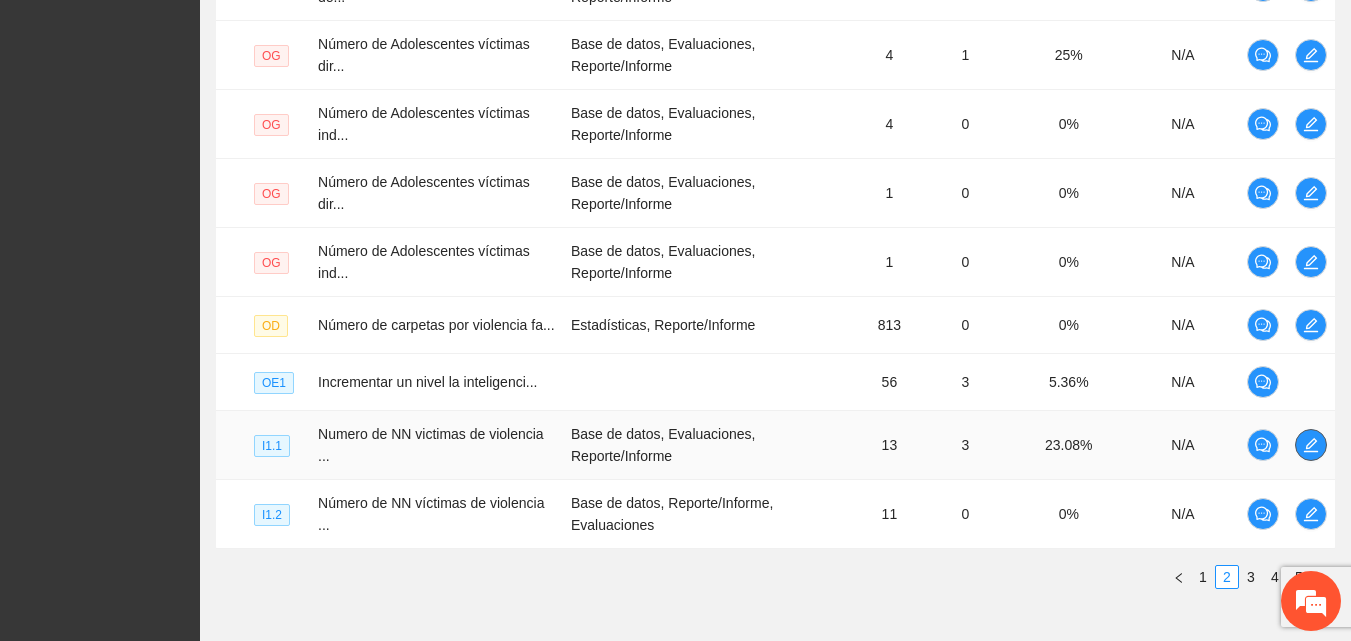 click at bounding box center (1311, 445) 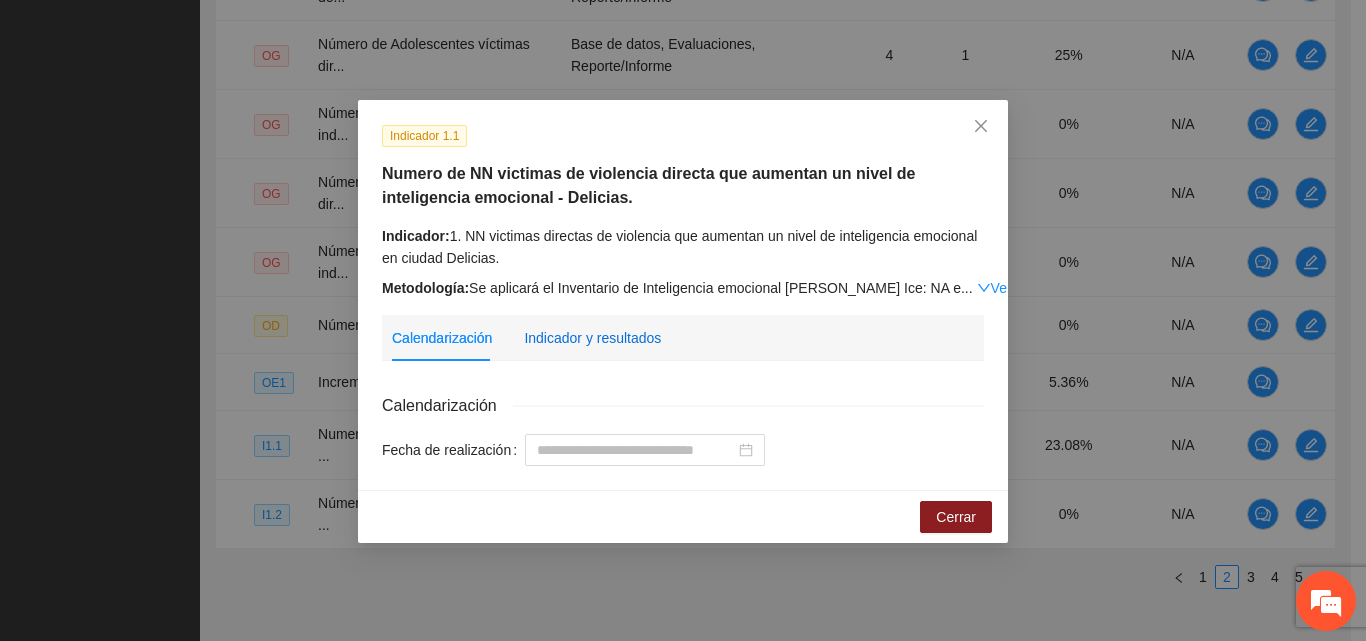 click on "Indicador y resultados" at bounding box center [592, 338] 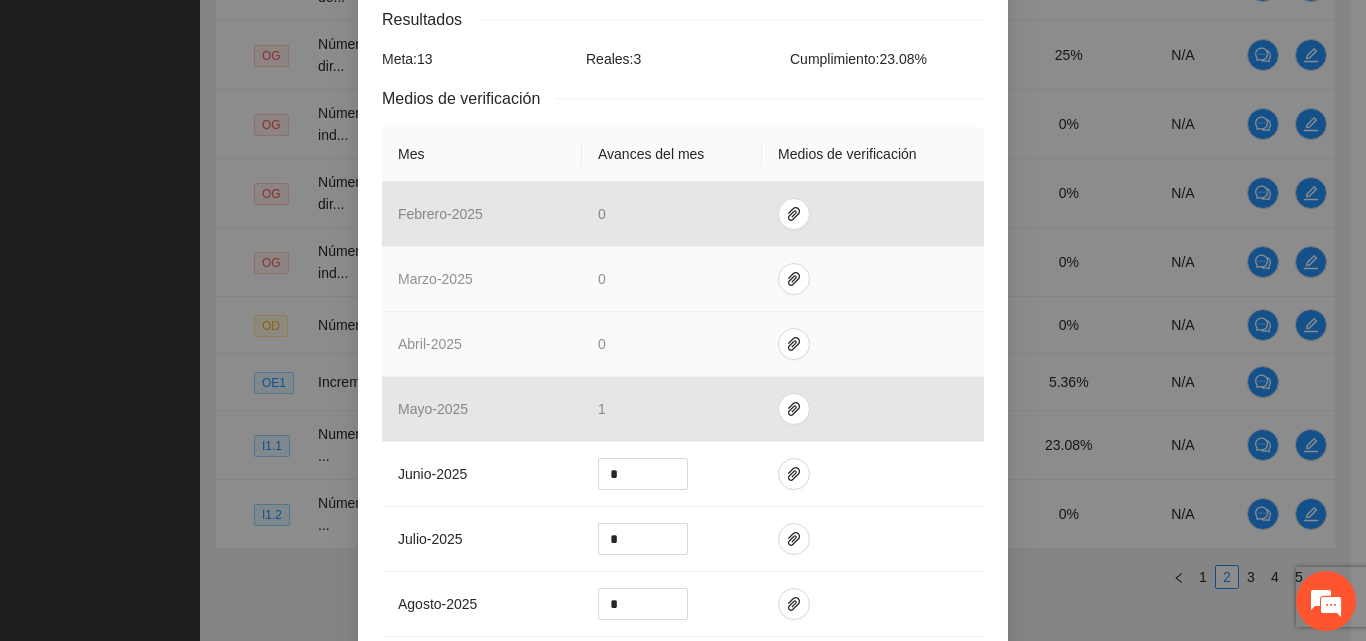 scroll, scrollTop: 400, scrollLeft: 0, axis: vertical 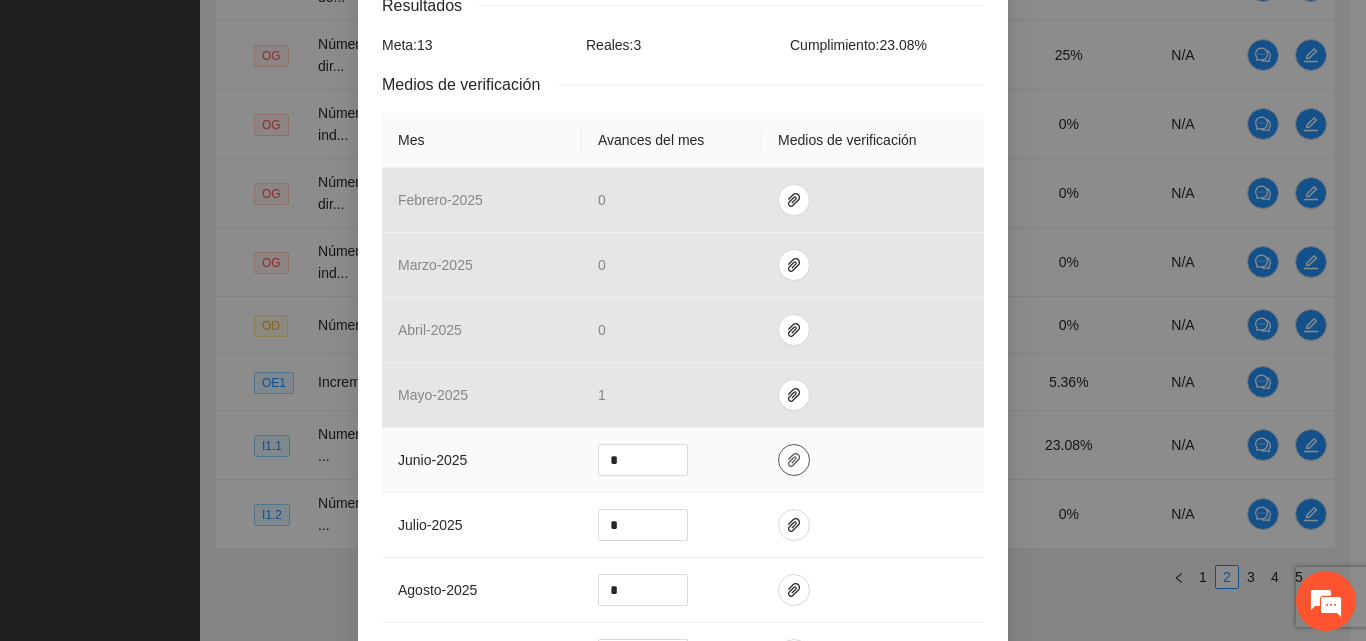 click 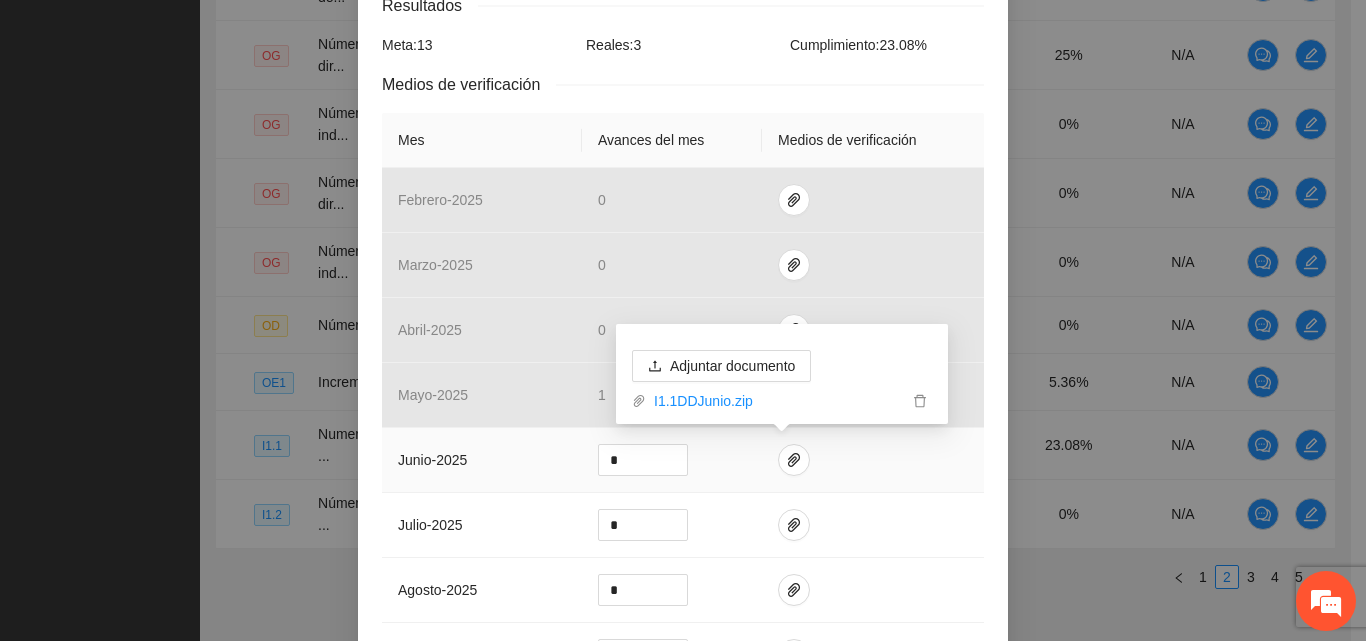 click at bounding box center (873, 460) 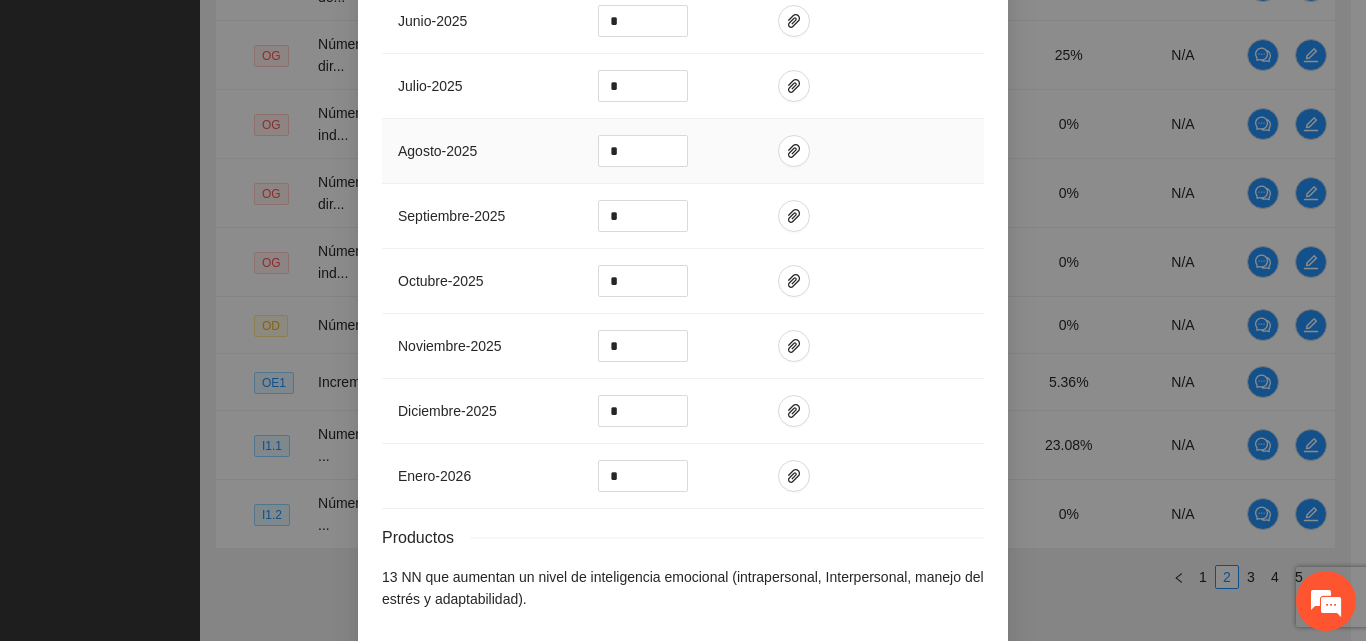scroll, scrollTop: 900, scrollLeft: 0, axis: vertical 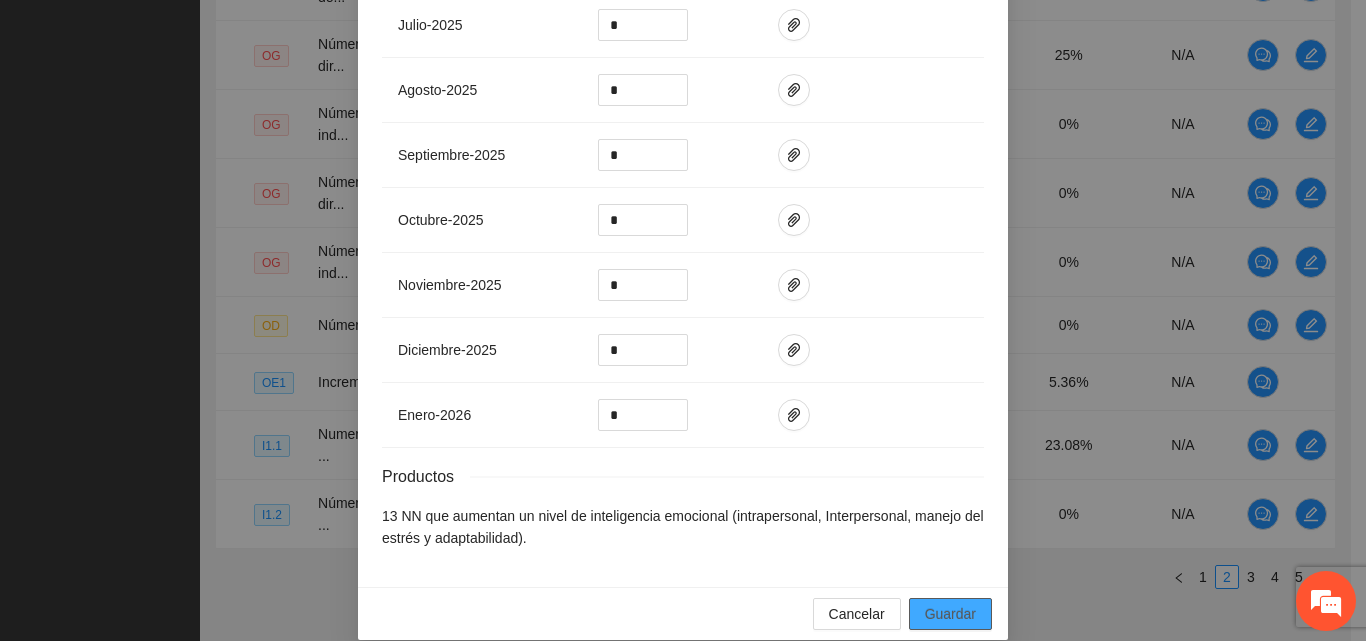 click on "Guardar" at bounding box center [950, 614] 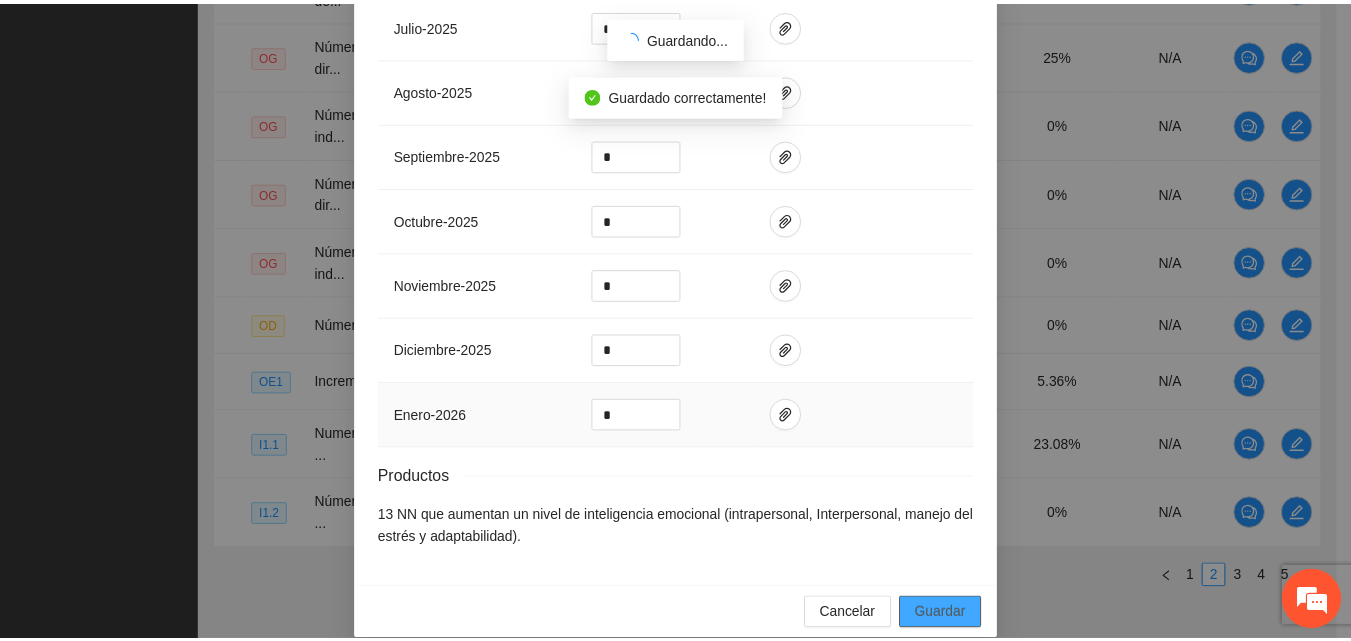 scroll, scrollTop: 822, scrollLeft: 0, axis: vertical 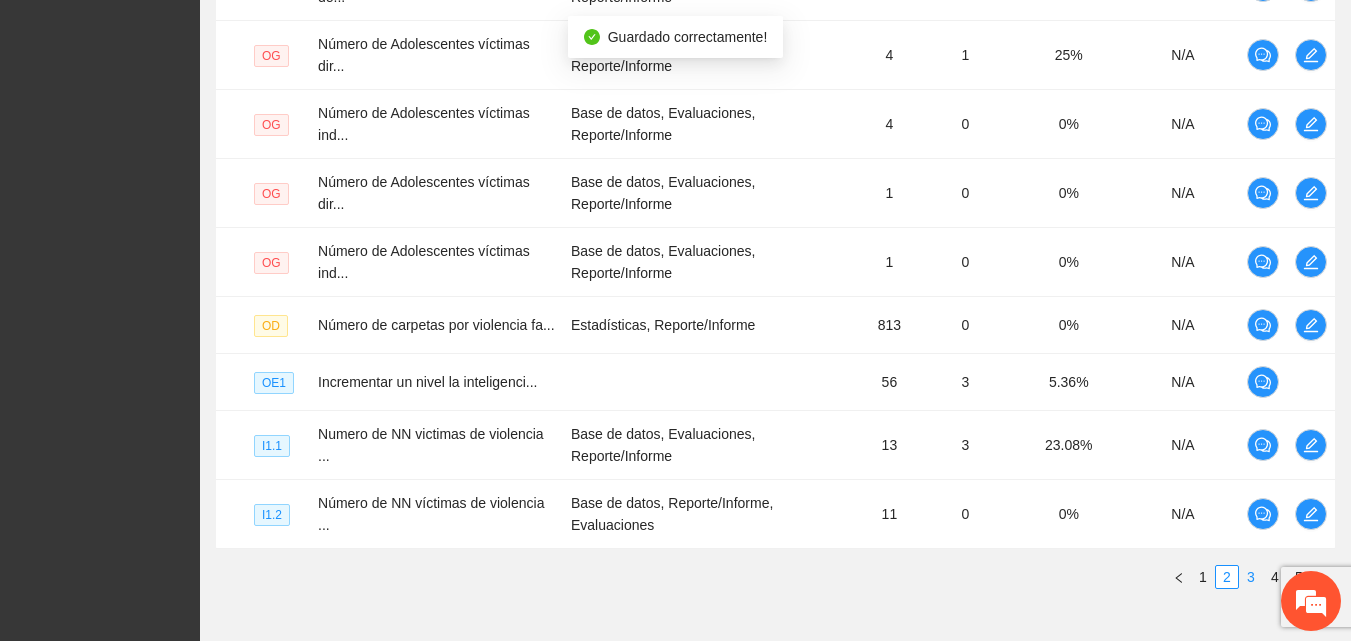 click on "3" at bounding box center [1251, 577] 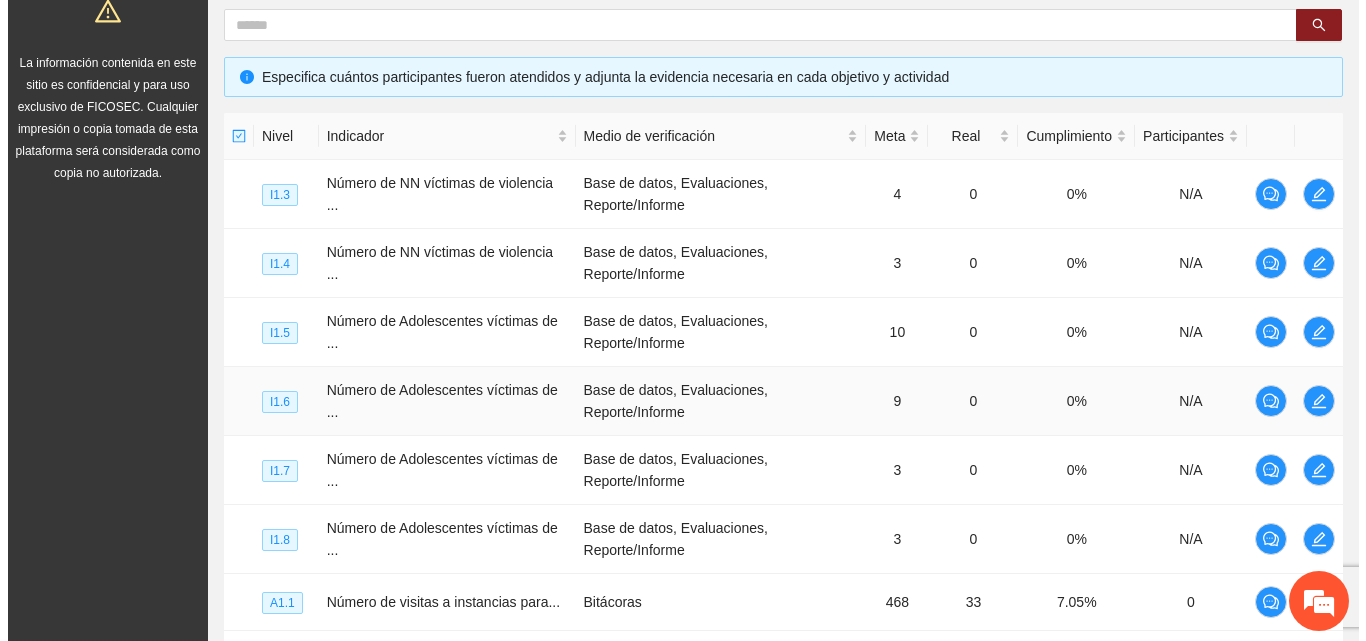 scroll, scrollTop: 364, scrollLeft: 0, axis: vertical 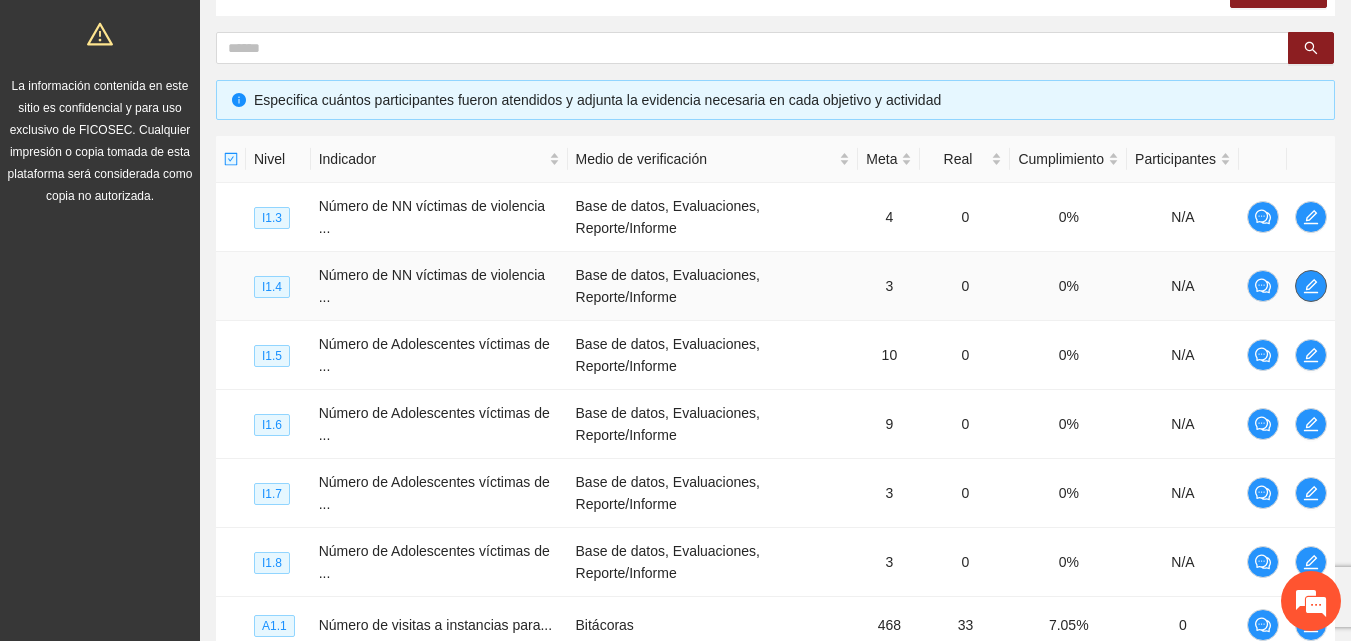 click 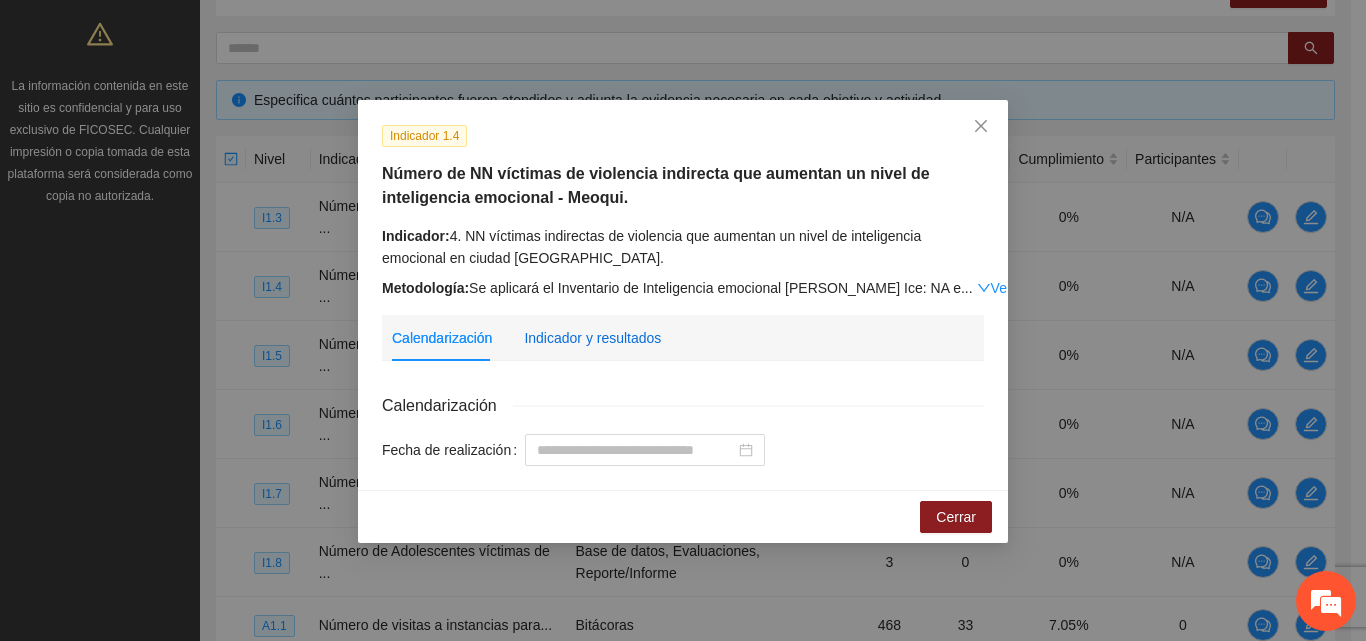 click on "Indicador y resultados" at bounding box center [592, 338] 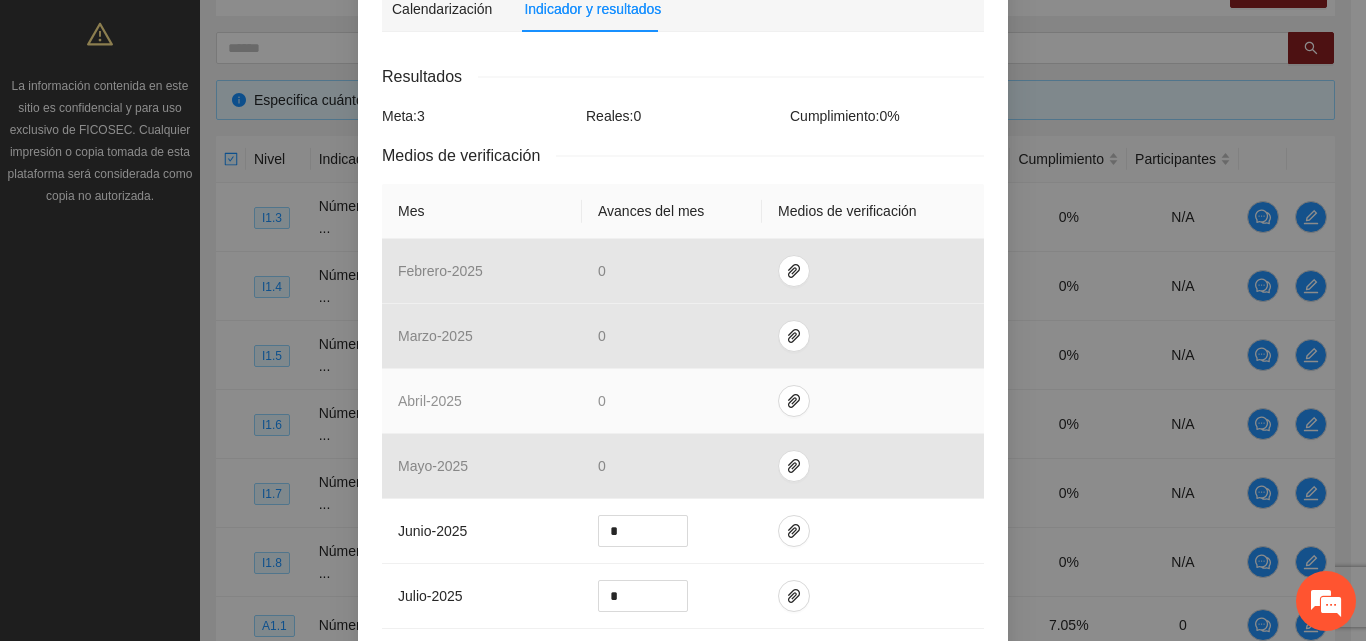 scroll, scrollTop: 400, scrollLeft: 0, axis: vertical 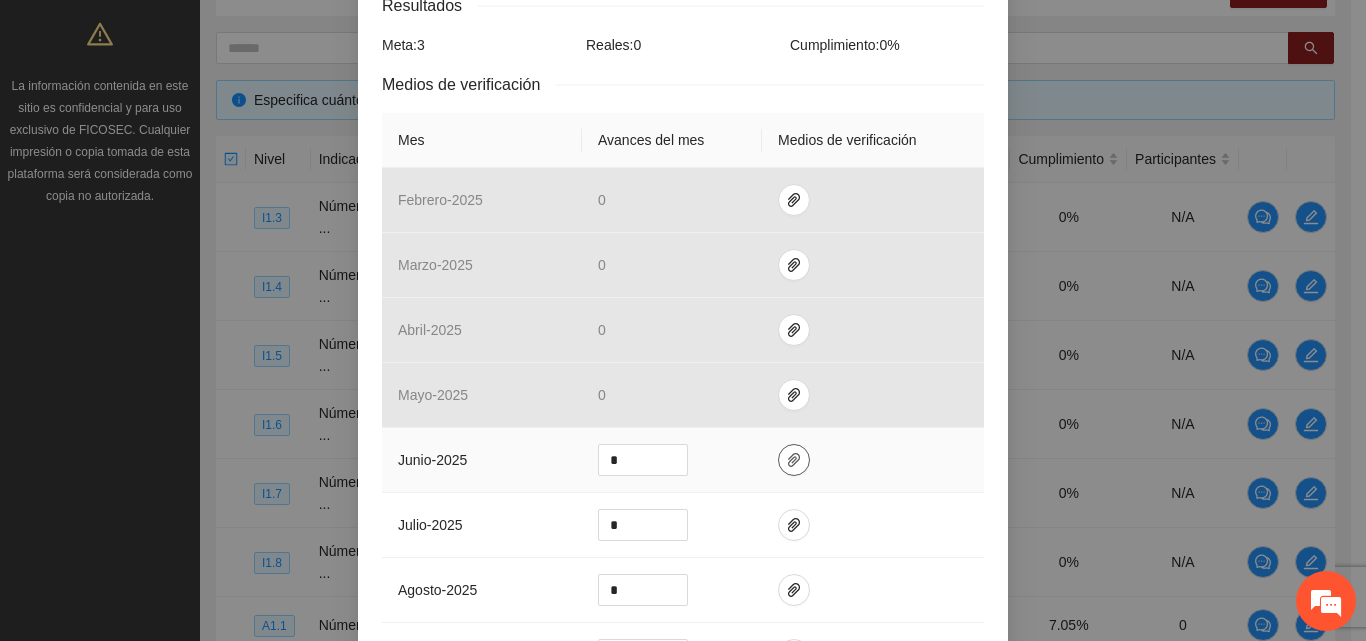 click 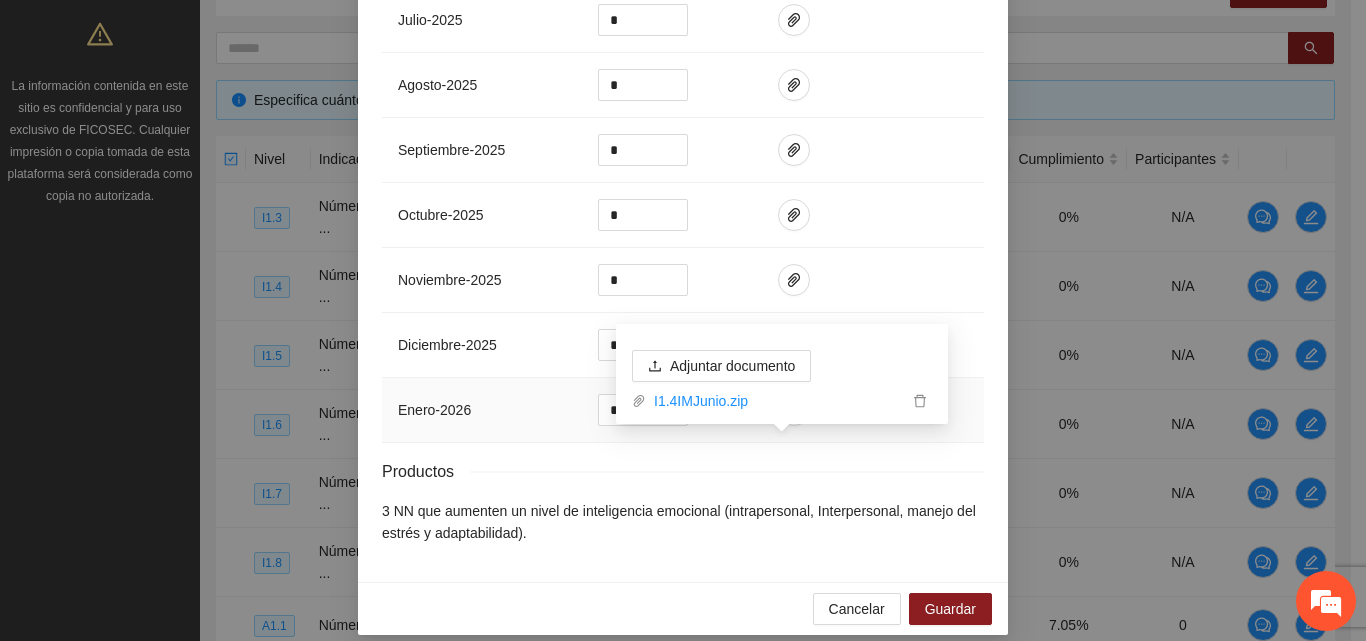 scroll, scrollTop: 922, scrollLeft: 0, axis: vertical 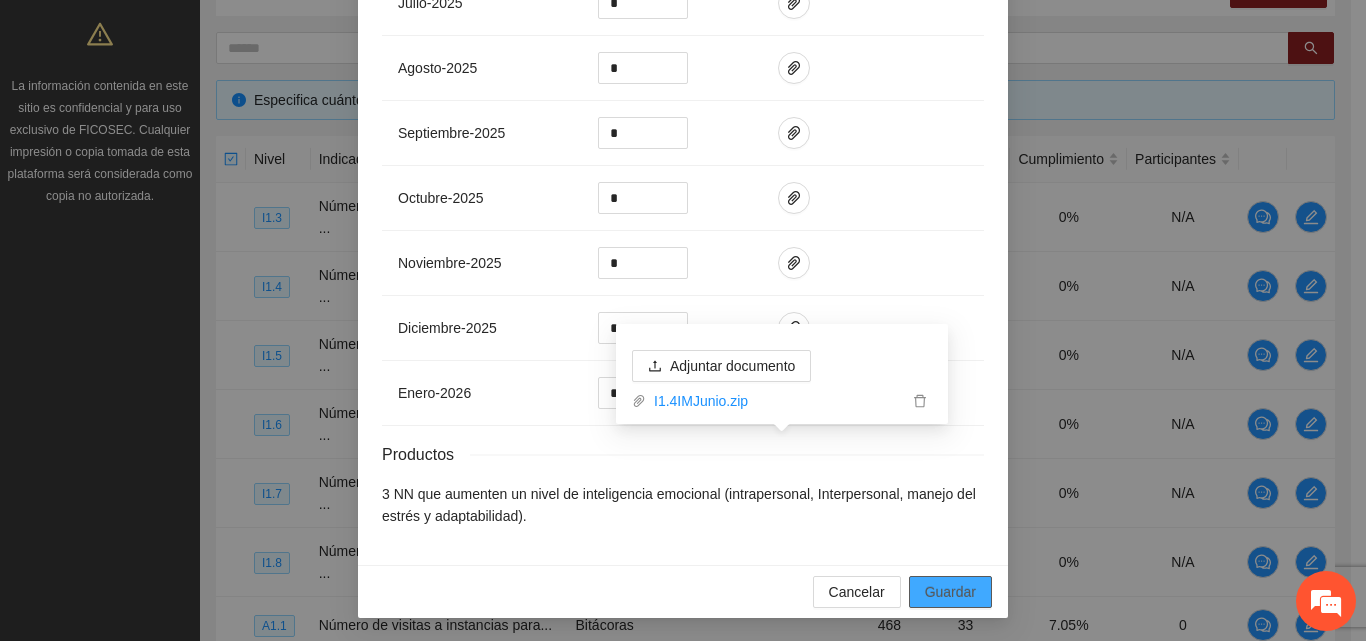 click on "Guardar" at bounding box center [950, 592] 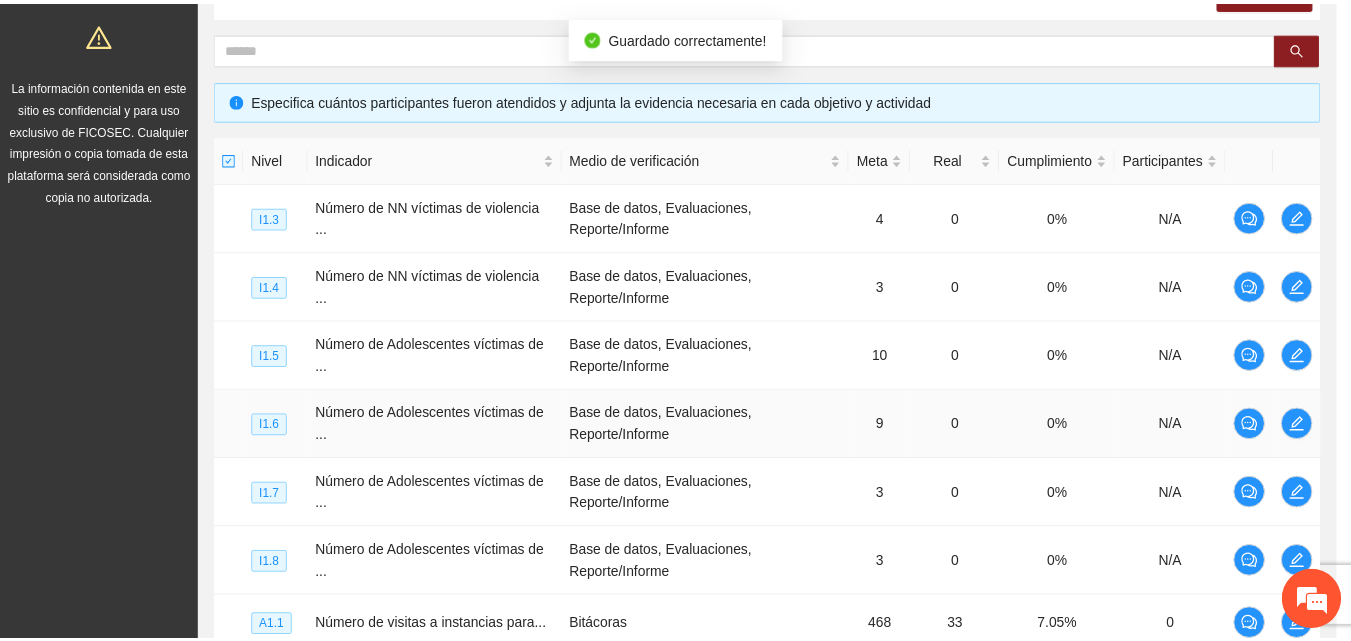 scroll, scrollTop: 822, scrollLeft: 0, axis: vertical 